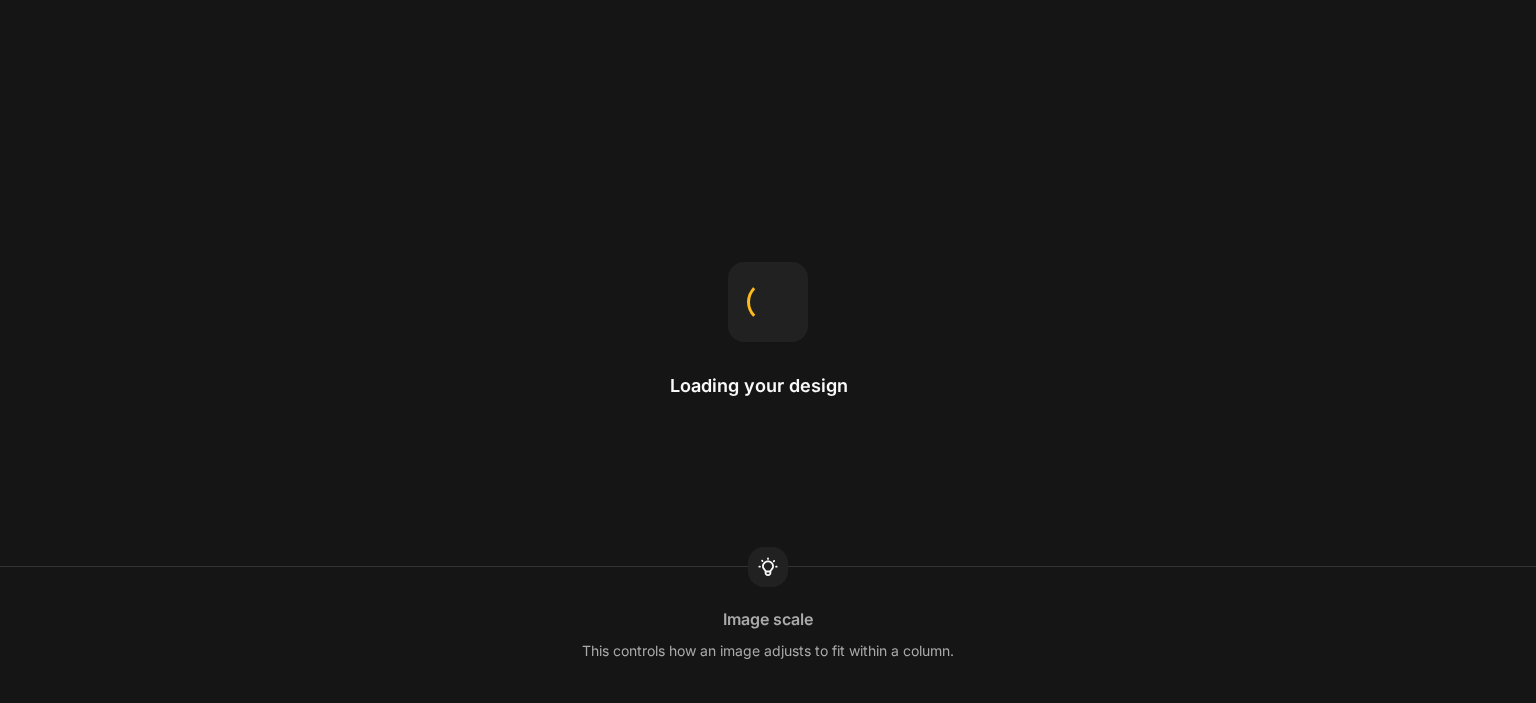 scroll, scrollTop: 0, scrollLeft: 0, axis: both 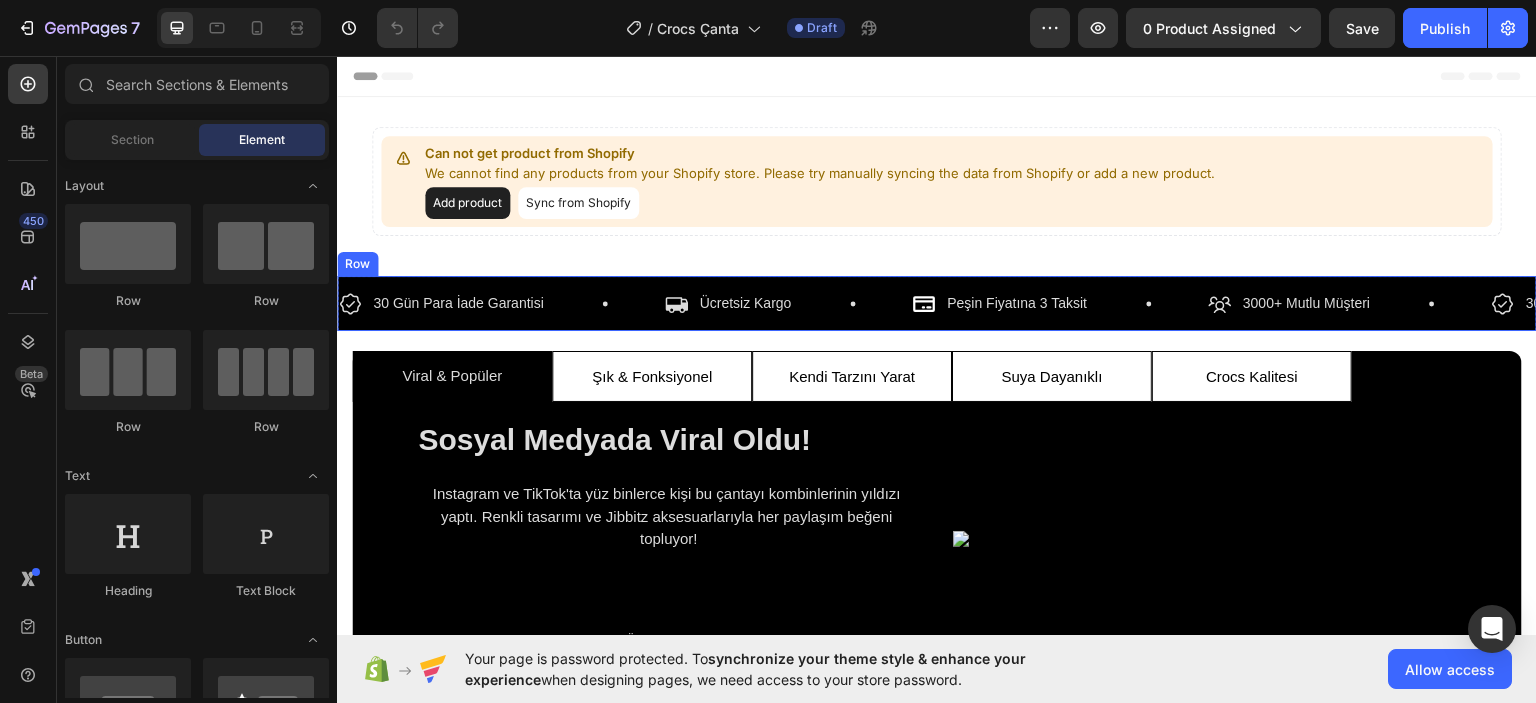 click on "30 Gün Para İade Garantisi Item List
Ücretsiz Kargo Item List
Peşin Fiyatına 3 Taksit Item List
3000+ Mutlu Müşteri Item List
30 Gün Para İade Garantisi Item List
Ücretsiz Kargo Item List
Peşin Fiyatına 3 Taksit Item List
3000+ Mutlu Müşteri Item List
30 Gün Para İade Garantisi Item List
Ücretsiz Kargo Item List
Peşin Fiyatına 3 Taksit Item List
3000+ Mutlu Müşteri Item List
30 Gün Para İade Garantisi Item List
Ücretsiz Kargo Item List
Peşin Fiyatına 3 Taksit Item List
3000+ Mutlu Müşteri Row" at bounding box center (937, 302) 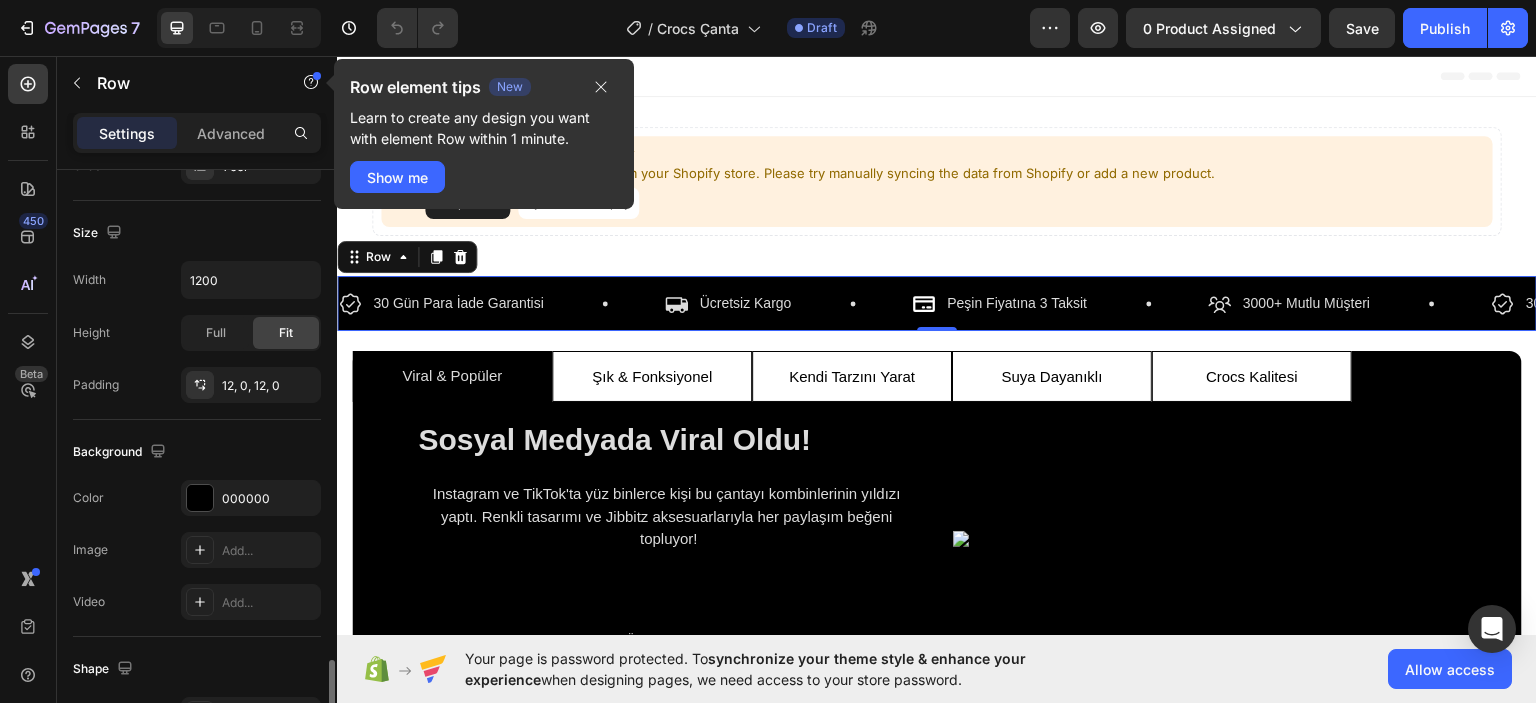 scroll, scrollTop: 628, scrollLeft: 0, axis: vertical 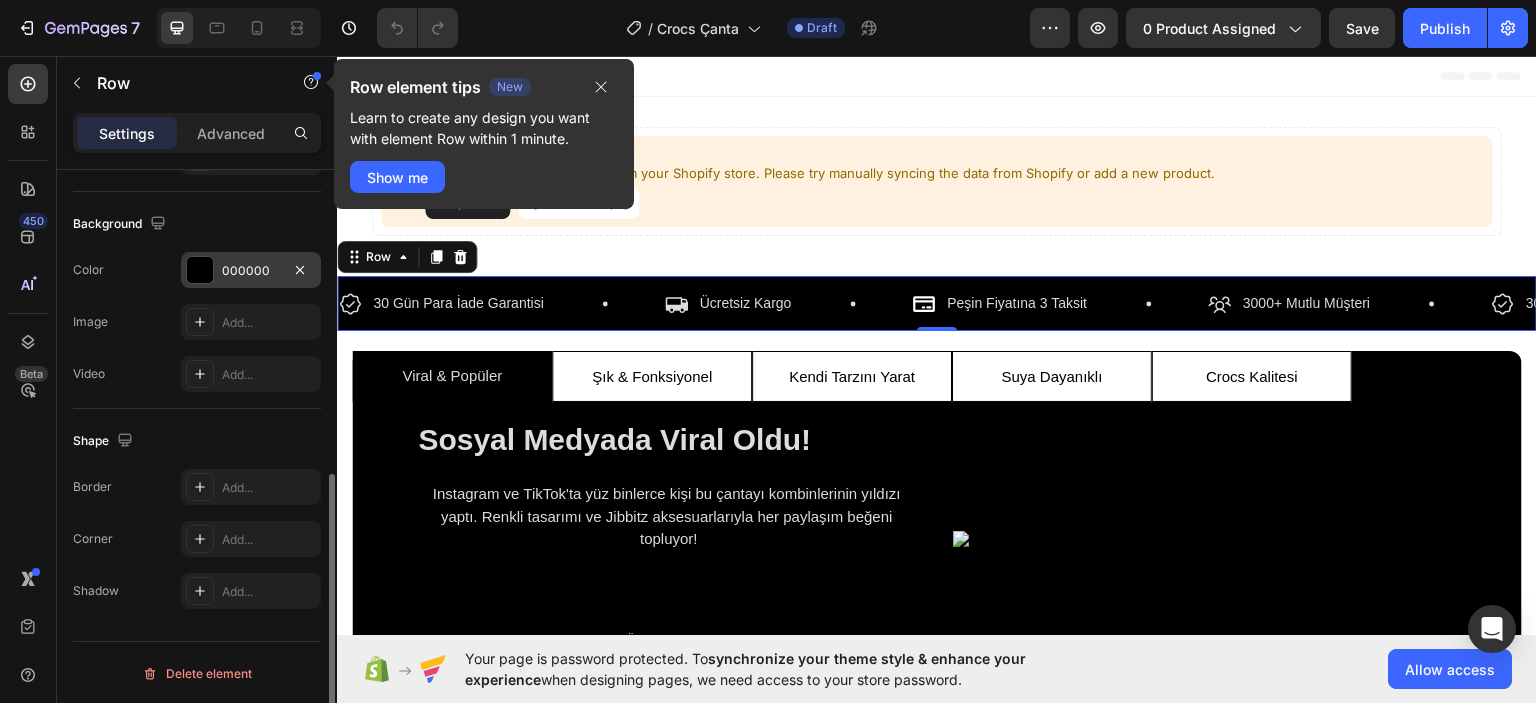 click on "000000" at bounding box center (251, 271) 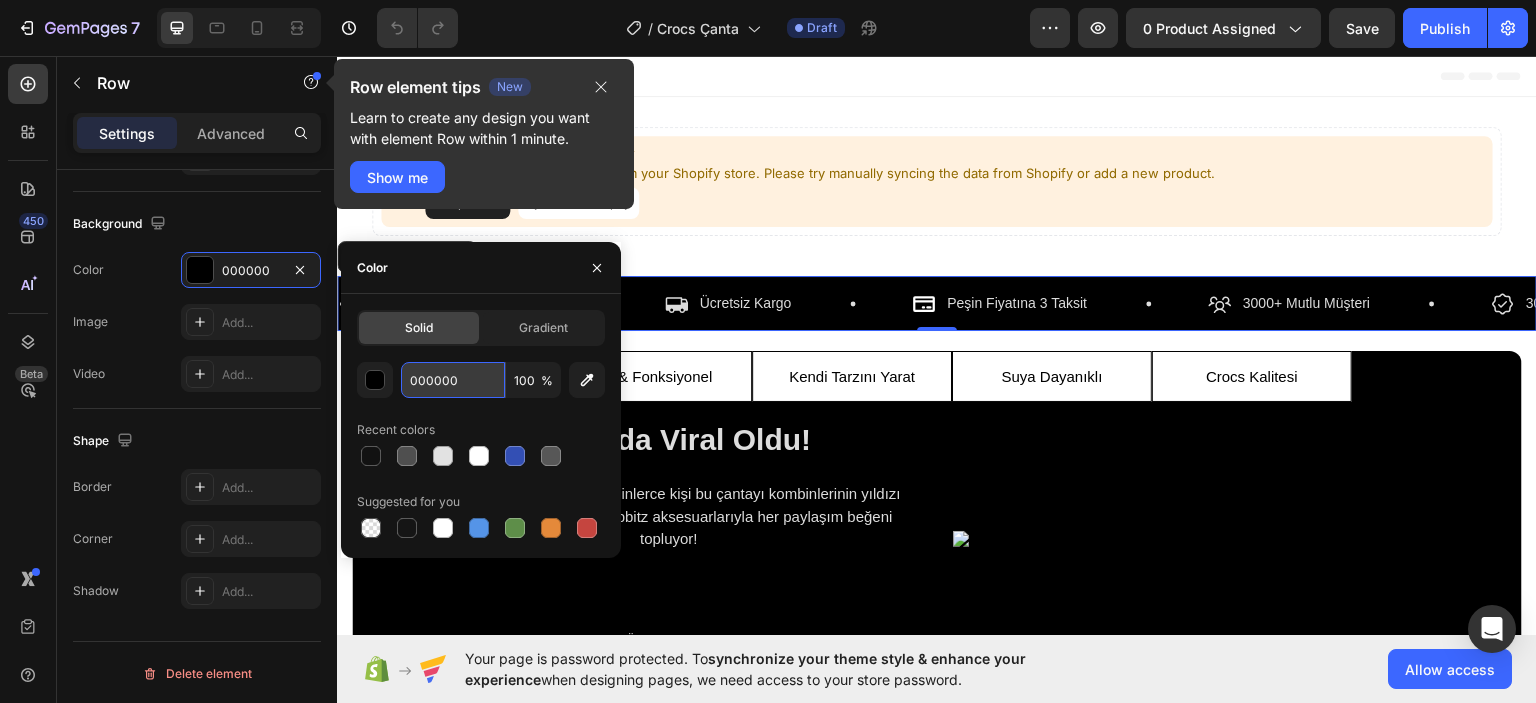 click on "000000" at bounding box center (453, 380) 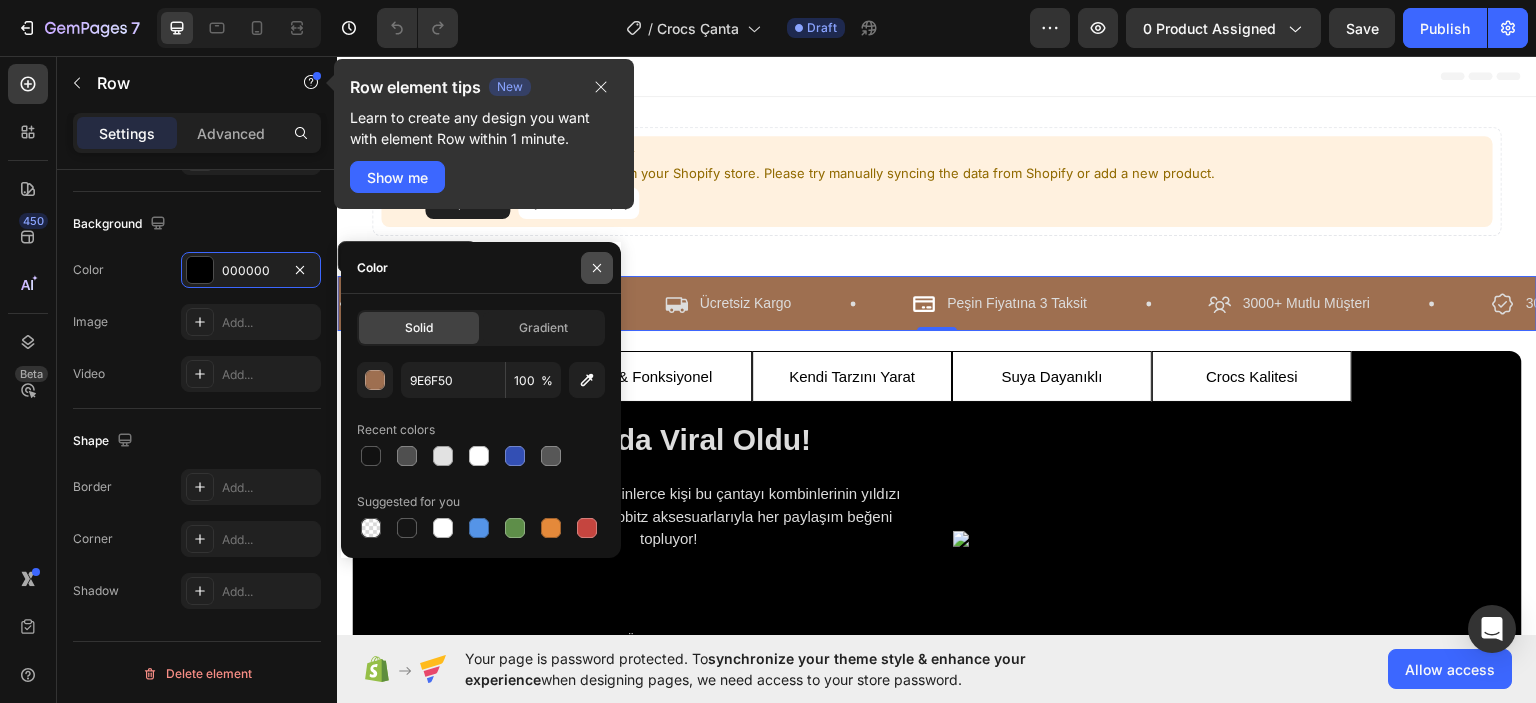 click at bounding box center (597, 268) 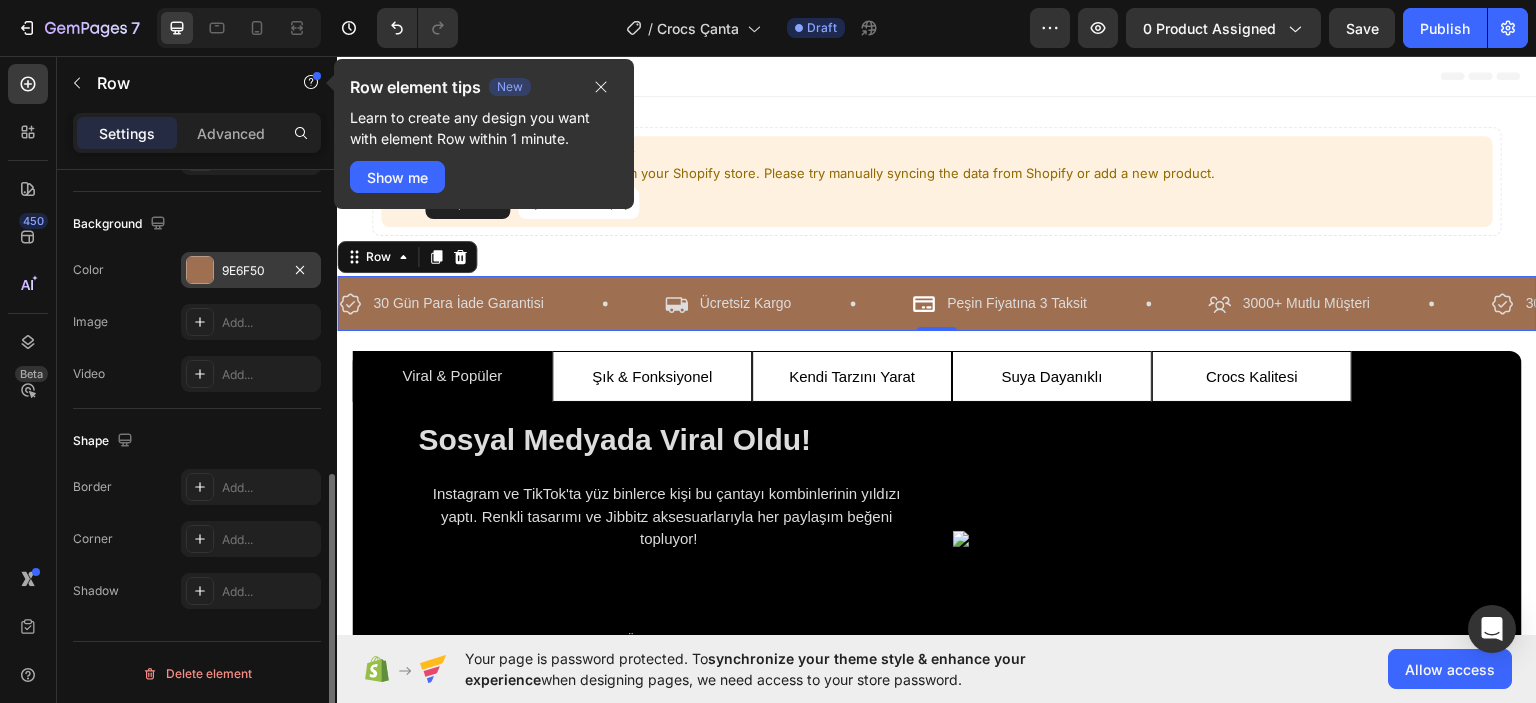 click at bounding box center (200, 270) 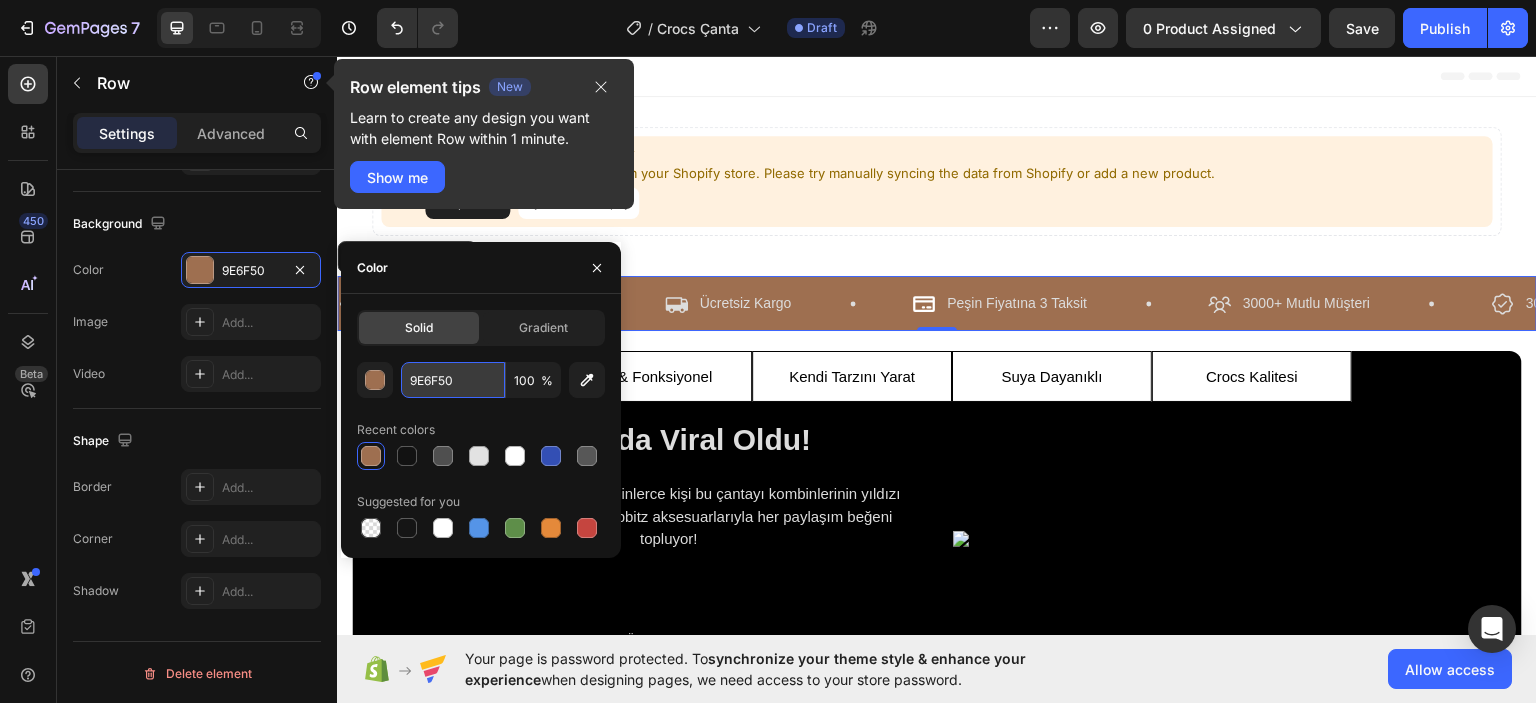 click on "9E6F50" at bounding box center (453, 380) 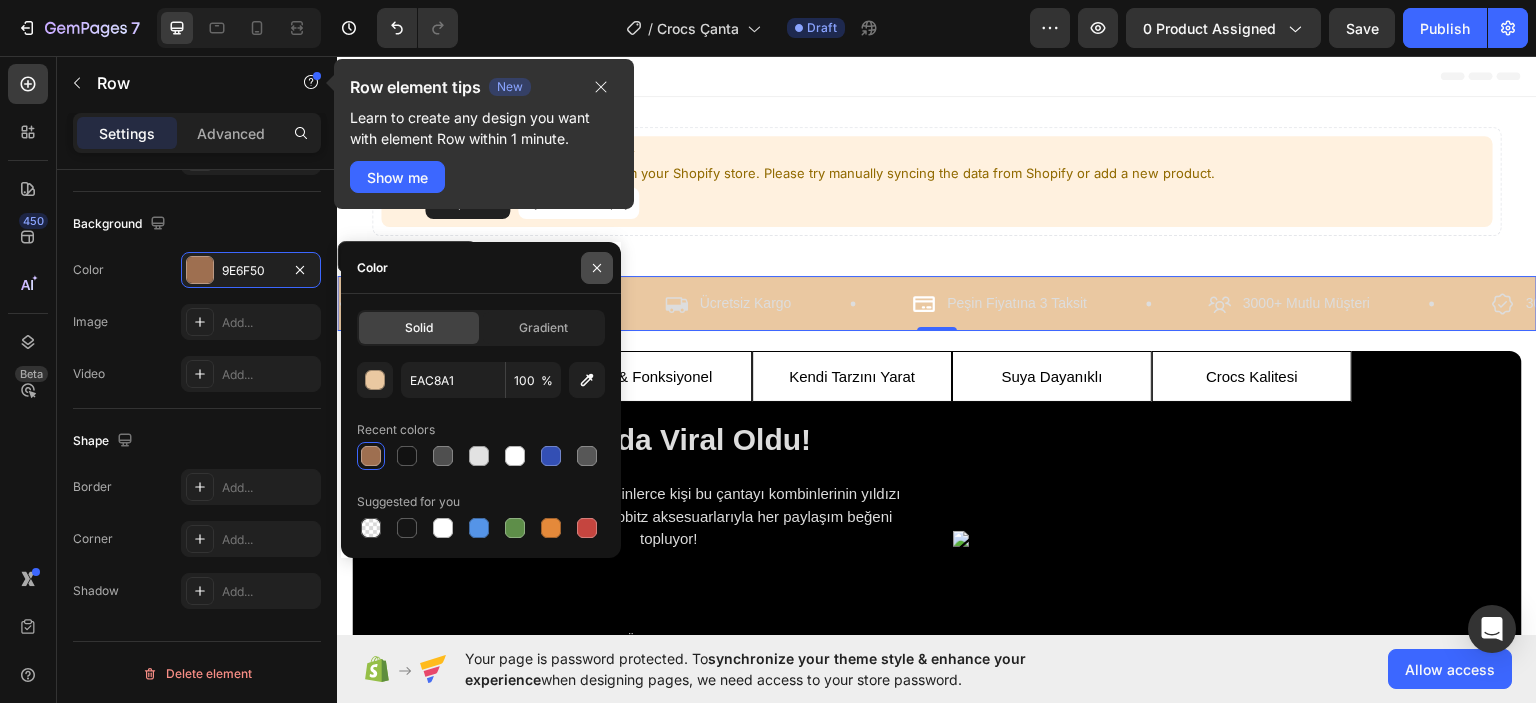click at bounding box center (597, 268) 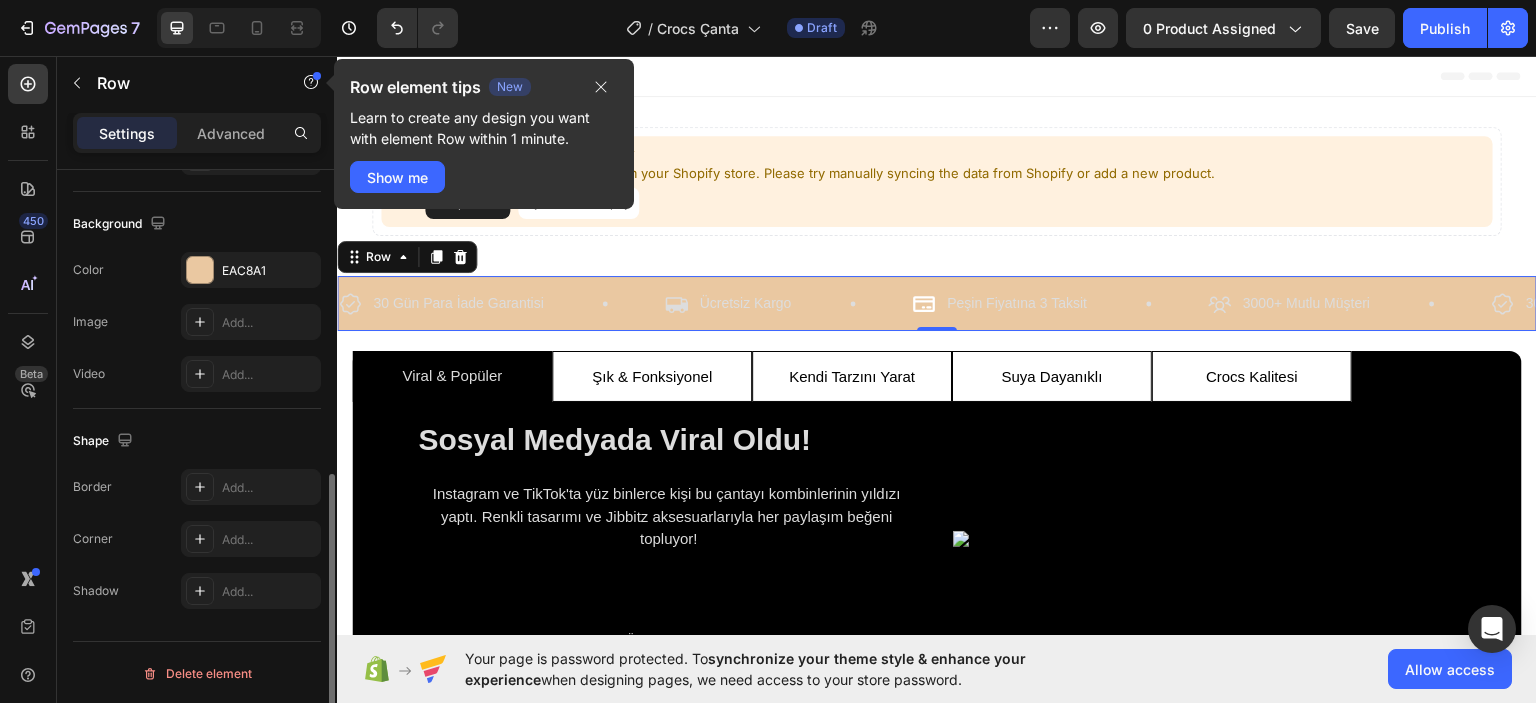 click on "The changes might be hidden by the video. Color EAC8A1 Image Add... Video Add..." 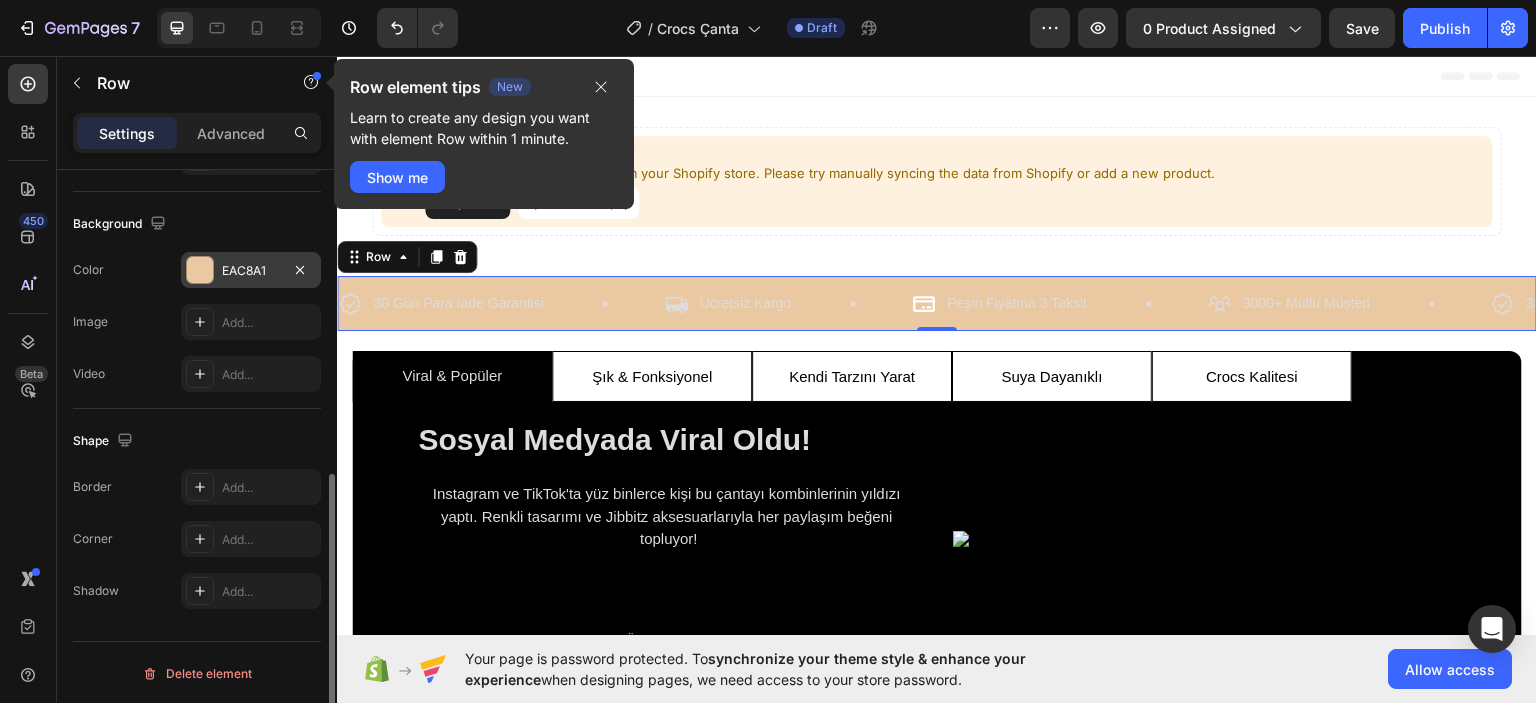 click on "EAC8A1" at bounding box center (251, 271) 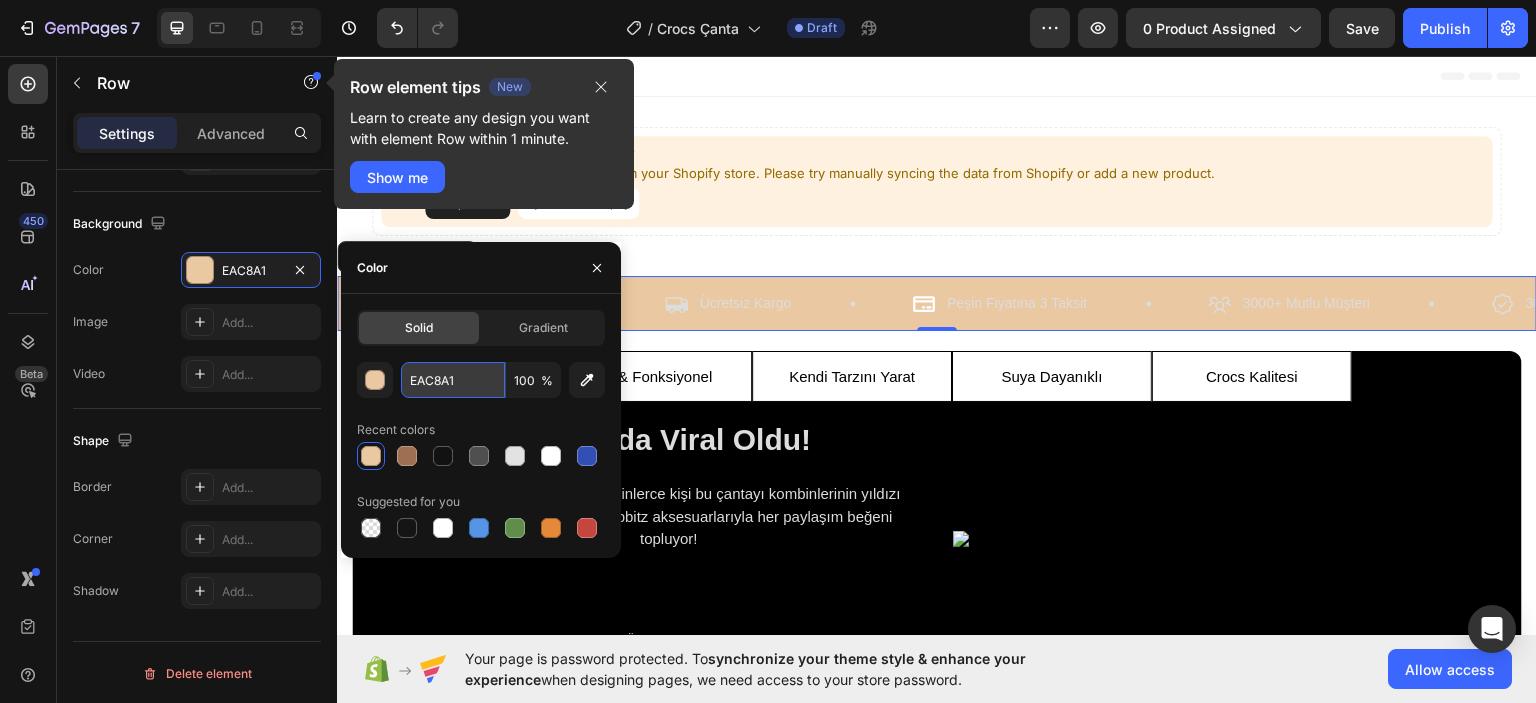 click on "EAC8A1" at bounding box center (453, 380) 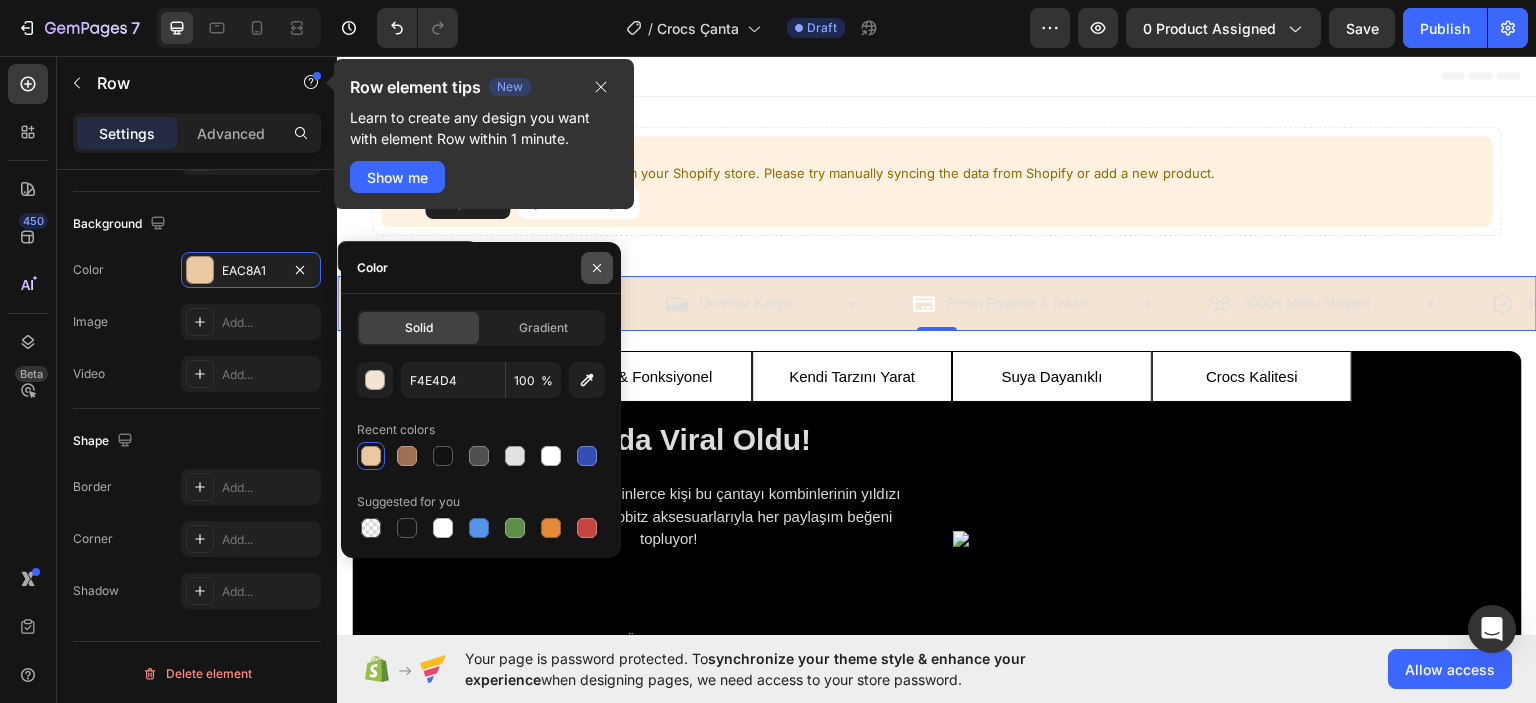 click 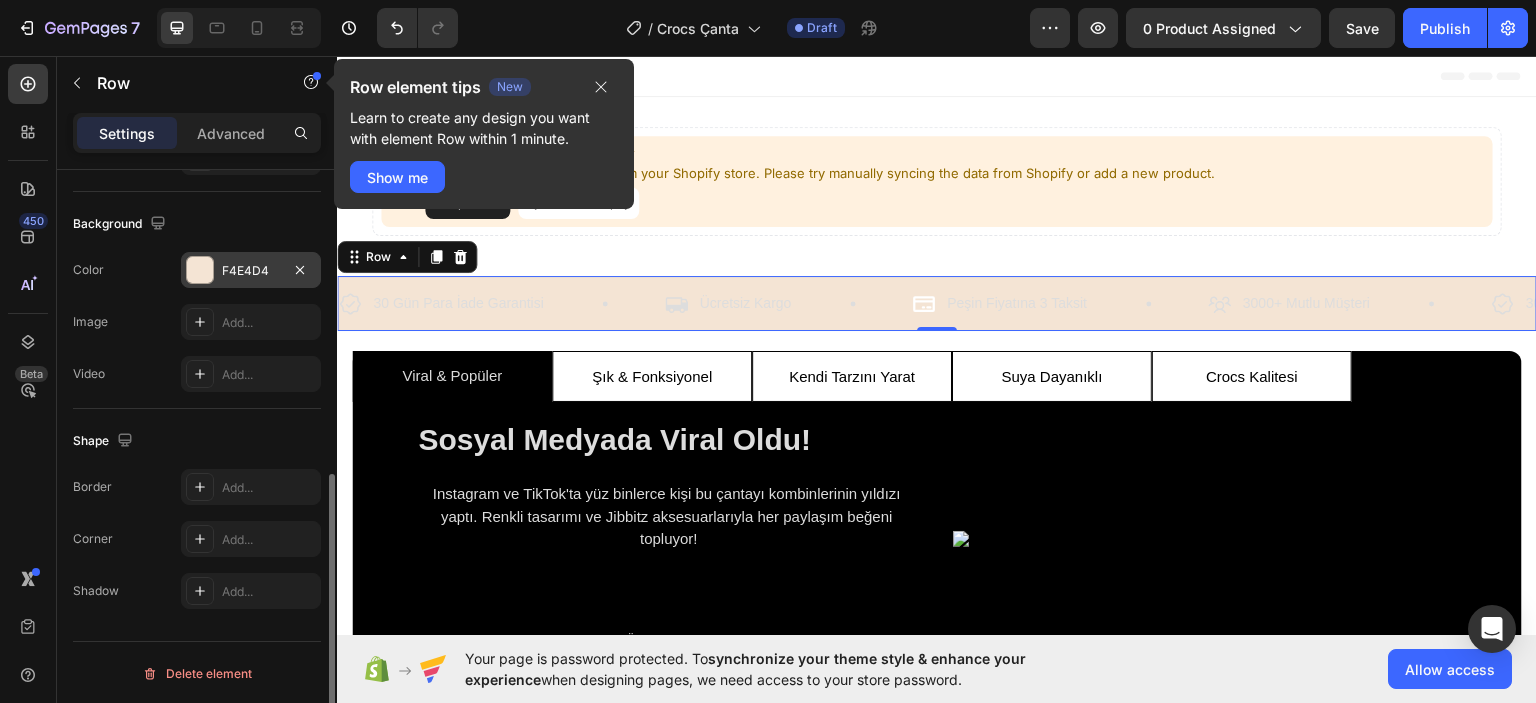 click on "F4E4D4" at bounding box center (251, 271) 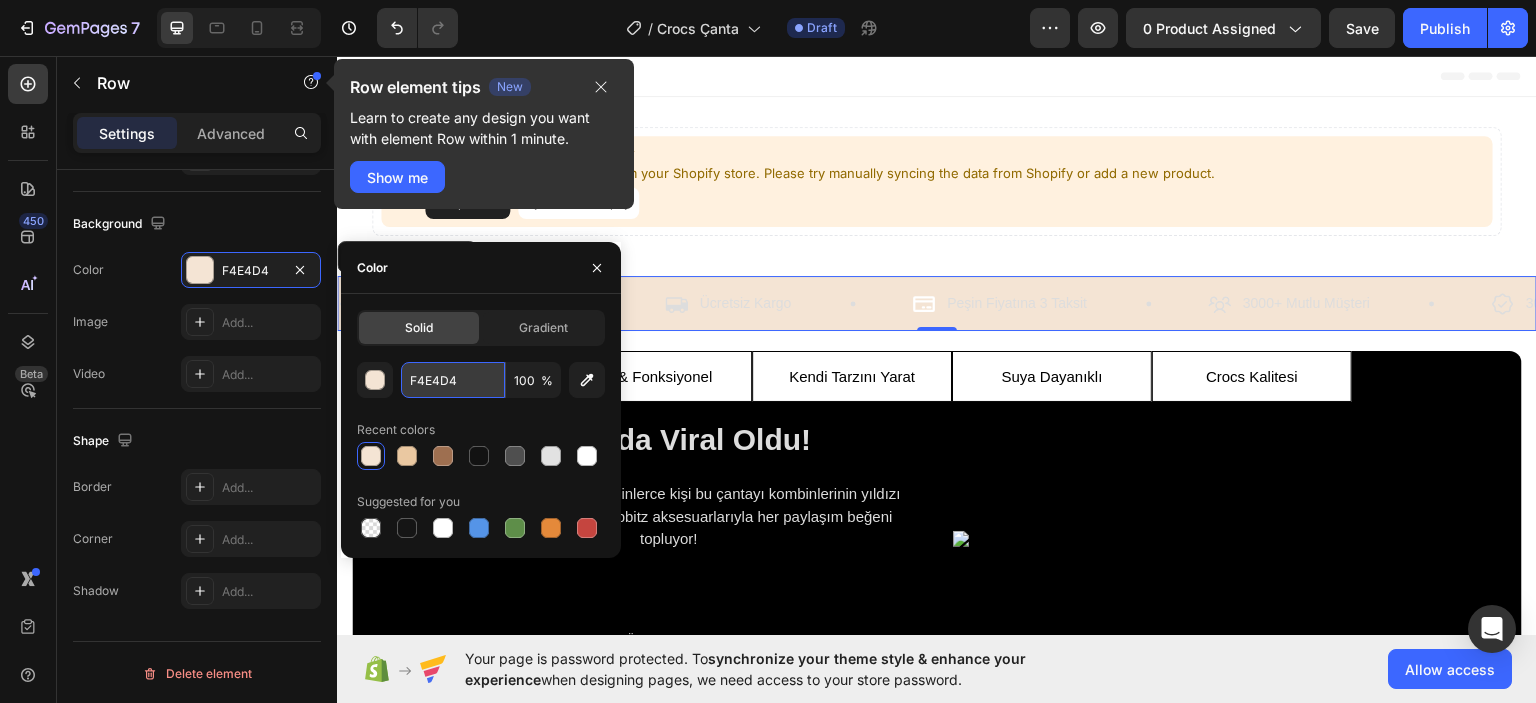 click on "F4E4D4" at bounding box center (453, 380) 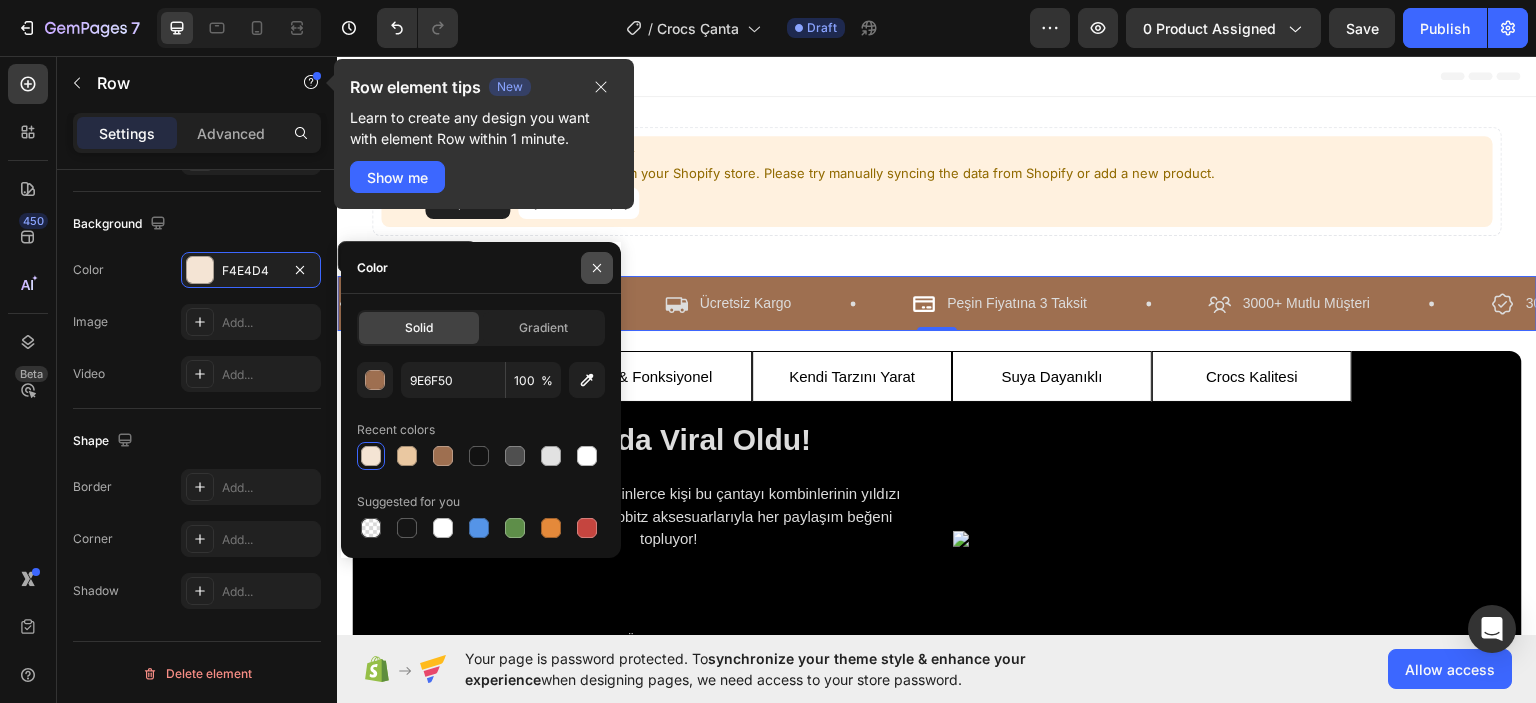 click 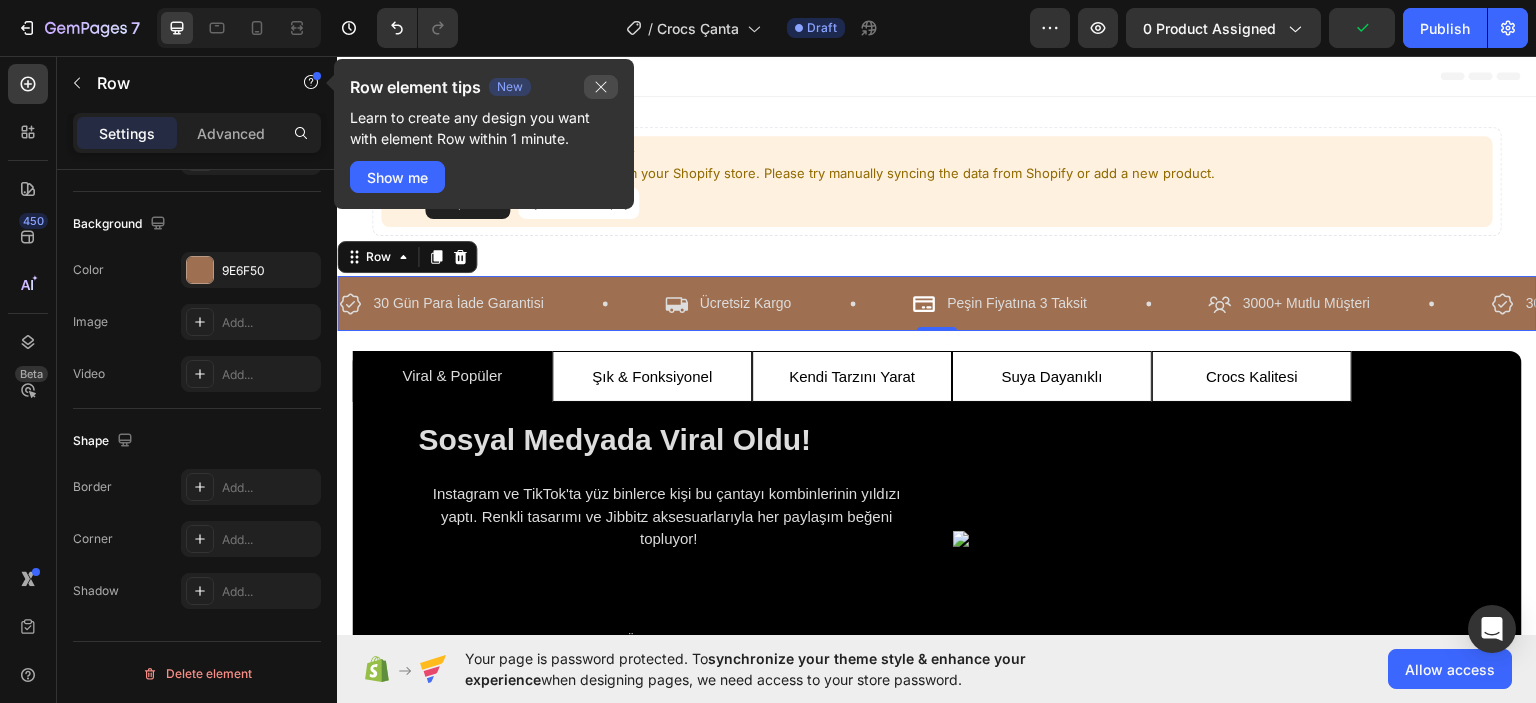 click 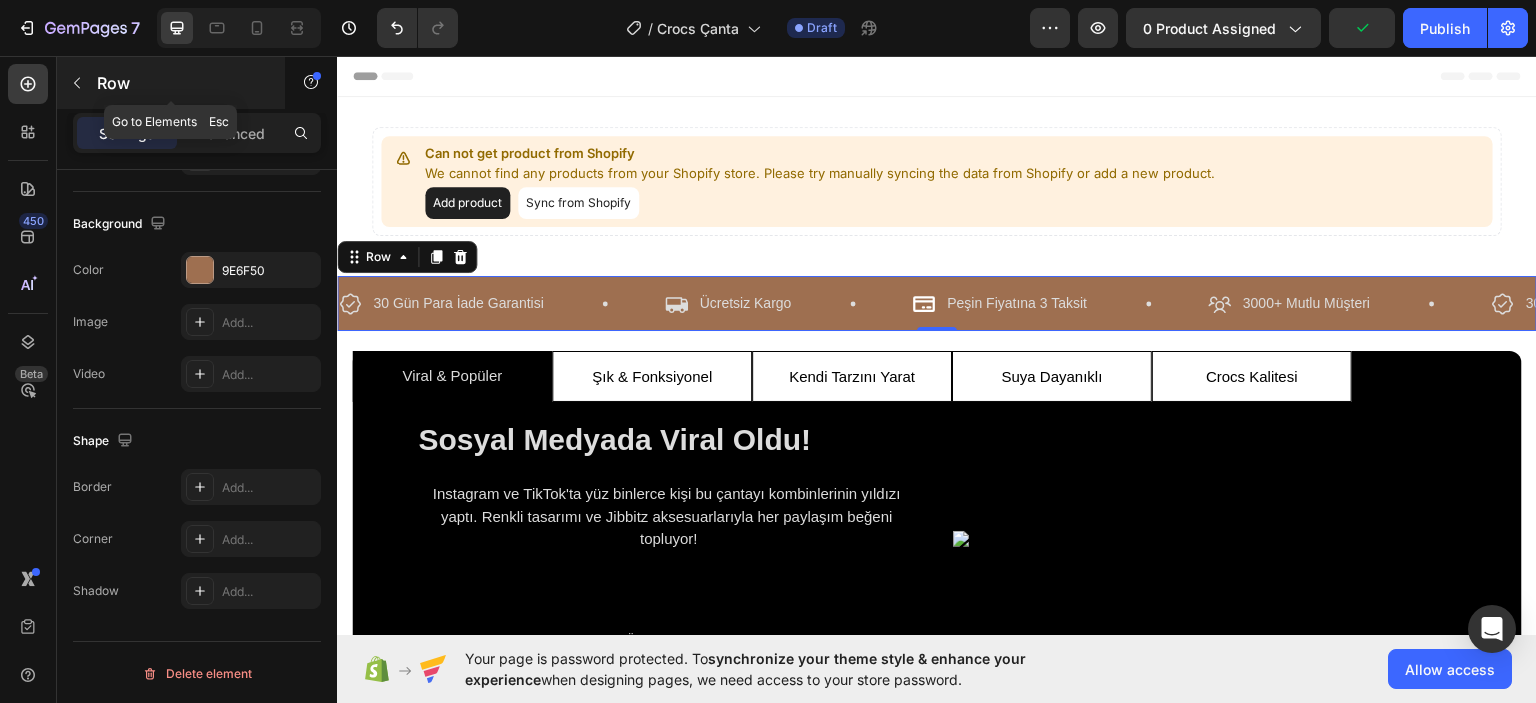 click at bounding box center (77, 83) 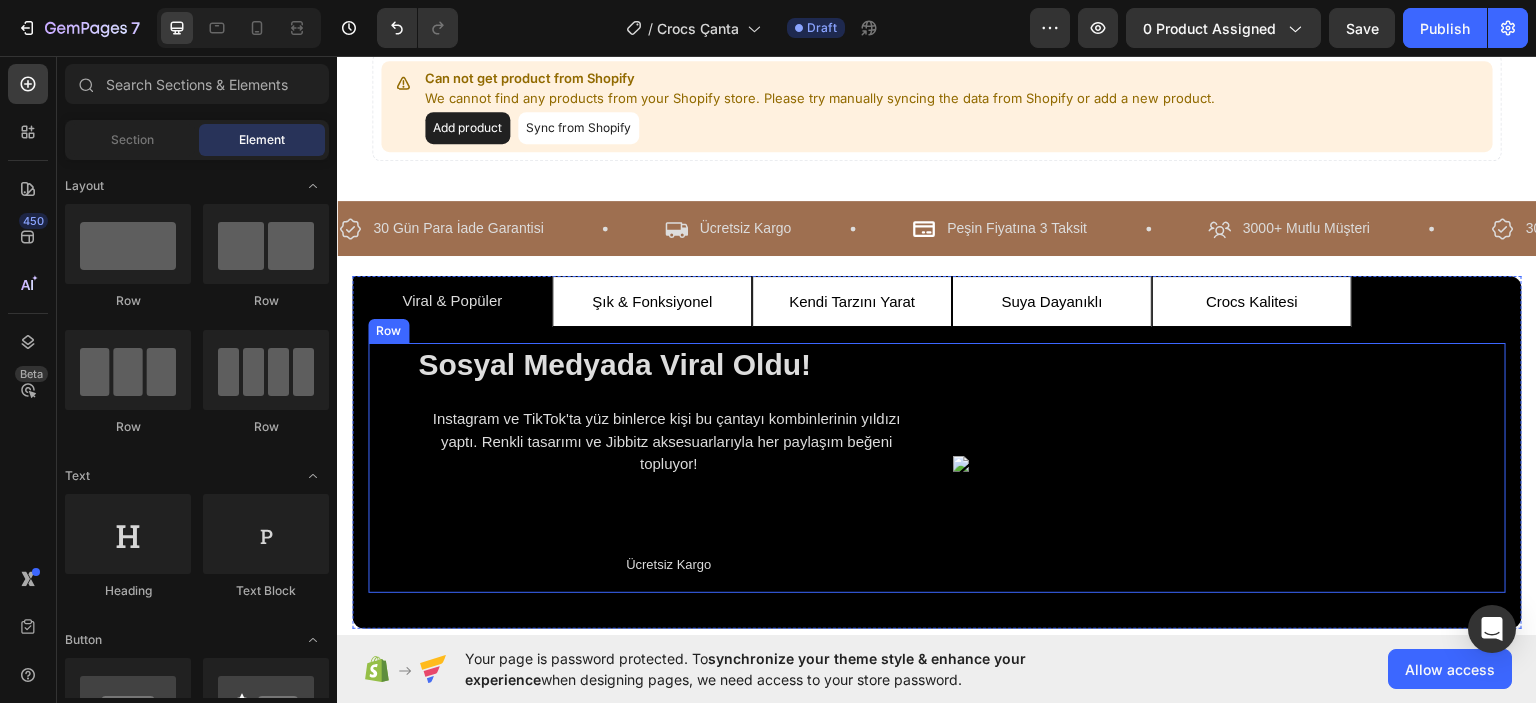 scroll, scrollTop: 200, scrollLeft: 0, axis: vertical 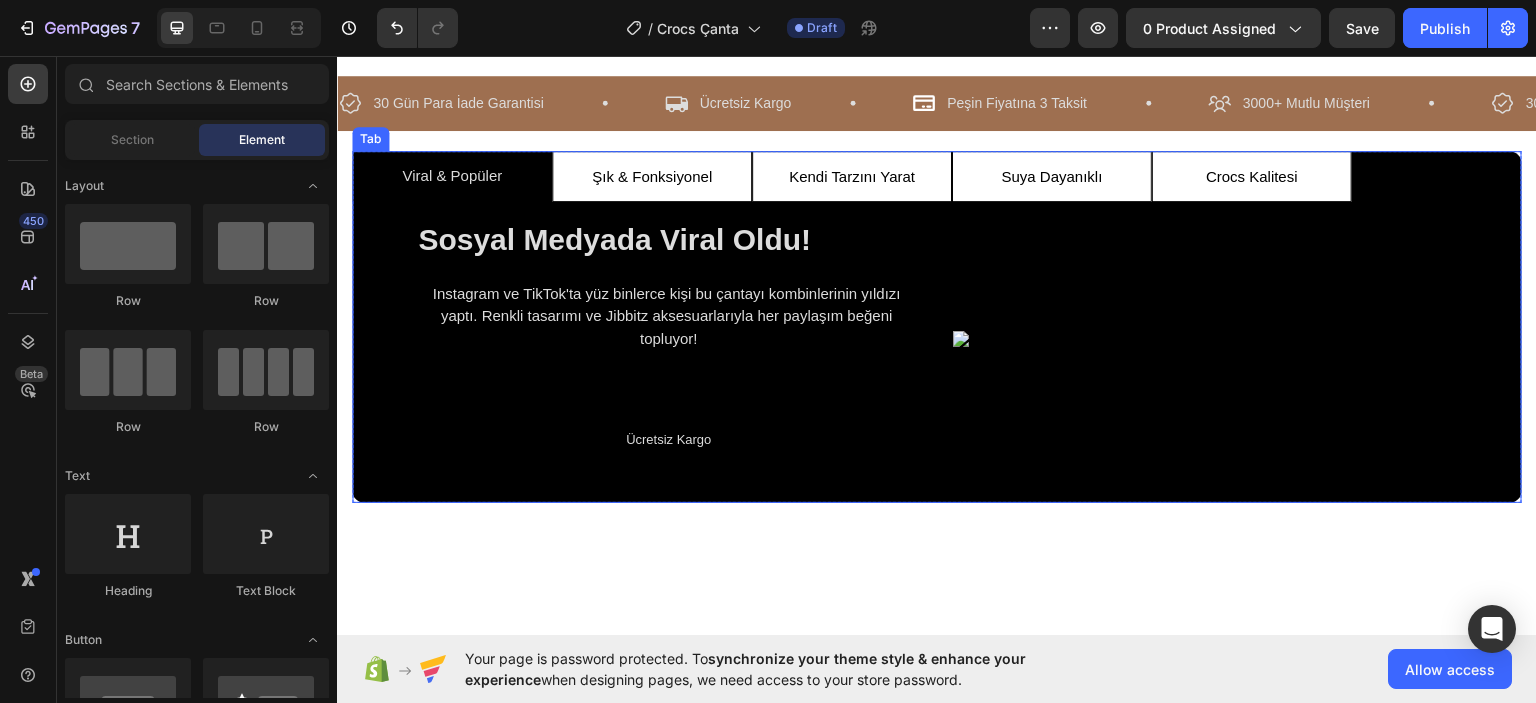 click on "Sosyal Medyada Viral Oldu! Heading Instagram ve TikTok'ta yüz binlerce kişi bu çantayı kombinlerinin yıldızı yaptı. Renkli tasarımı ve Jibbitz aksesuarlarıyla her paylaşım beğeni topluyor! Text Block
İndirimi Kap Button Ücretsiz Kargo Text Block Row Image Row Hem Şık Hem Fonksiyonel Heading Günlük kullanım, sahil keyfi, alışveriş turu ya da spor sonrası... Bu çanta her stile uyum sağlarken eşyalarınızı güvenle taşır. Text Block
İndirimi Kap Button 30 gün para iade garantisi! Text Block Row Image Row Kendi Tarzını Yarat! Heading Delikli yapısı sayesinde Jibbitz aksesuarlarla her an farklı bir görünüm yaratabilirsin. Kendi tarzını yansıtmanın en eğlenceli yolu! Text Block
İndirimi Kap Button Peşin Fiyatına 3 Taksit Fırsatı Text Block Row Image Row Suya ve Kire Dayanıklı Malzeme Heading Text Block
İndirimi Kap Button 12 Ay'a Varan Taksit Fırsatı Text Block Row Image Row Heading Text Block" at bounding box center [937, 352] 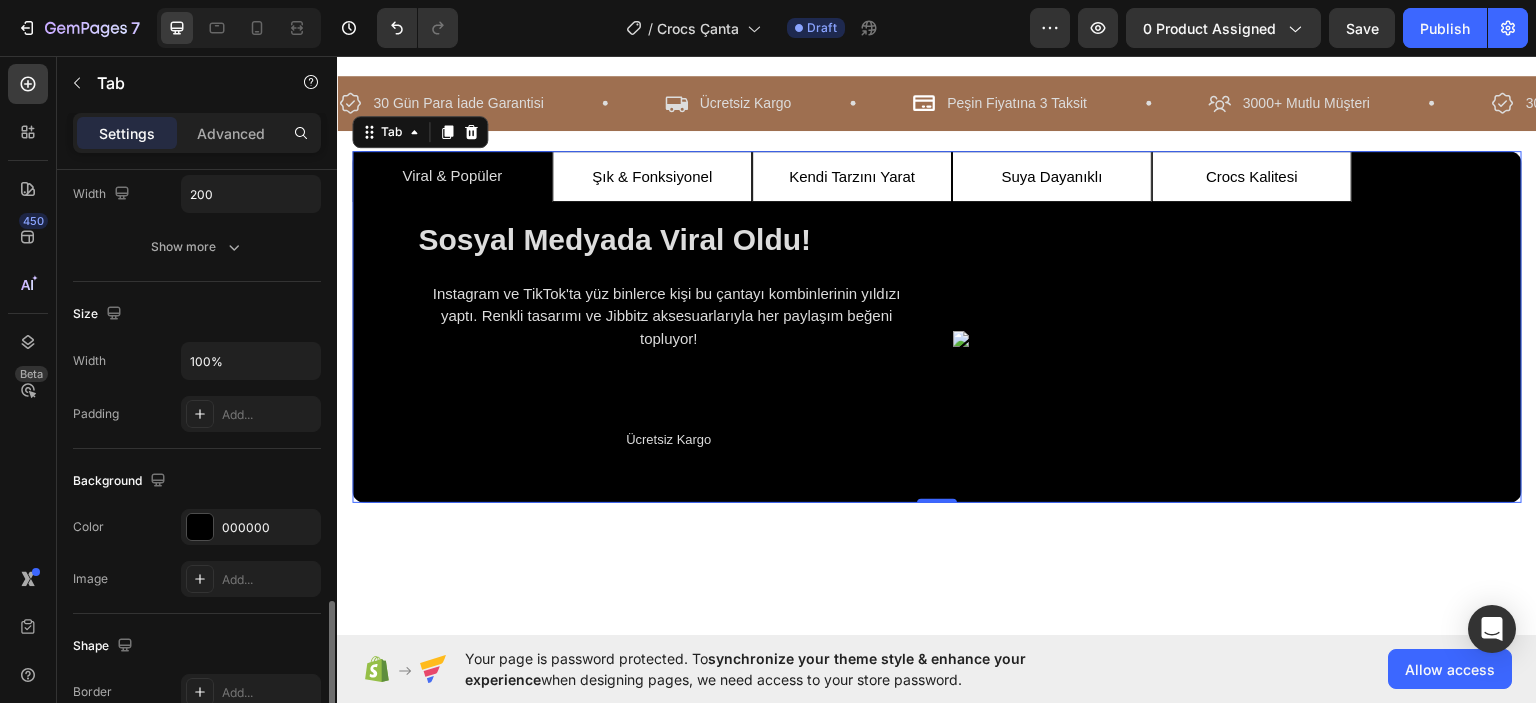 scroll, scrollTop: 500, scrollLeft: 0, axis: vertical 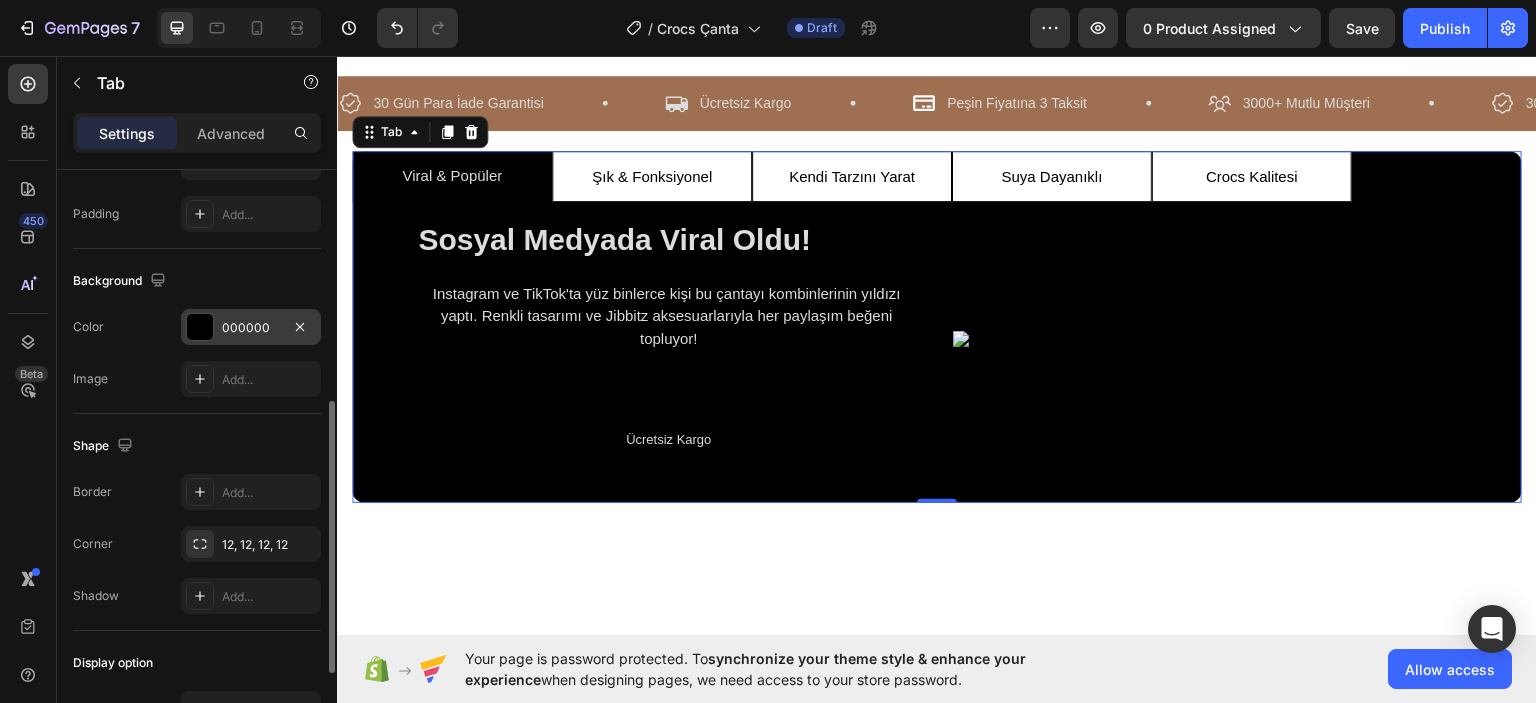 click at bounding box center [200, 327] 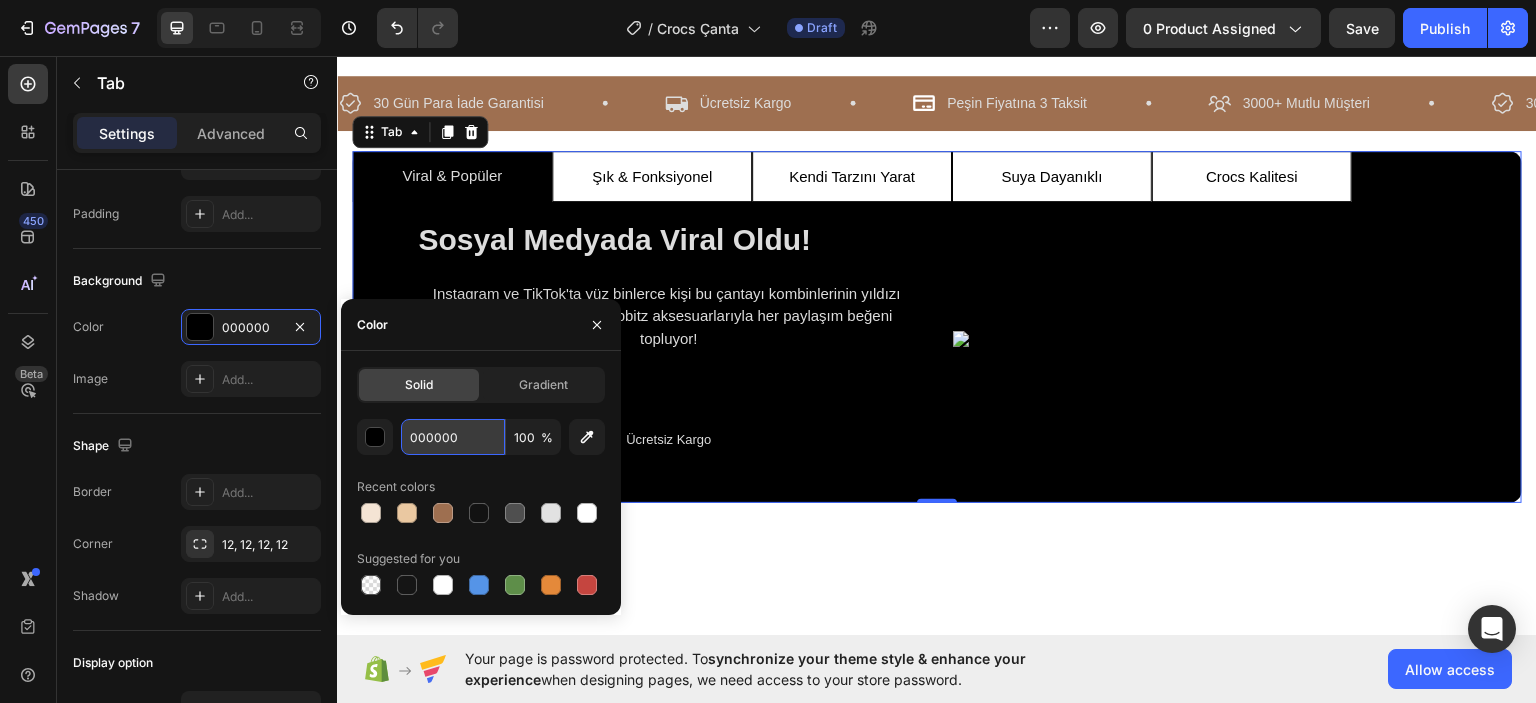 click on "000000" at bounding box center (453, 437) 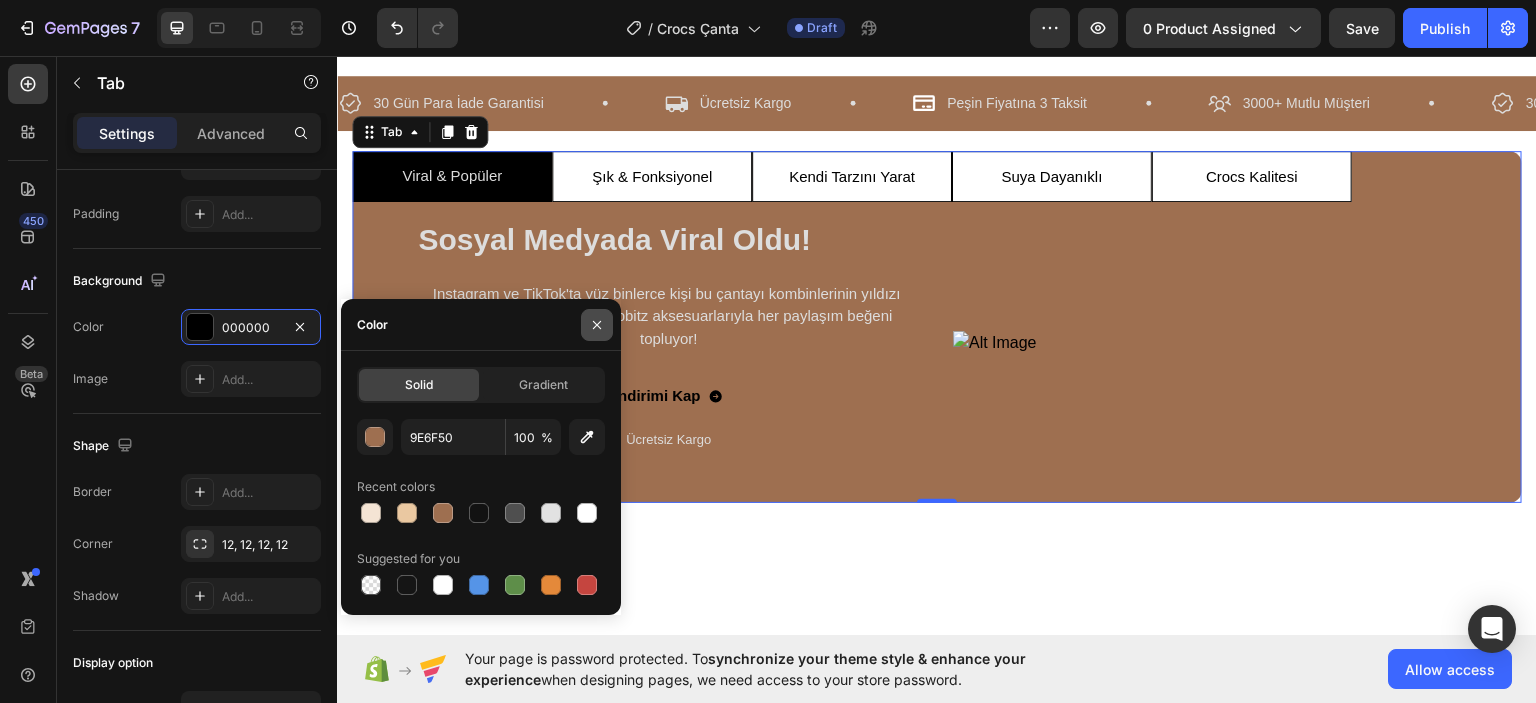 click 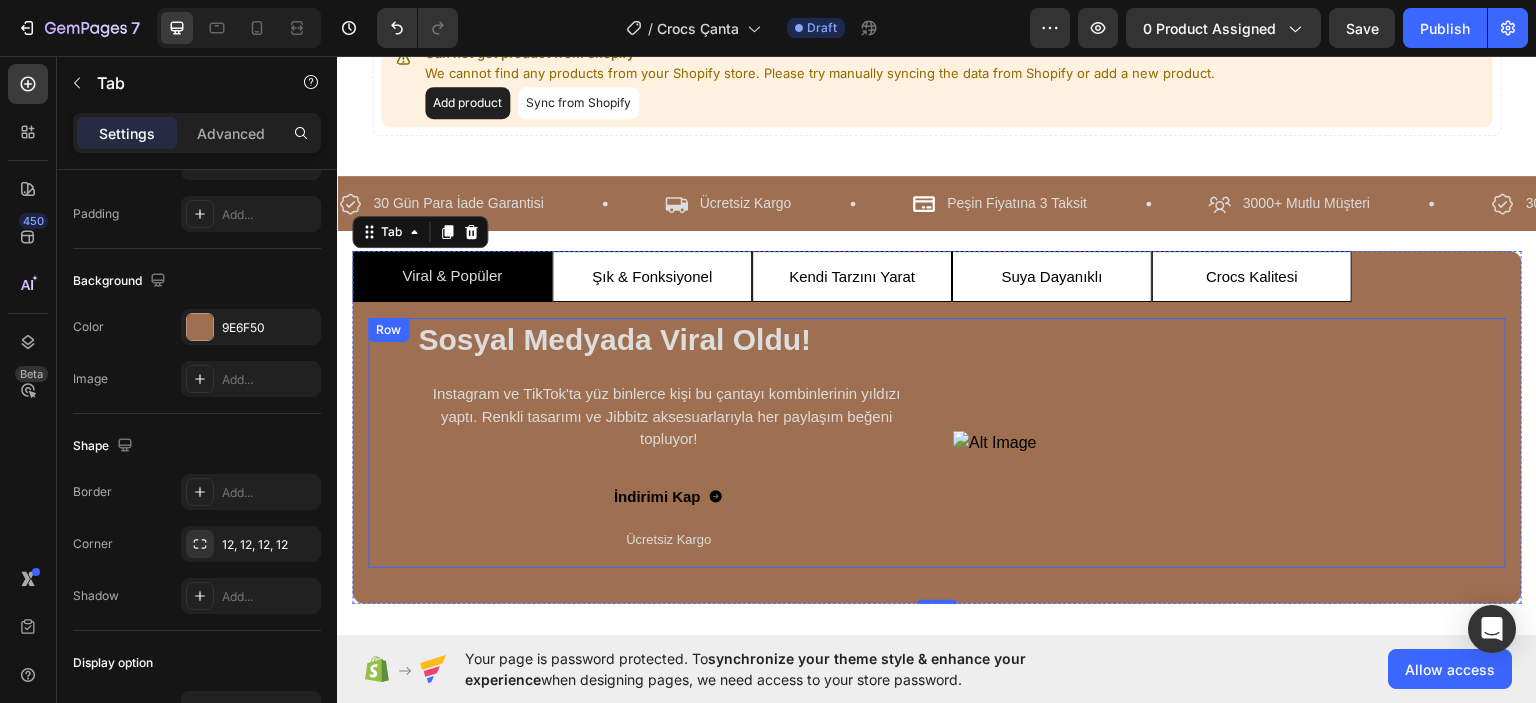 scroll, scrollTop: 0, scrollLeft: 0, axis: both 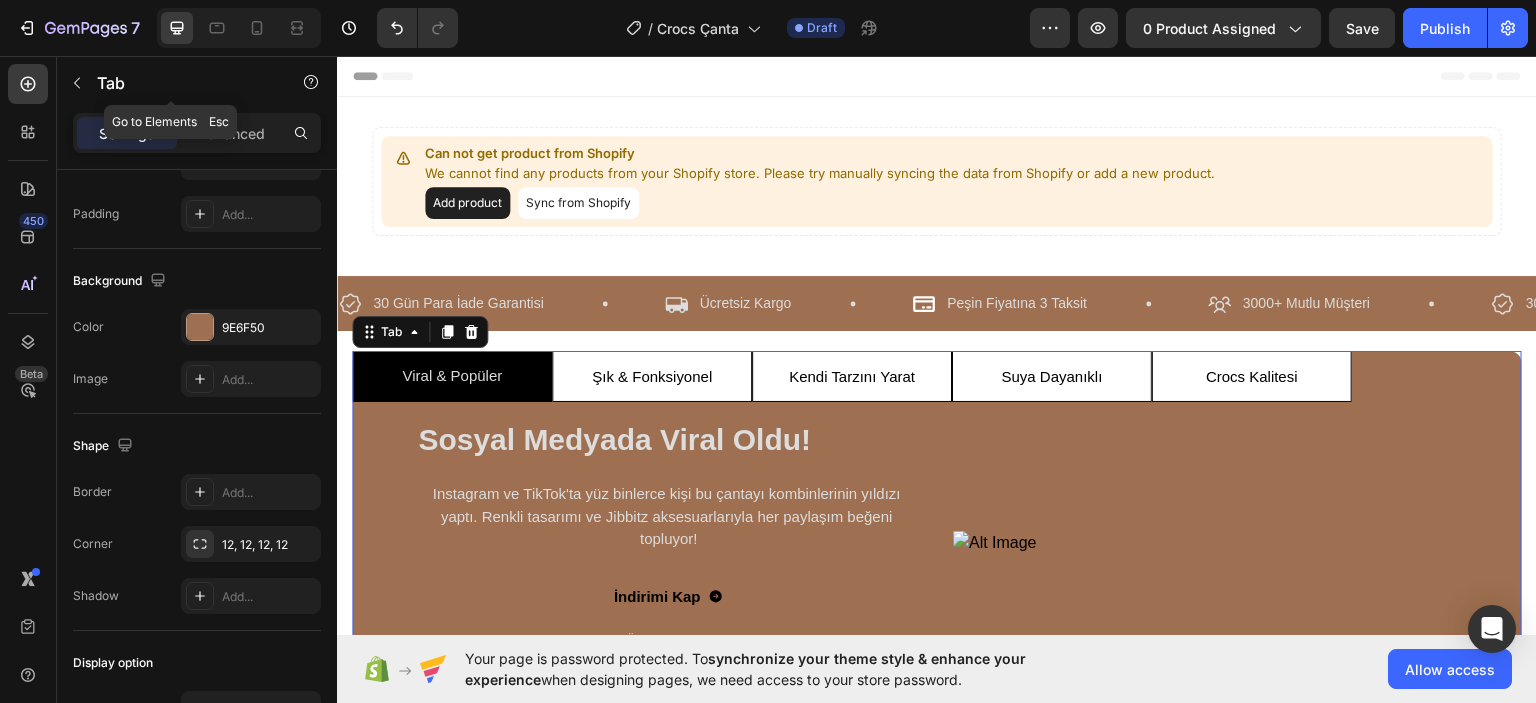 click 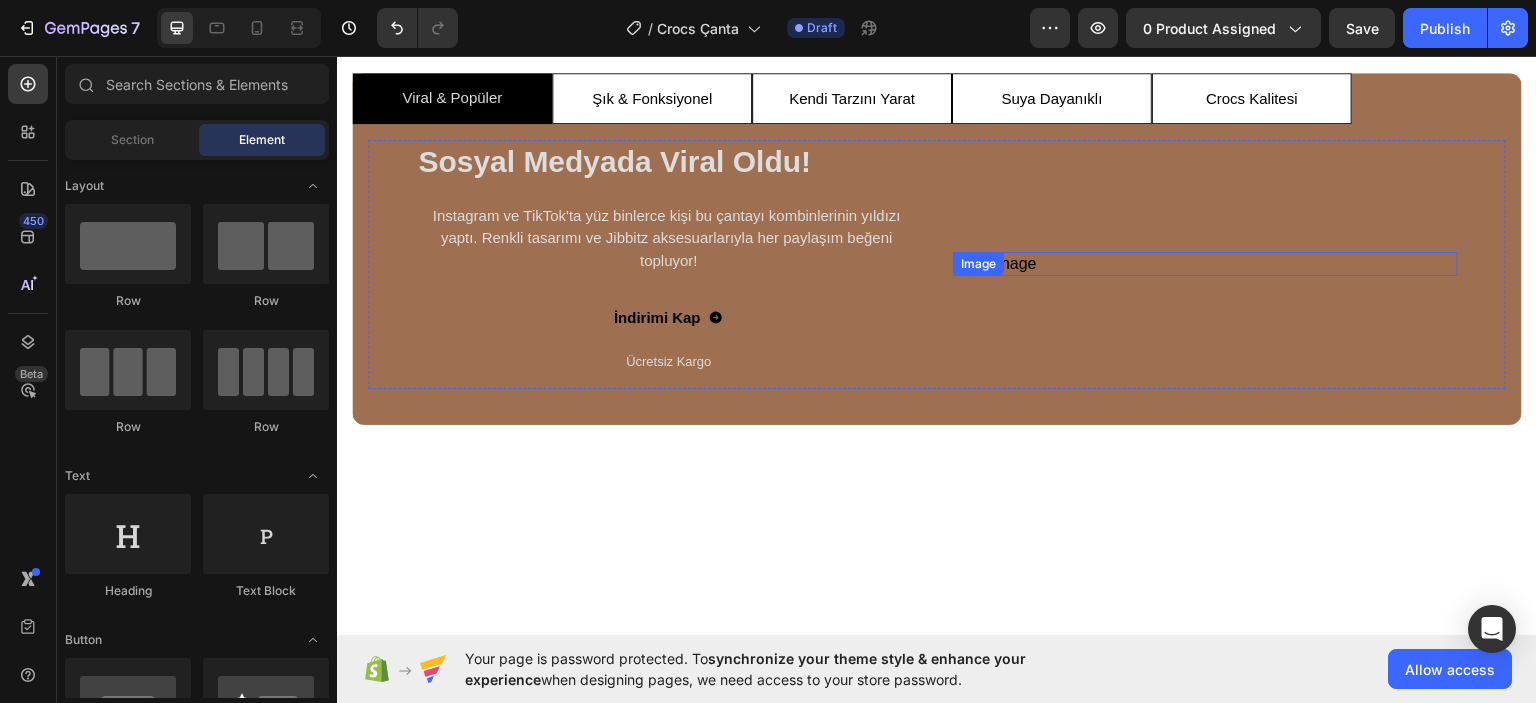 scroll, scrollTop: 100, scrollLeft: 0, axis: vertical 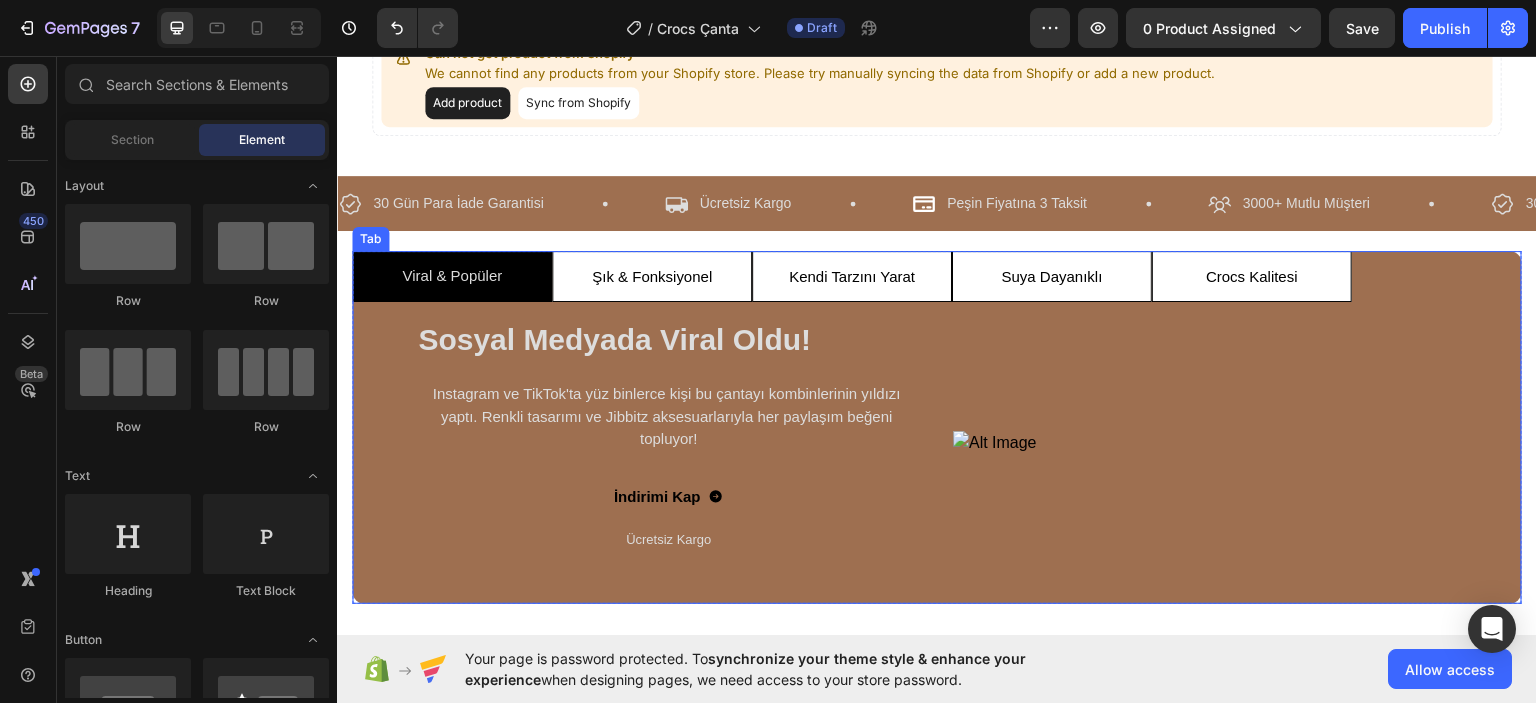 click on "Viral & Popüler" at bounding box center [452, 275] 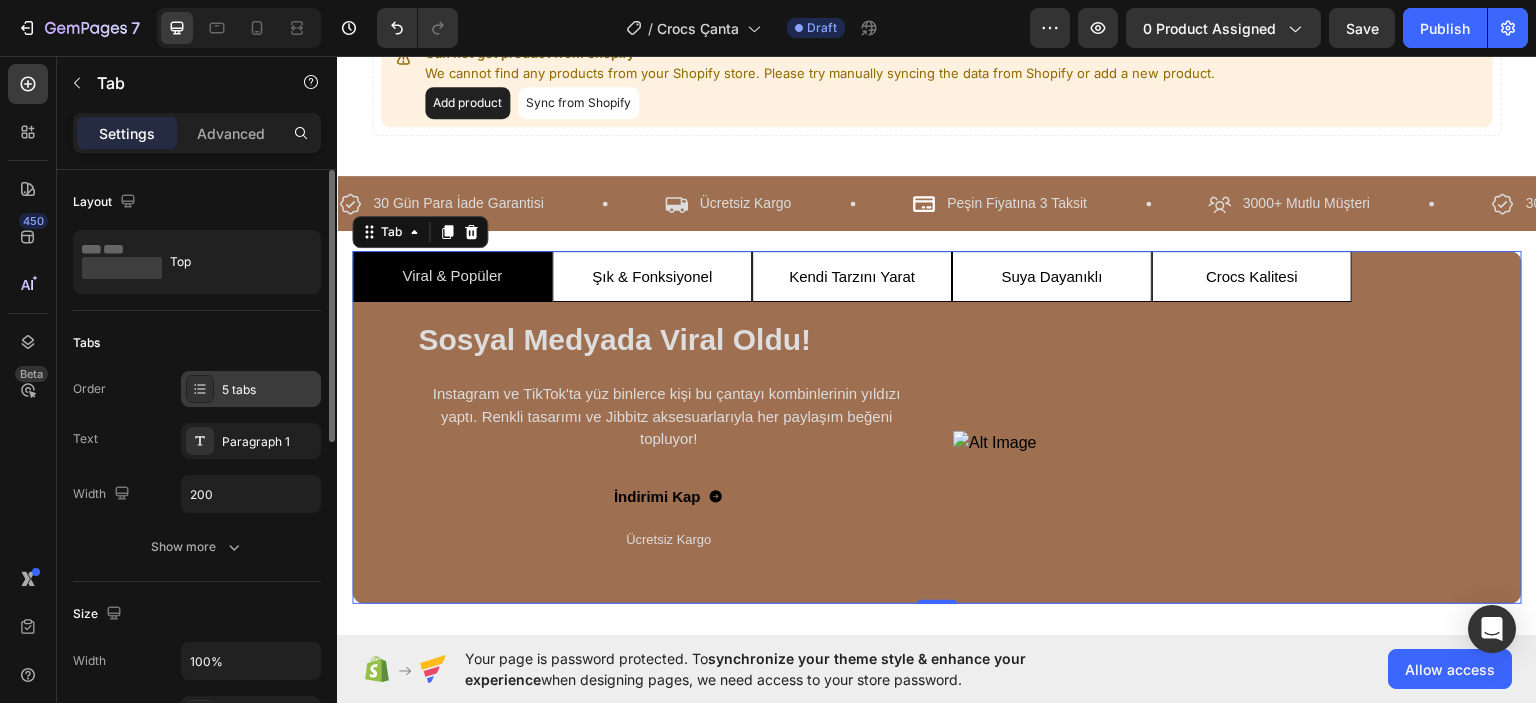 click at bounding box center (200, 389) 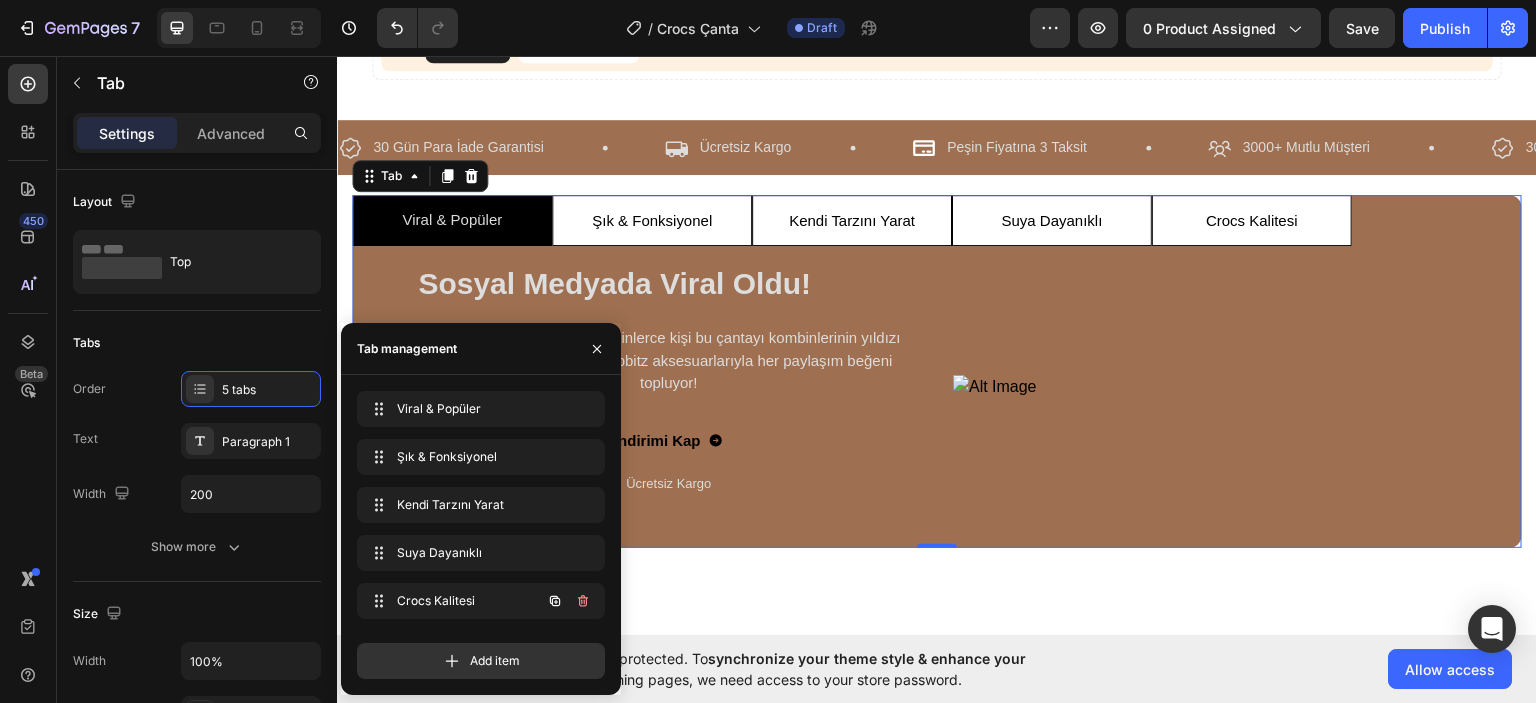 scroll, scrollTop: 200, scrollLeft: 0, axis: vertical 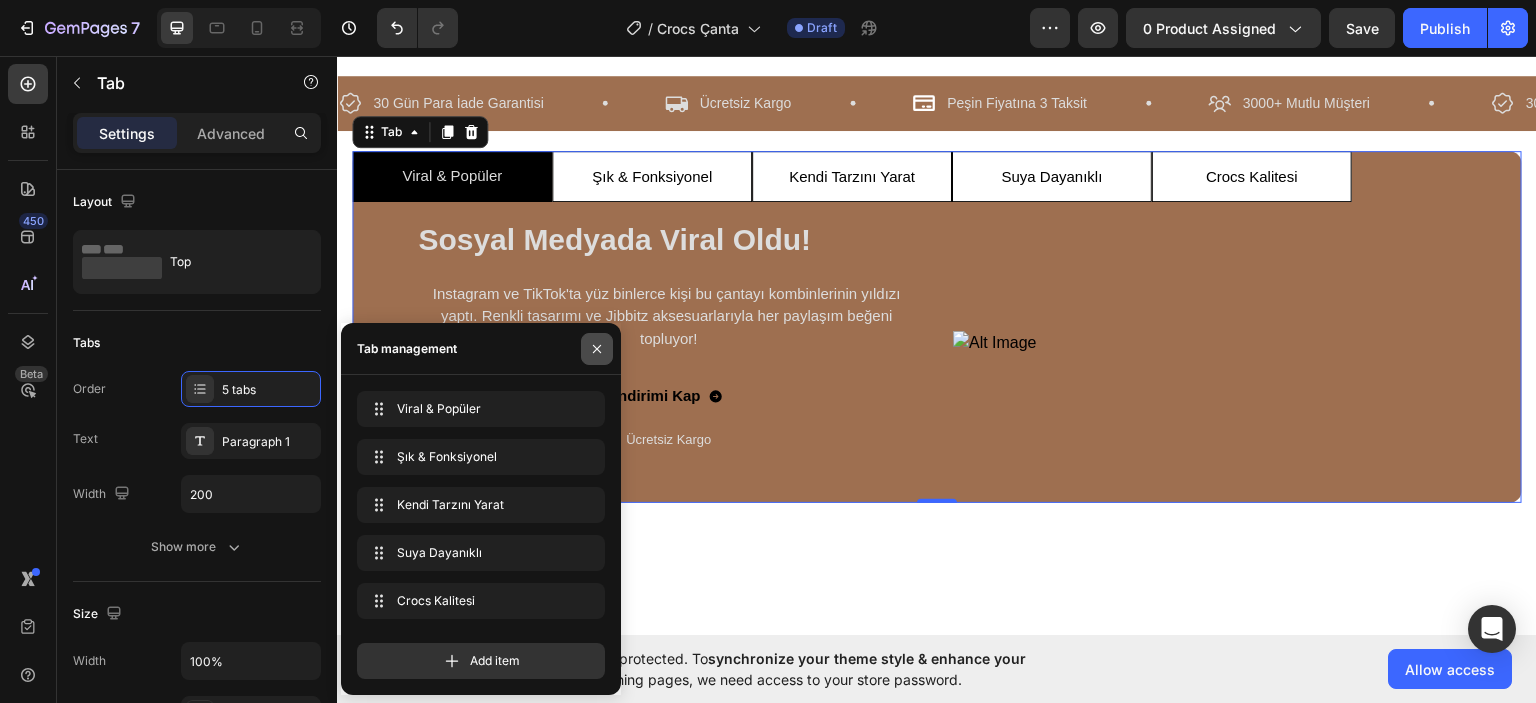 click at bounding box center [597, 349] 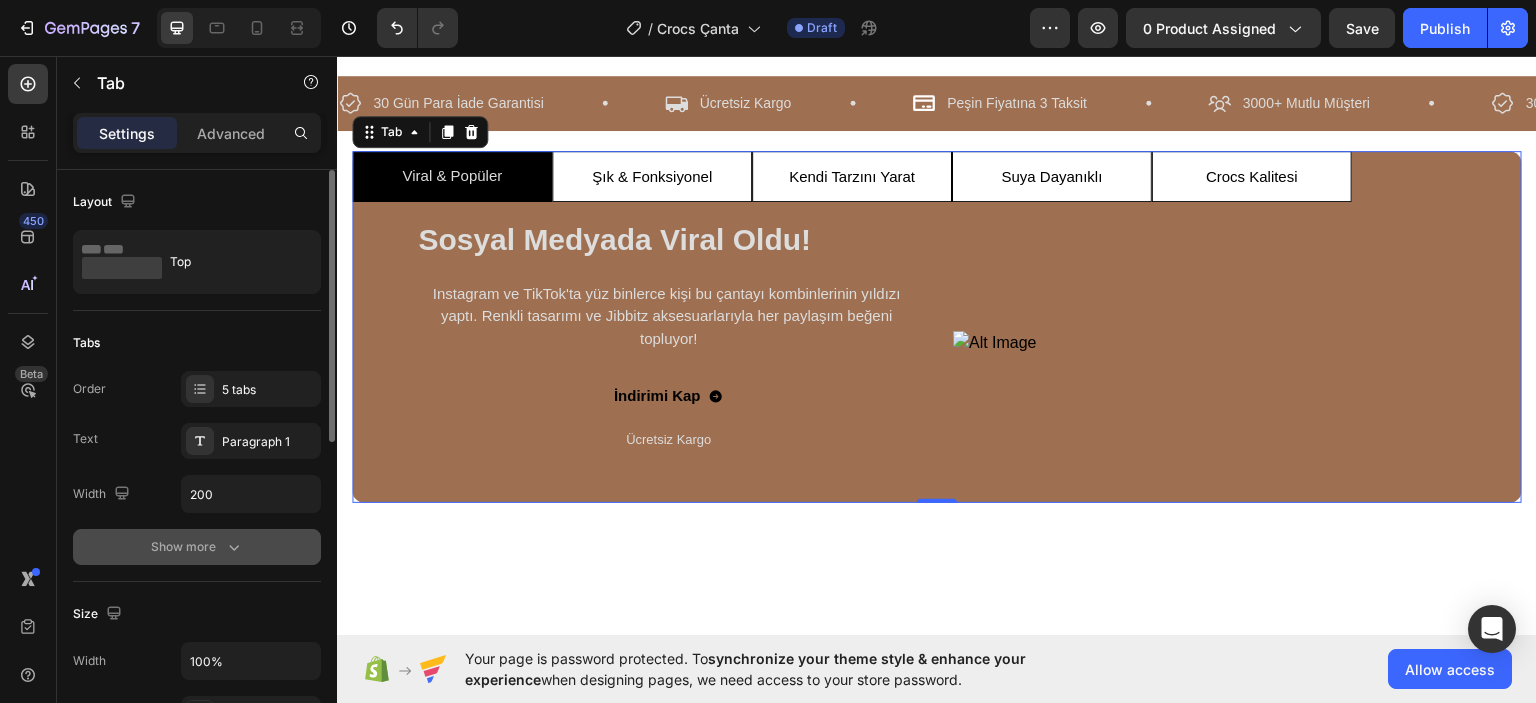 click on "Show more" at bounding box center [197, 547] 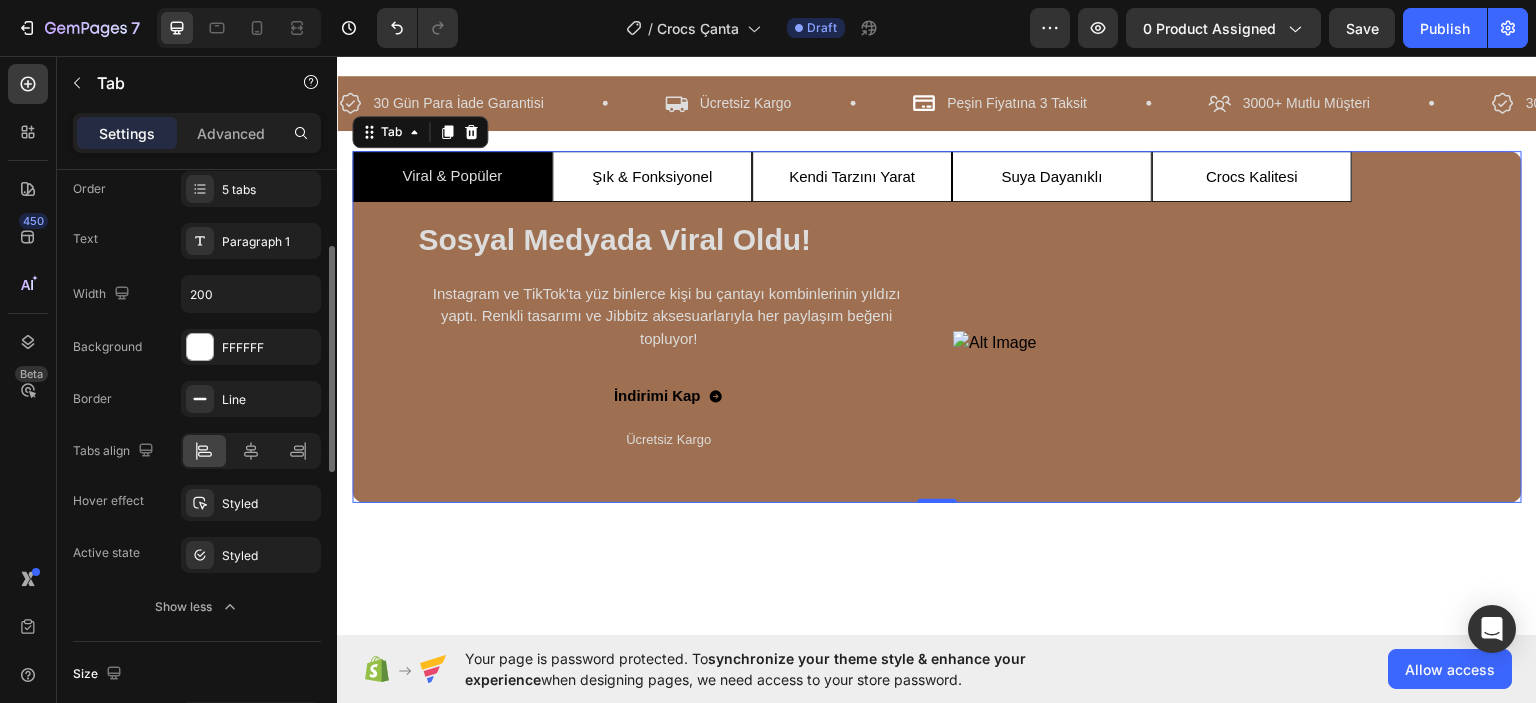 scroll, scrollTop: 100, scrollLeft: 0, axis: vertical 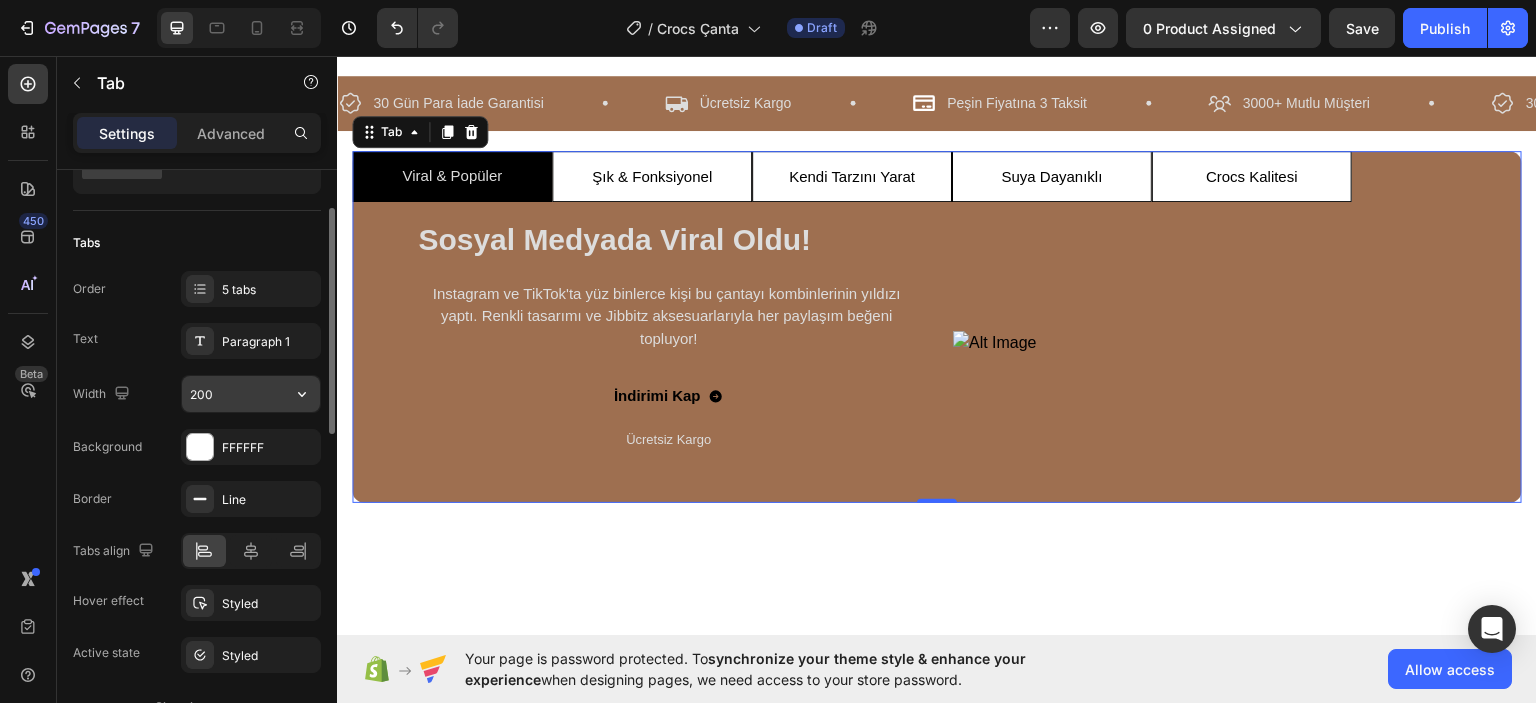 click on "200" at bounding box center [251, 394] 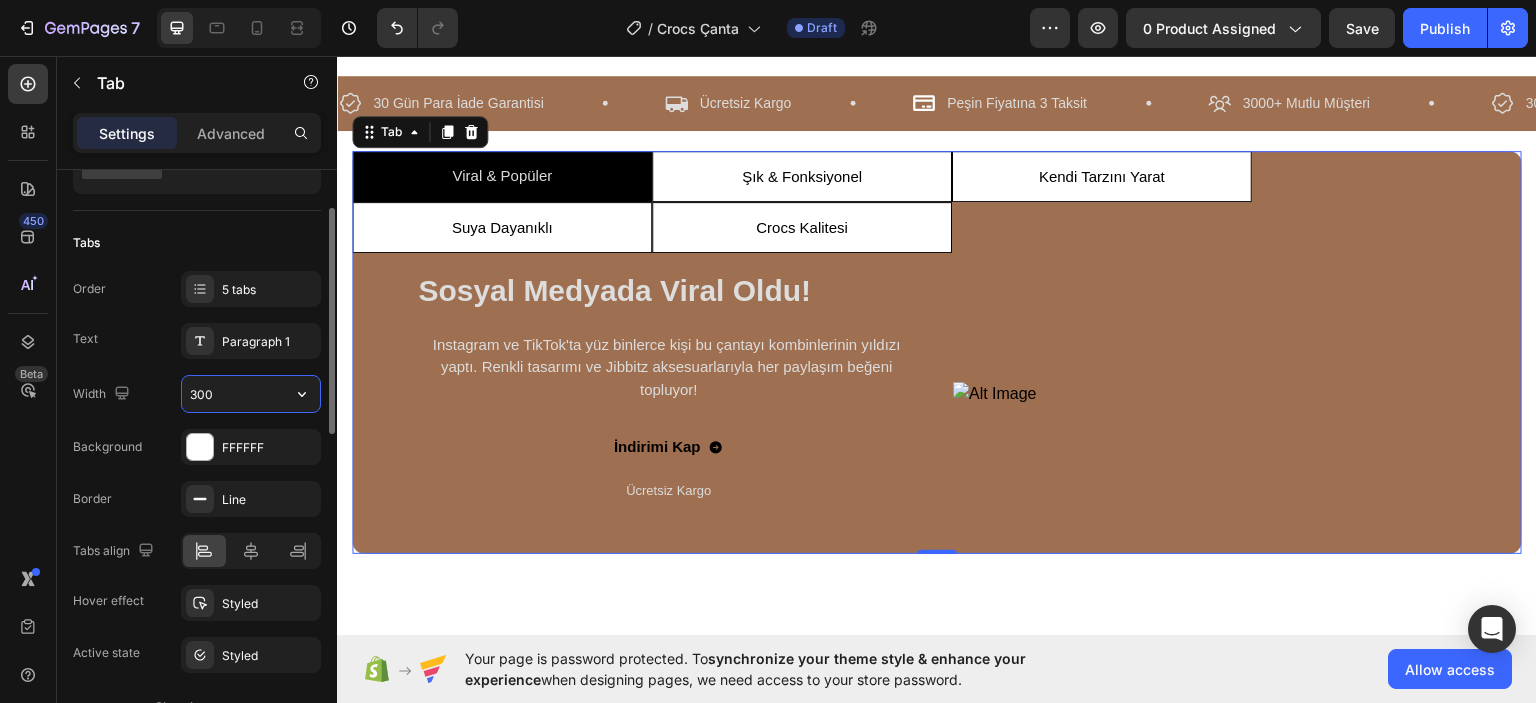 click on "300" at bounding box center [251, 394] 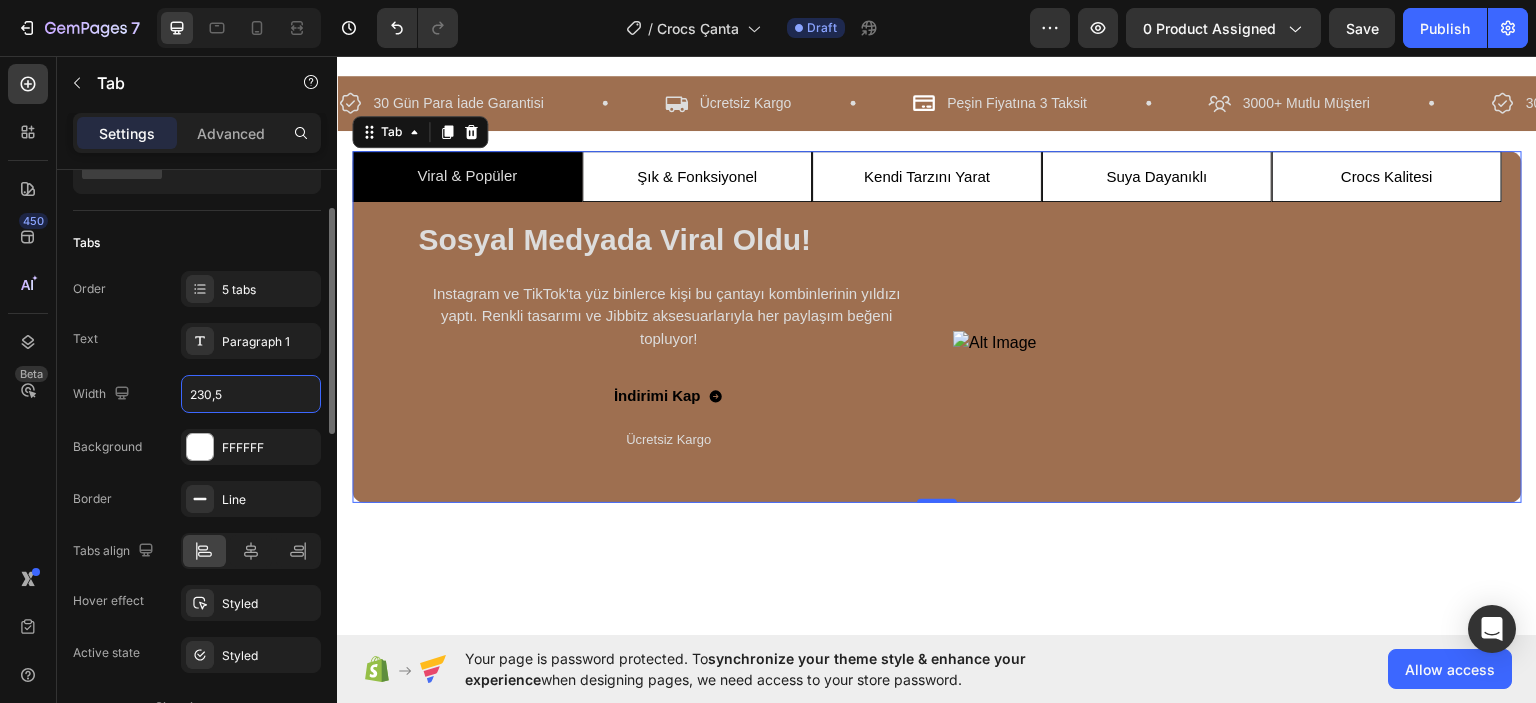 click on "Order 5 tabs Text Paragraph 1 Width 230,5 Background FFFFFF Border Line Tabs align Hover effect Styled Active state Styled Show less" at bounding box center (197, 498) 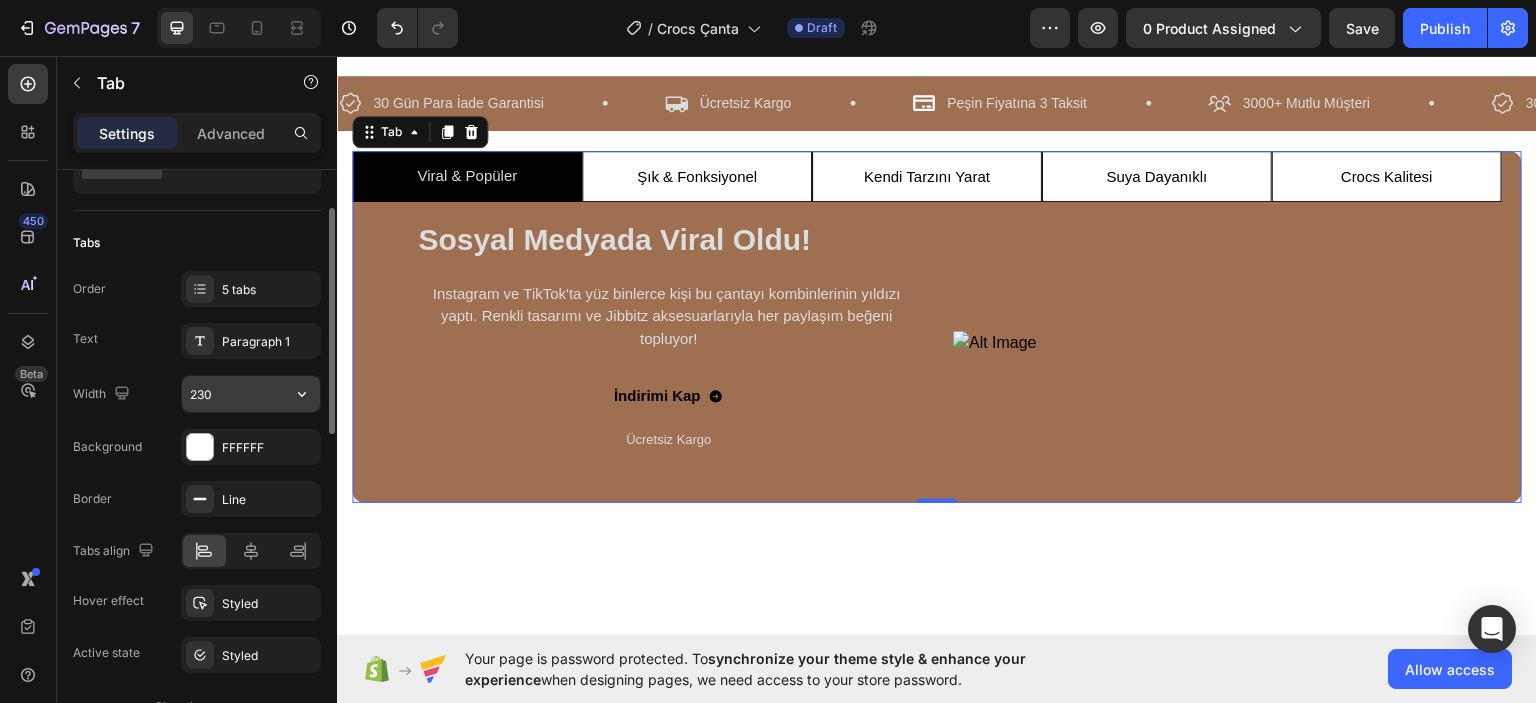 click on "230" at bounding box center [251, 394] 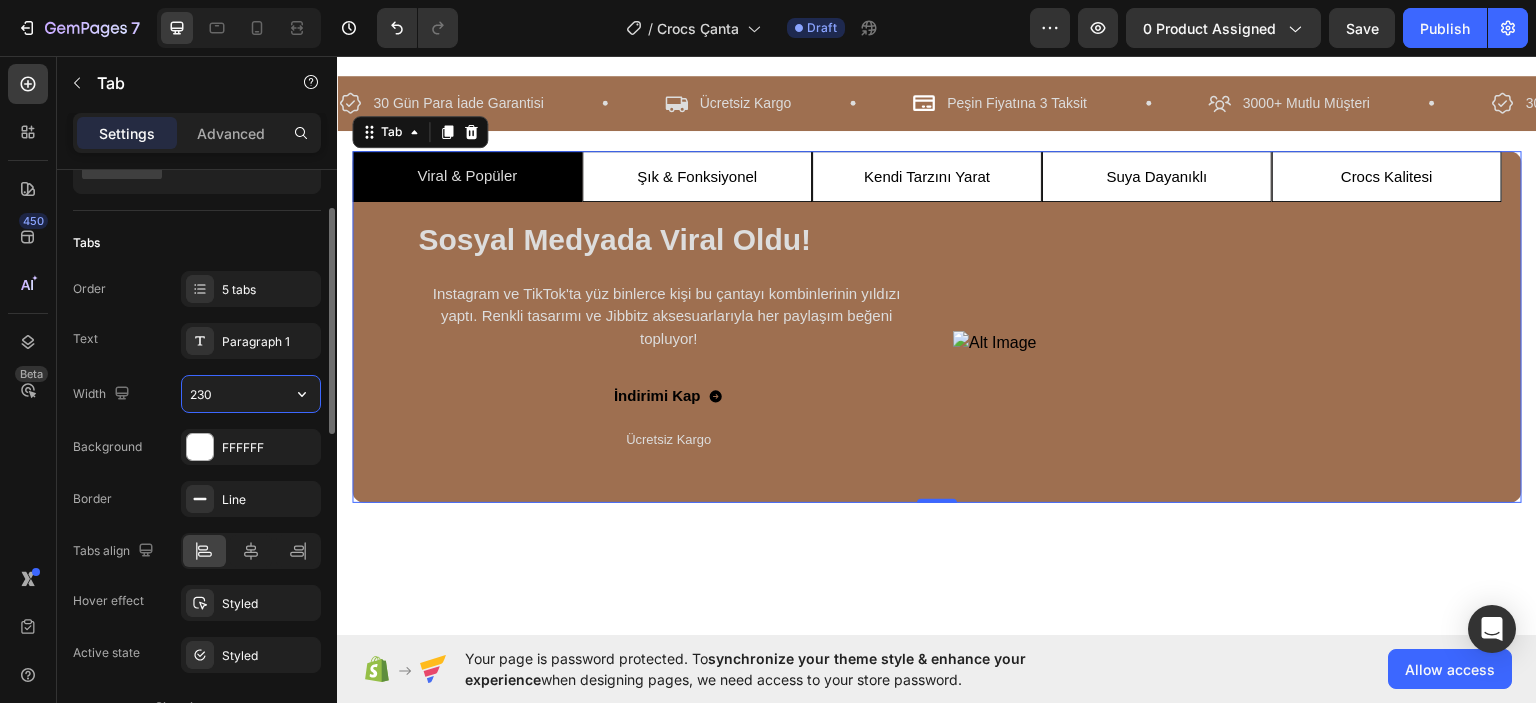 click on "230" at bounding box center [251, 394] 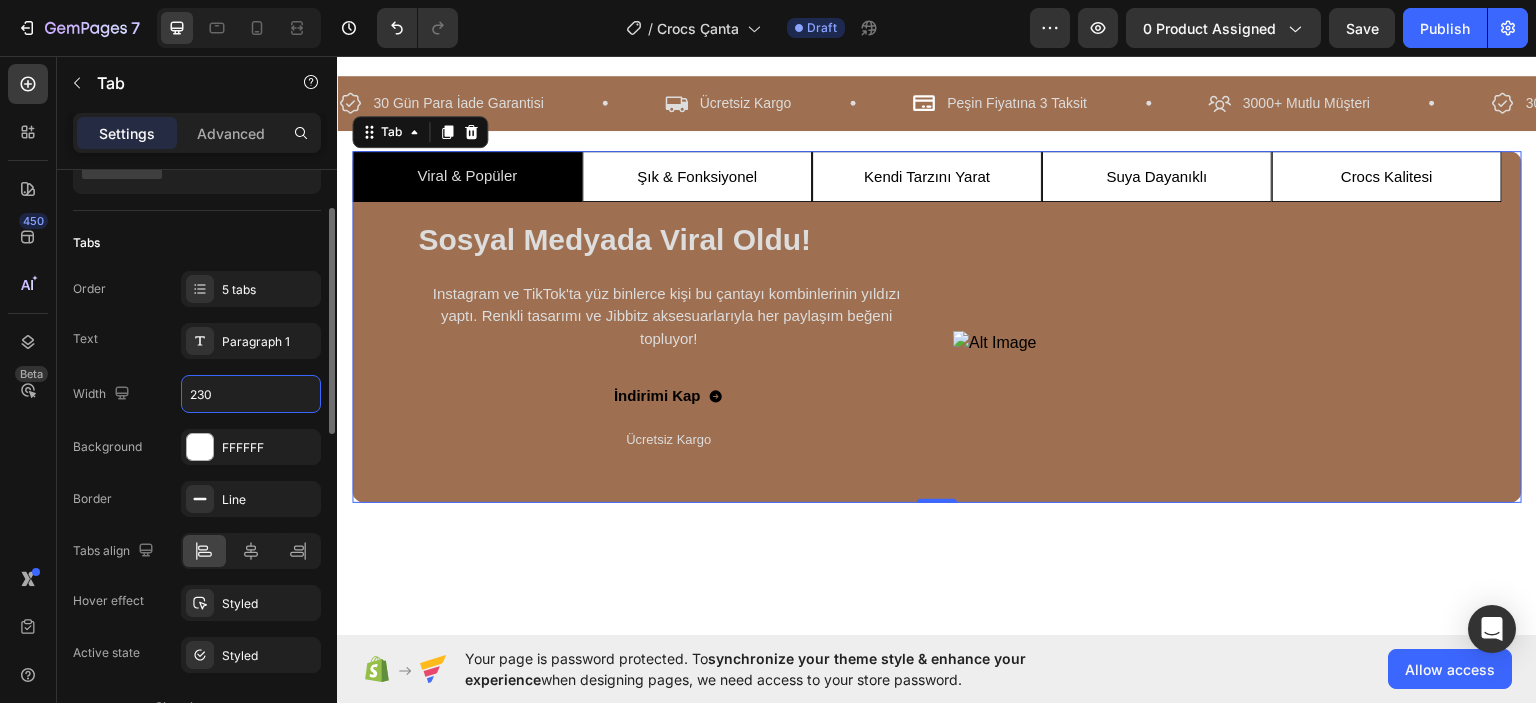 click on "Width 230" at bounding box center (197, 394) 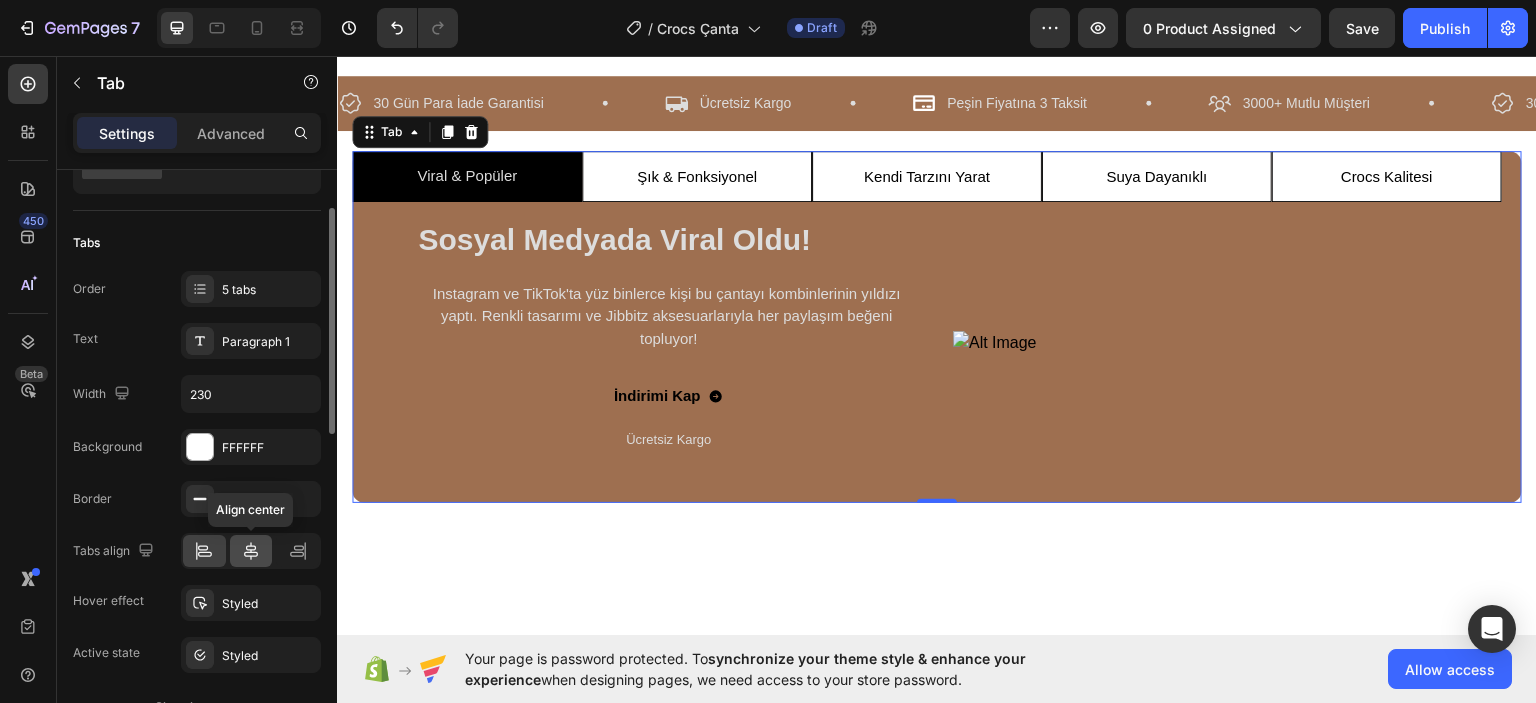 click 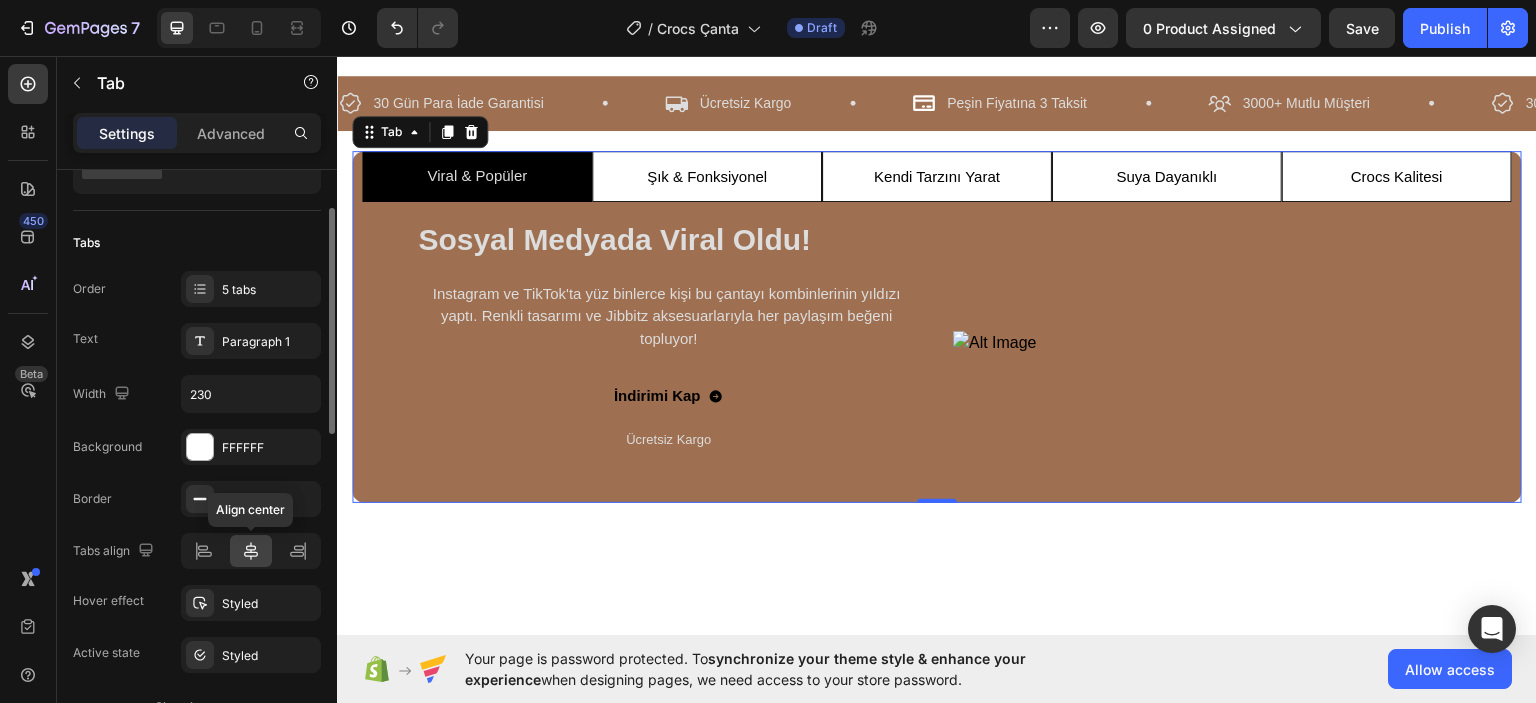 click 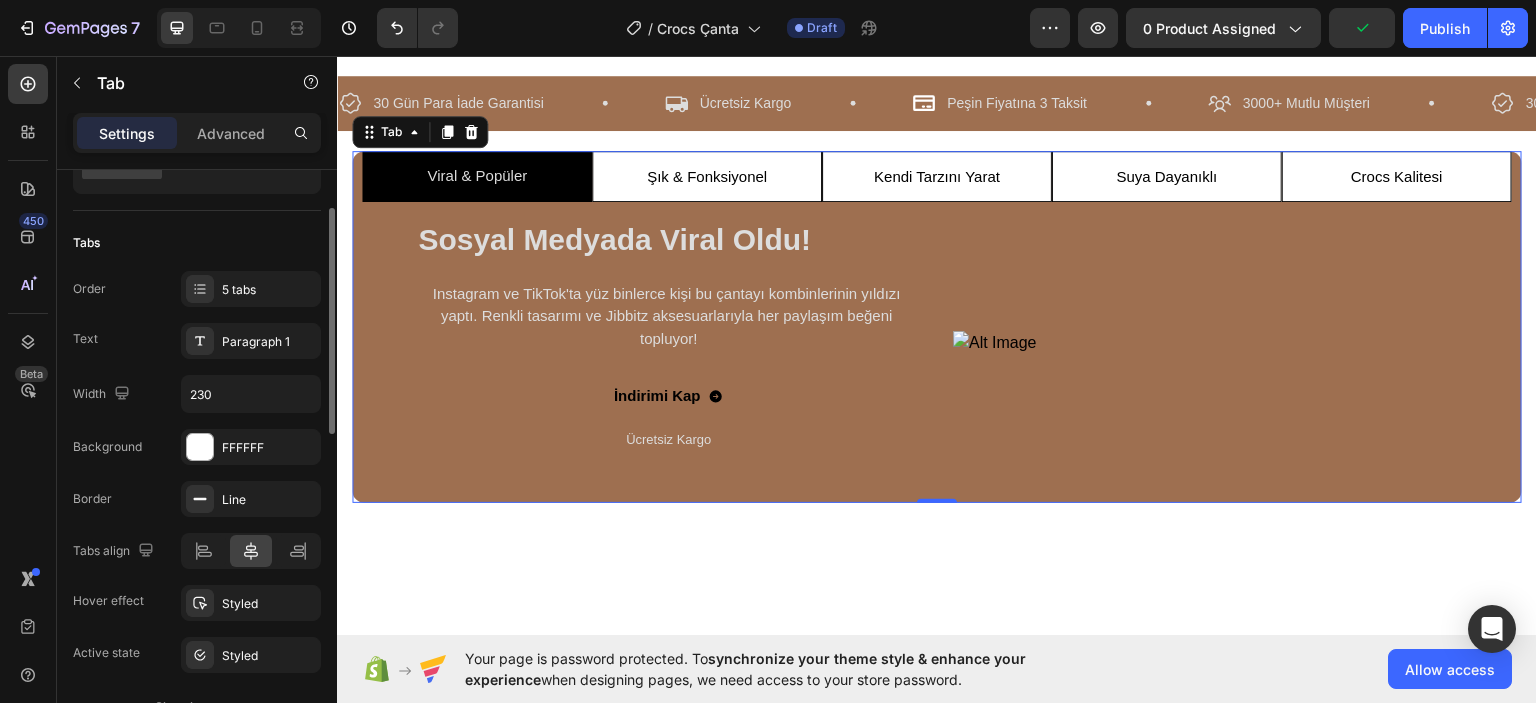 scroll, scrollTop: 0, scrollLeft: 0, axis: both 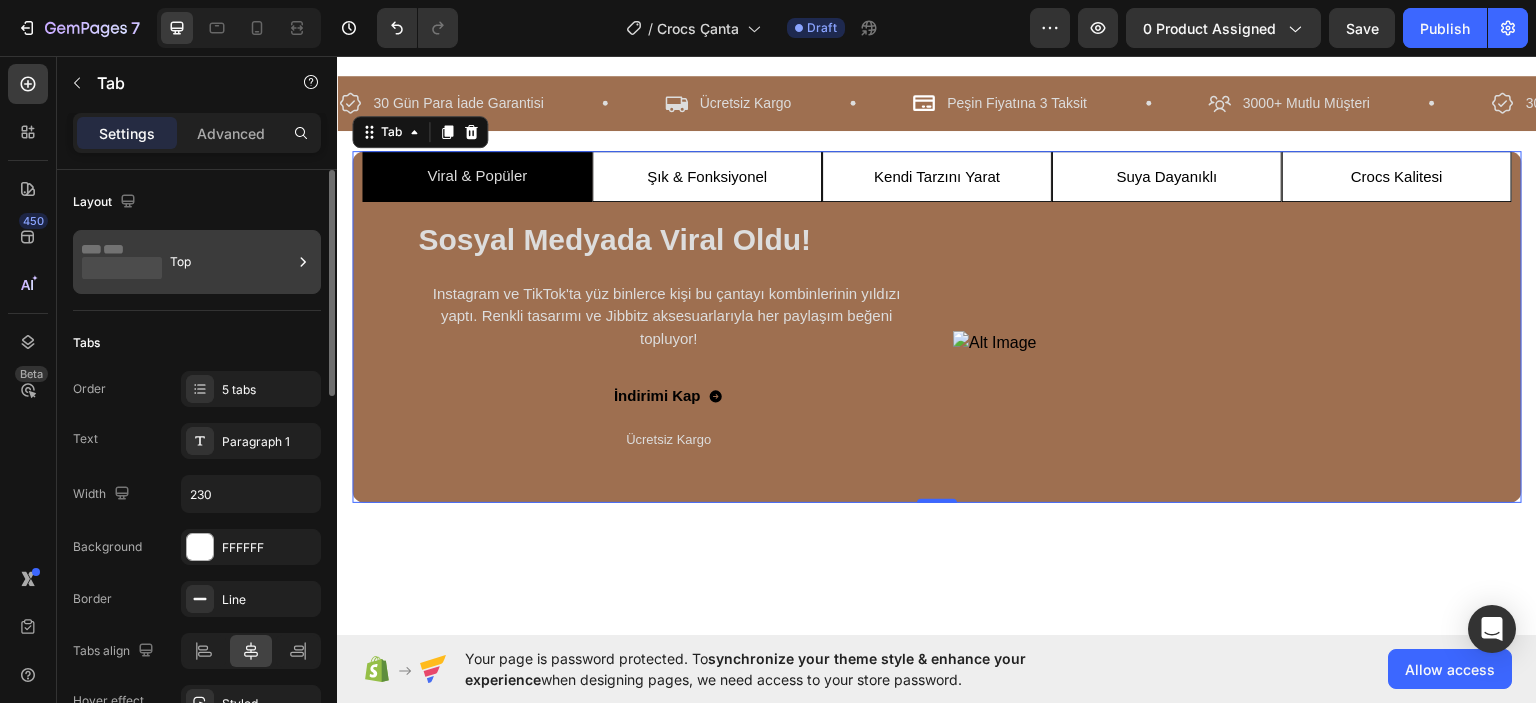 click on "Top" at bounding box center [231, 262] 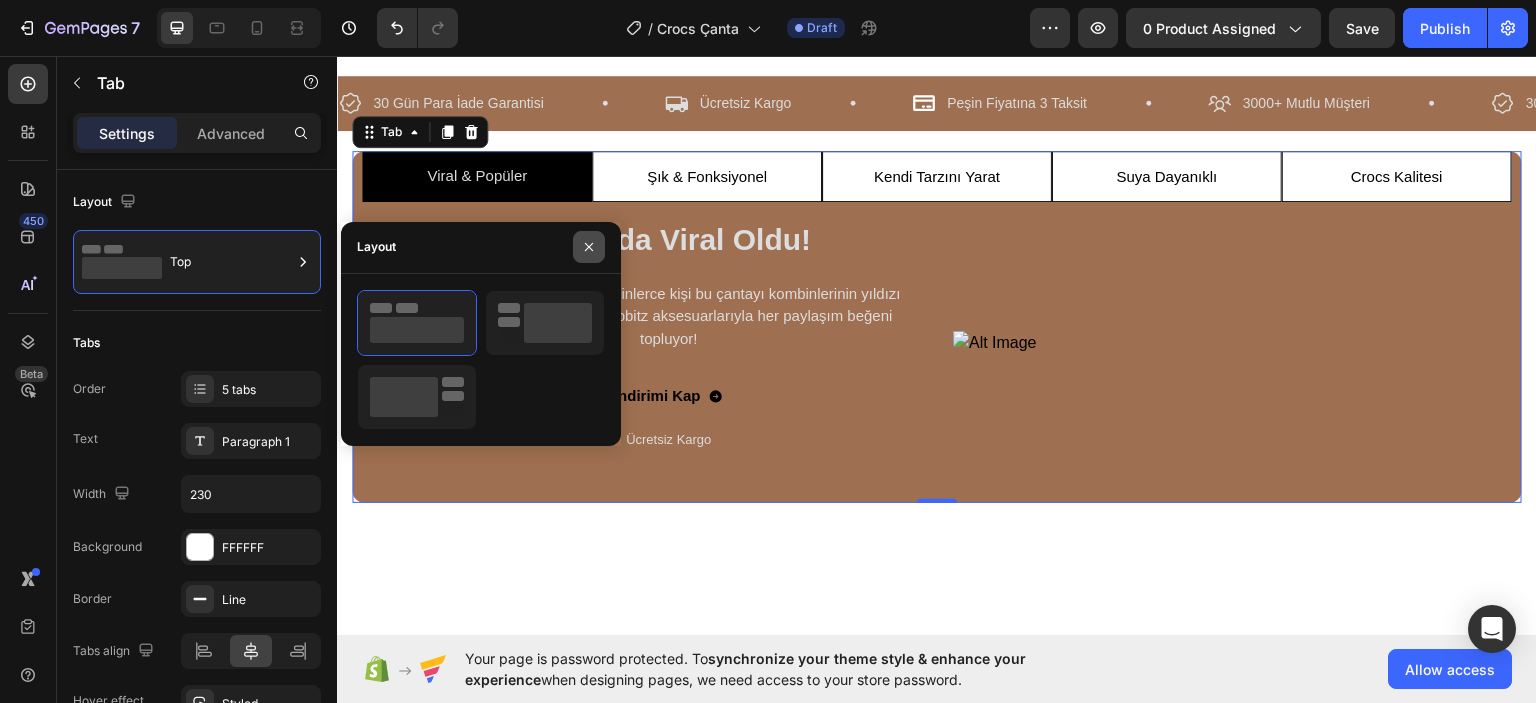 click 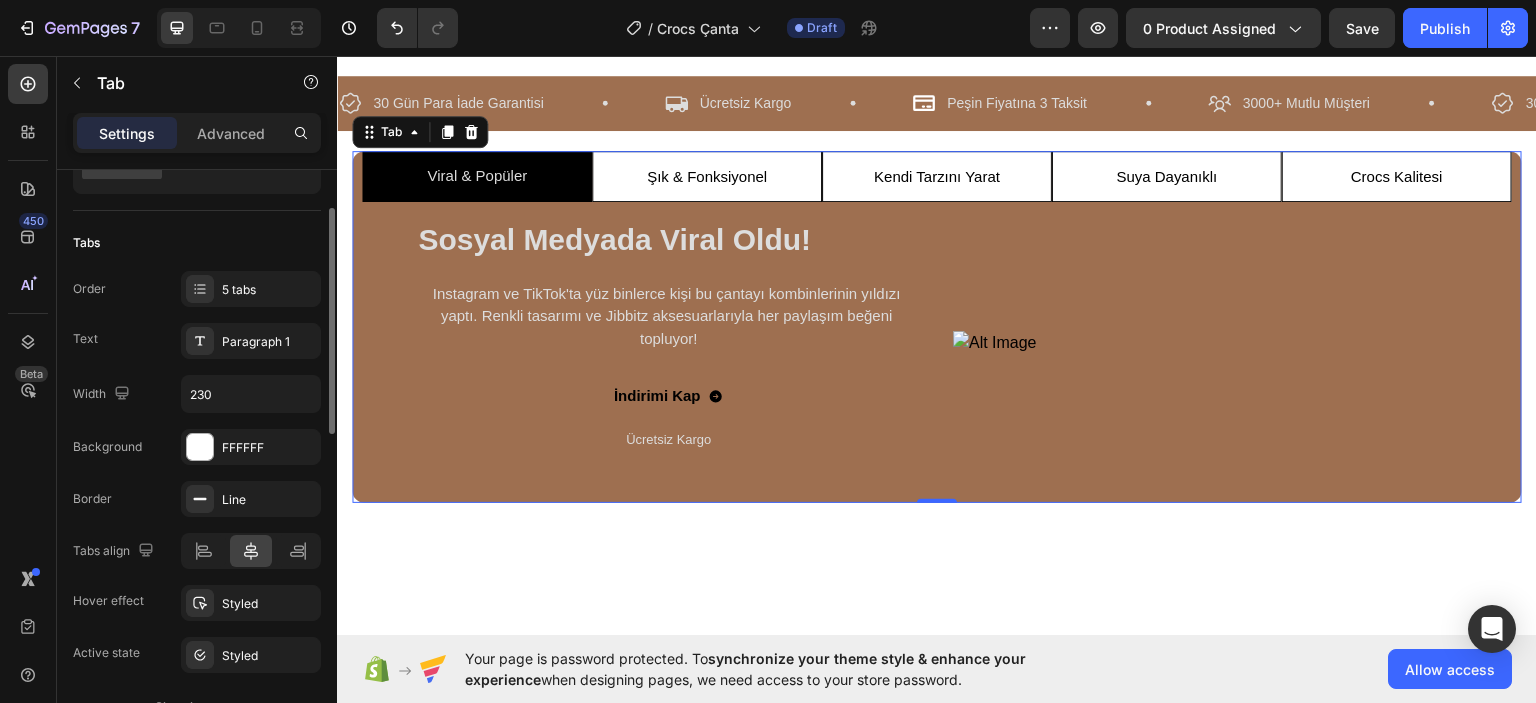 scroll, scrollTop: 300, scrollLeft: 0, axis: vertical 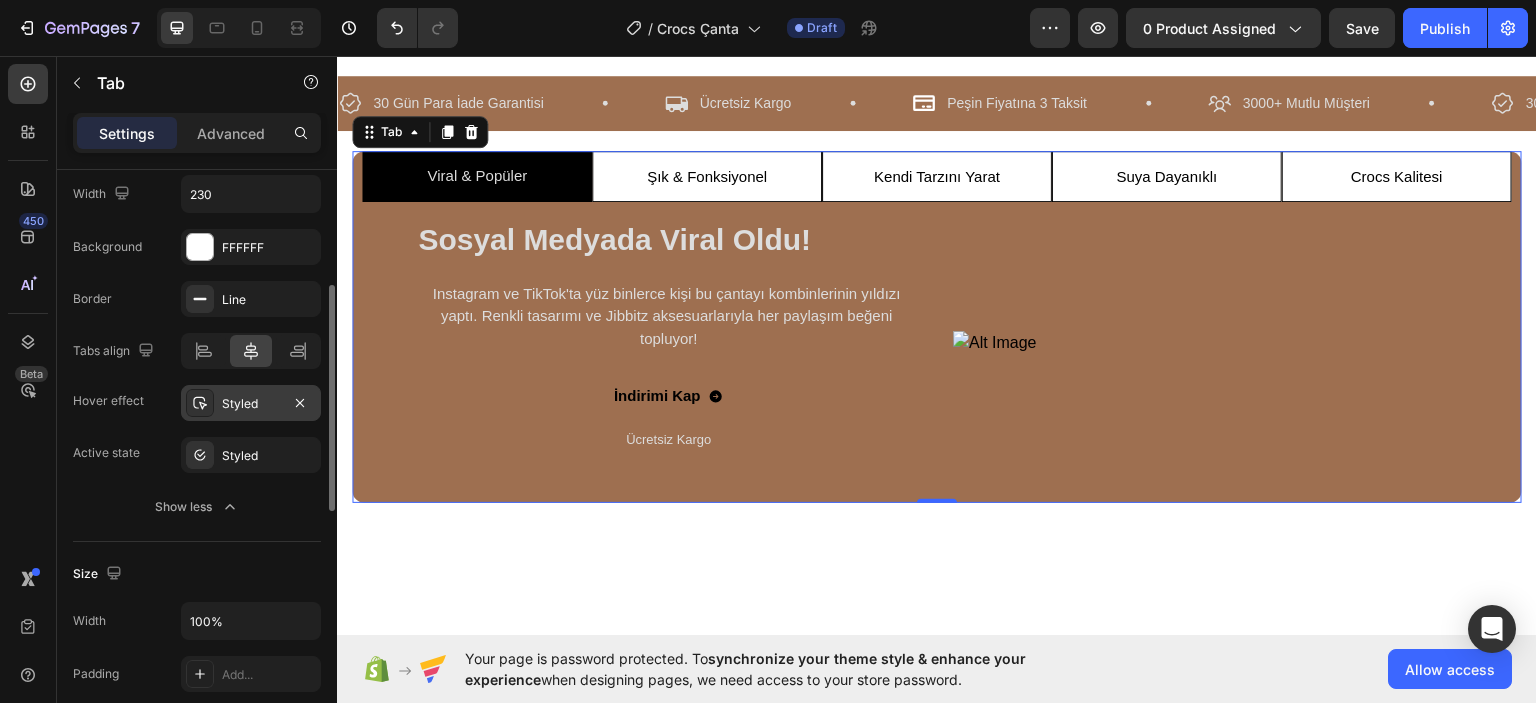 click on "Styled" at bounding box center (251, 404) 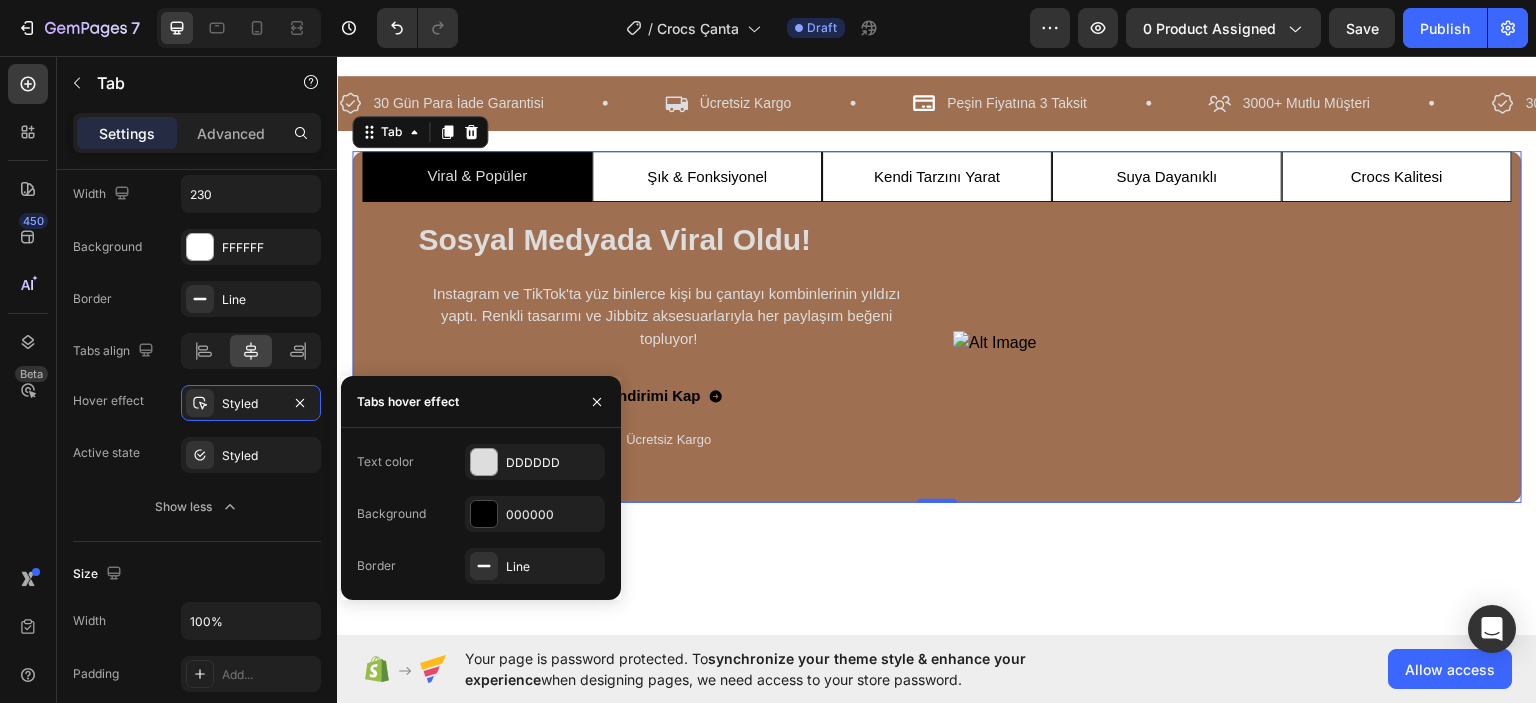 click at bounding box center (597, 401) 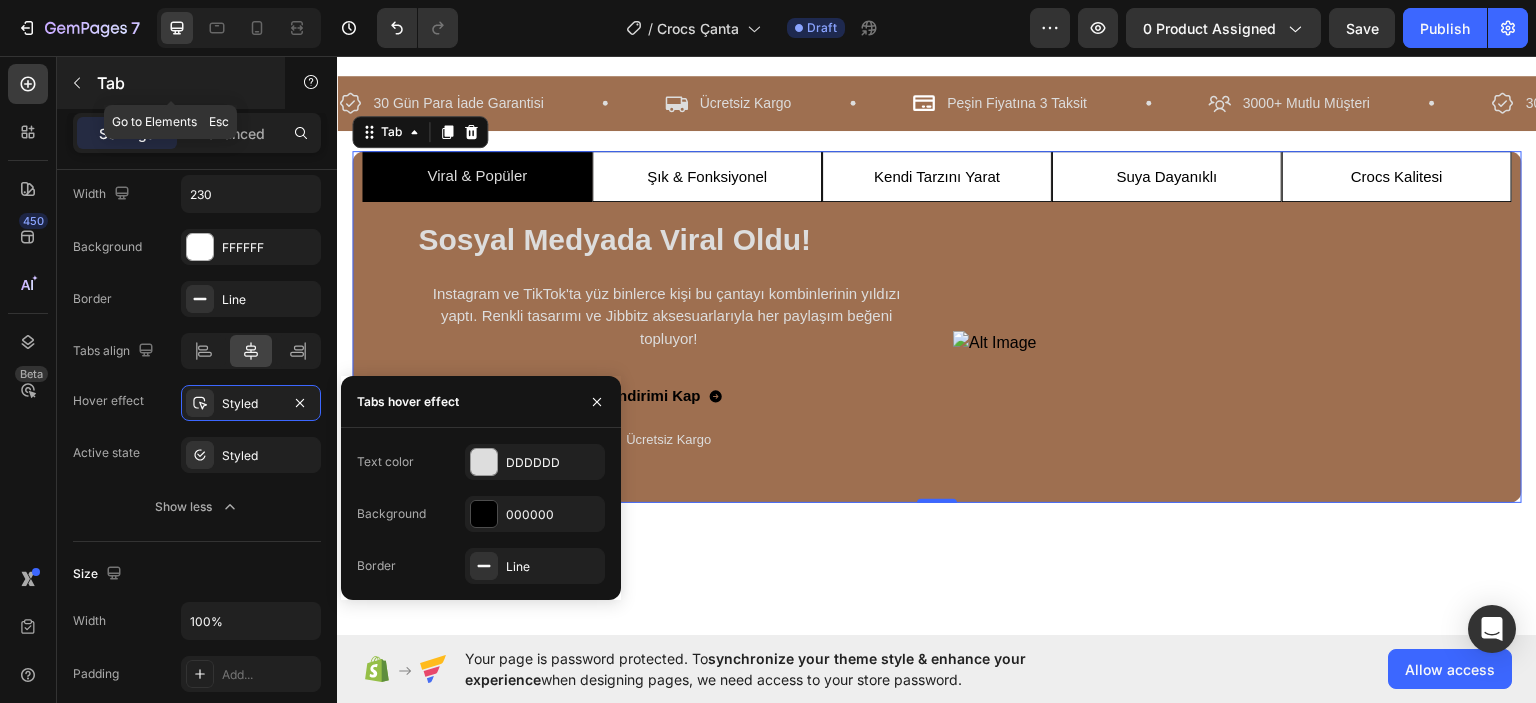click at bounding box center [77, 83] 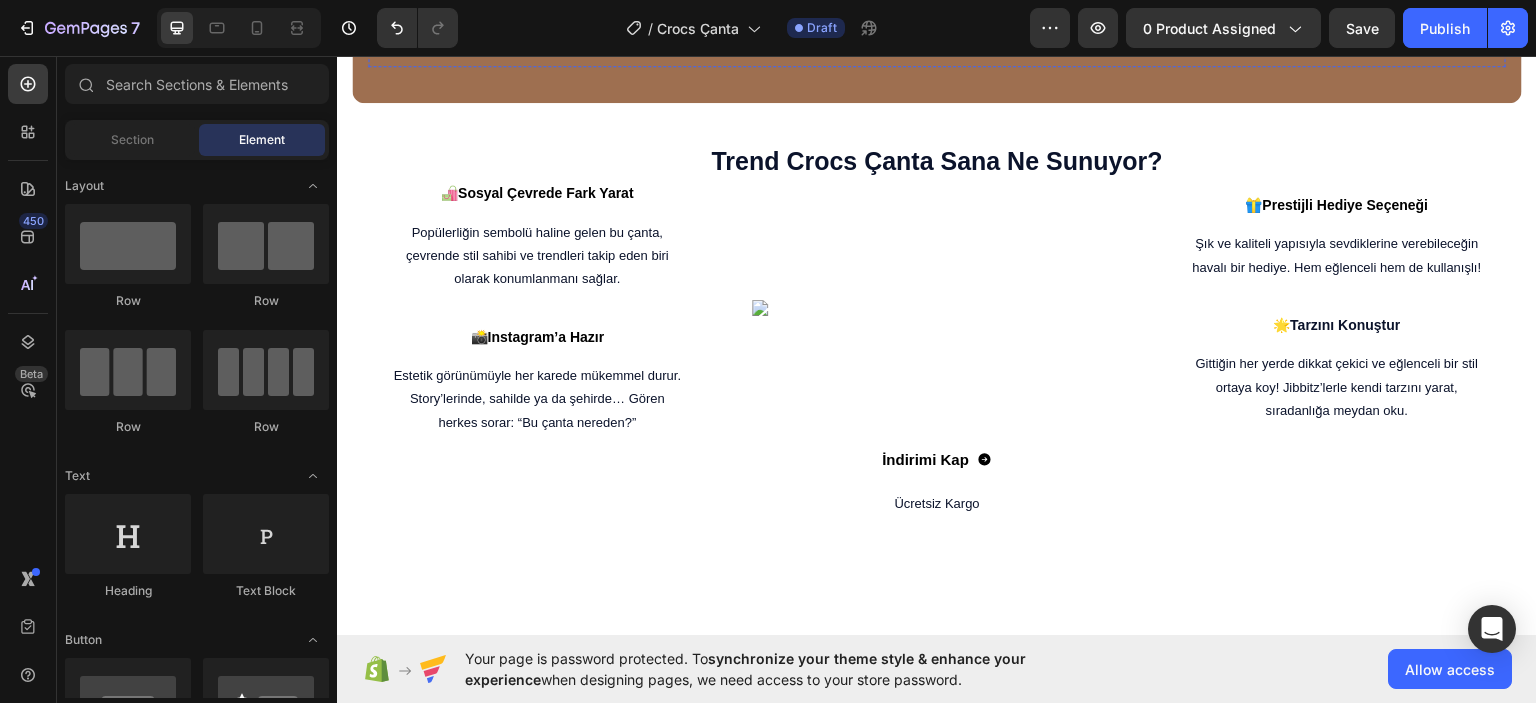 scroll, scrollTop: 200, scrollLeft: 0, axis: vertical 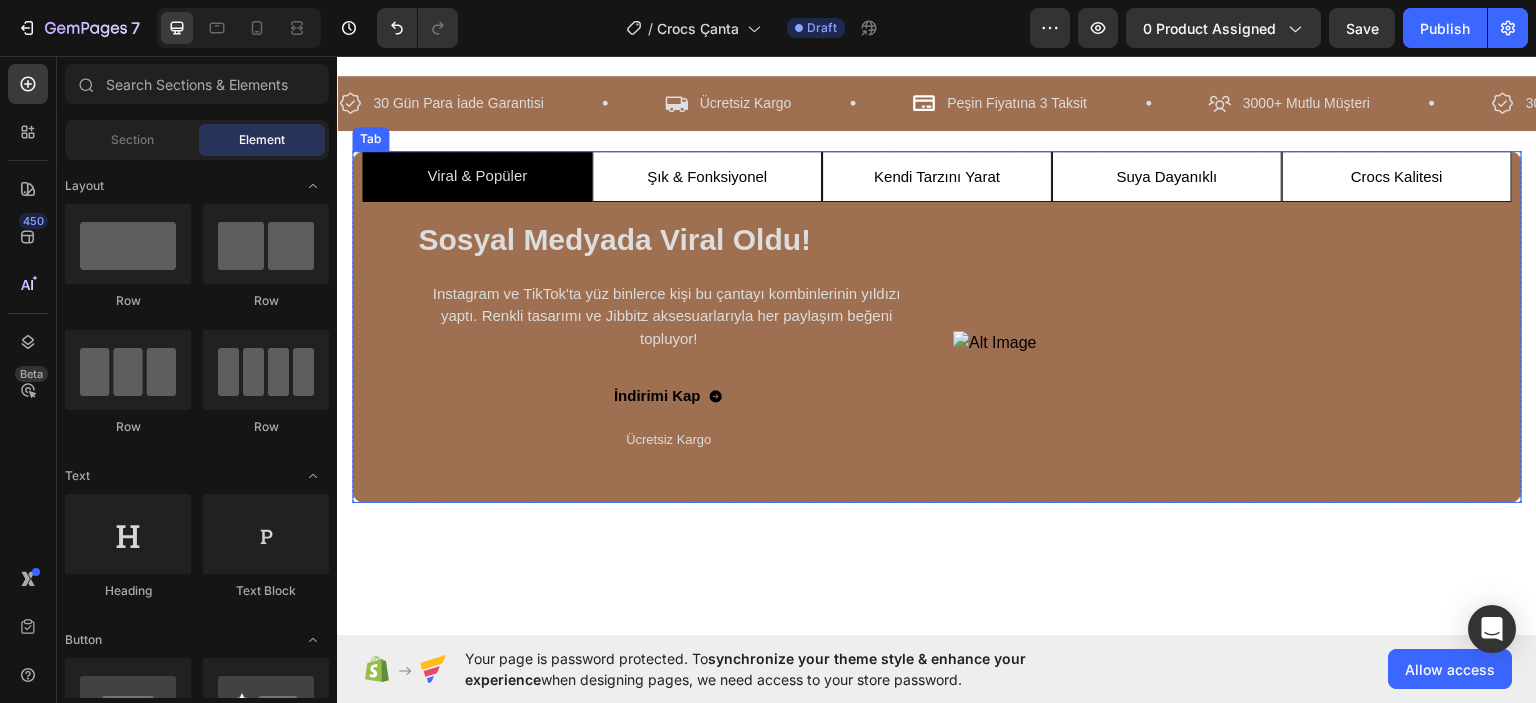 click on "Viral & Popüler" at bounding box center (477, 175) 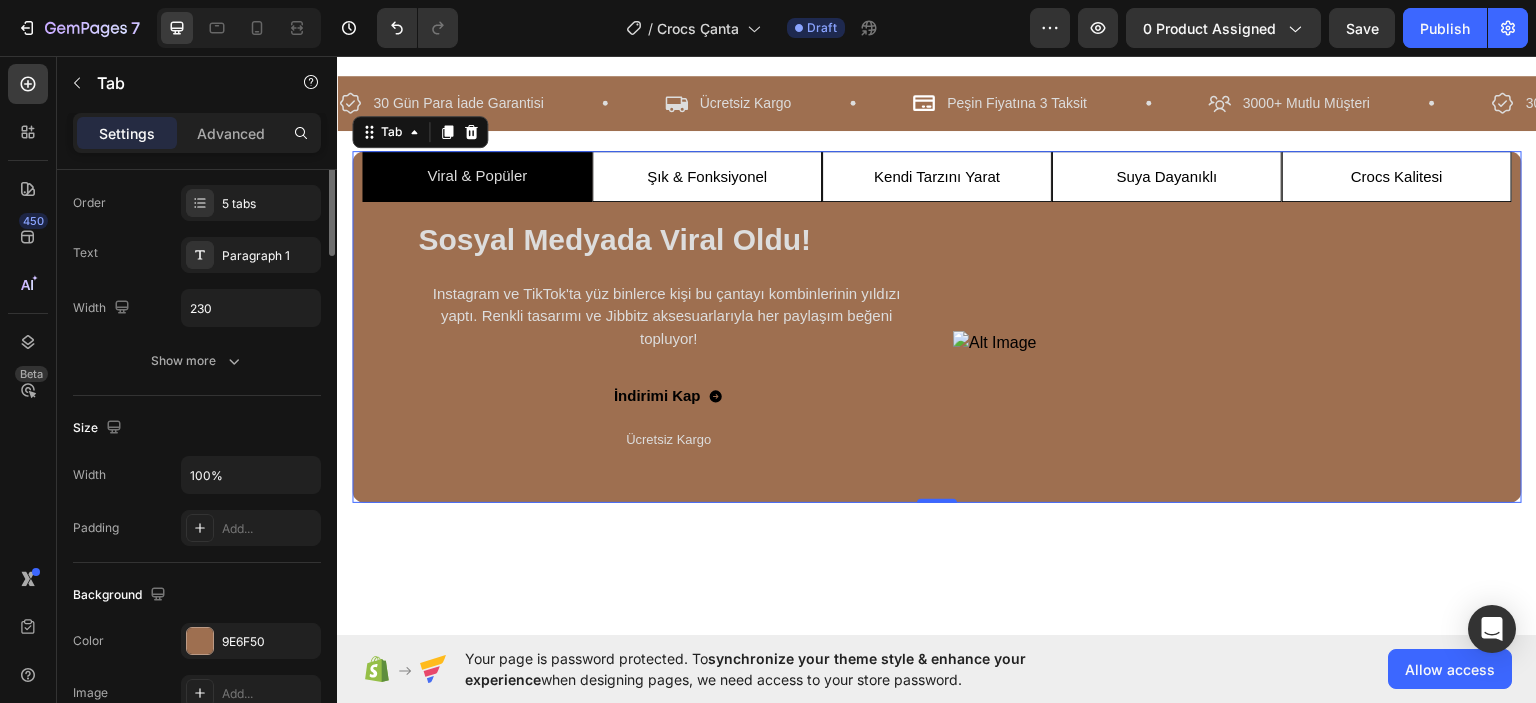scroll, scrollTop: 0, scrollLeft: 0, axis: both 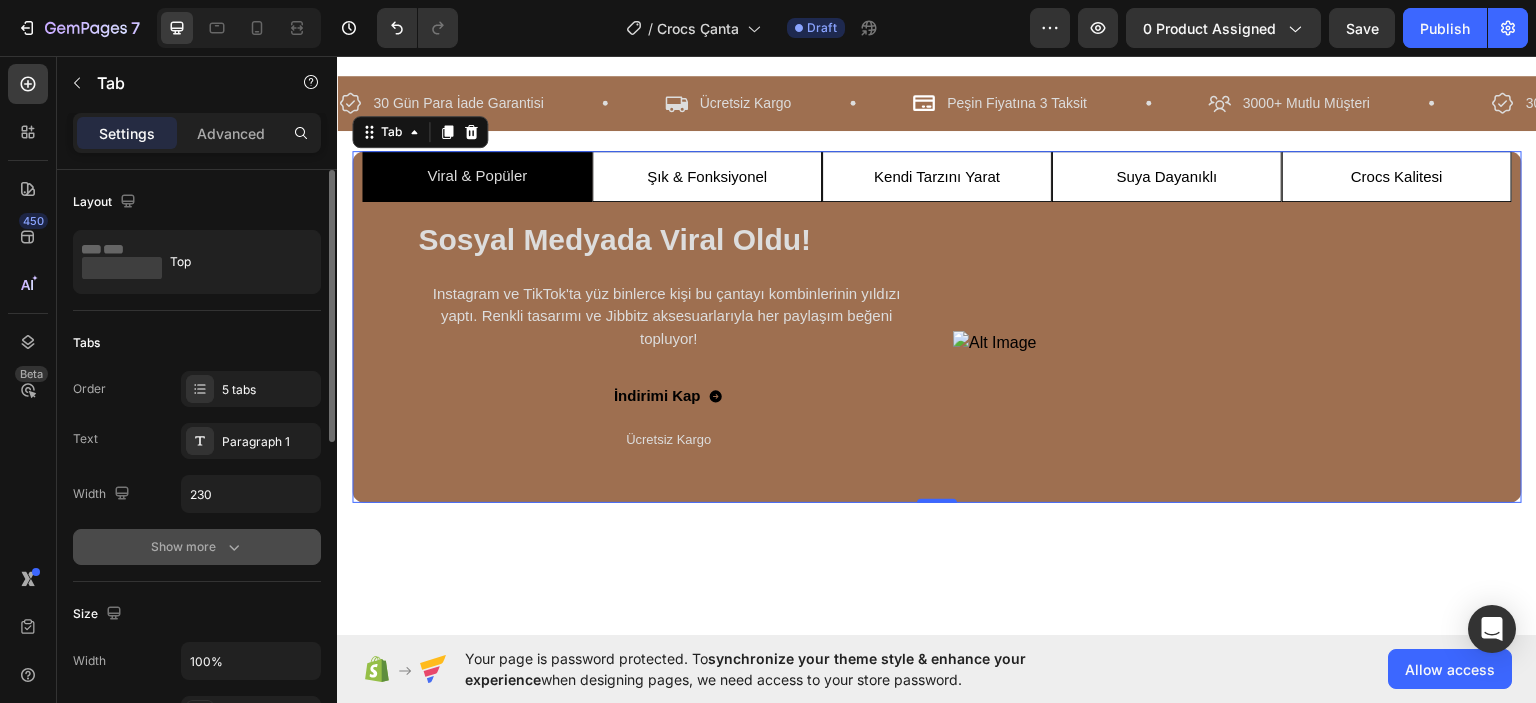 click on "Show more" at bounding box center (197, 547) 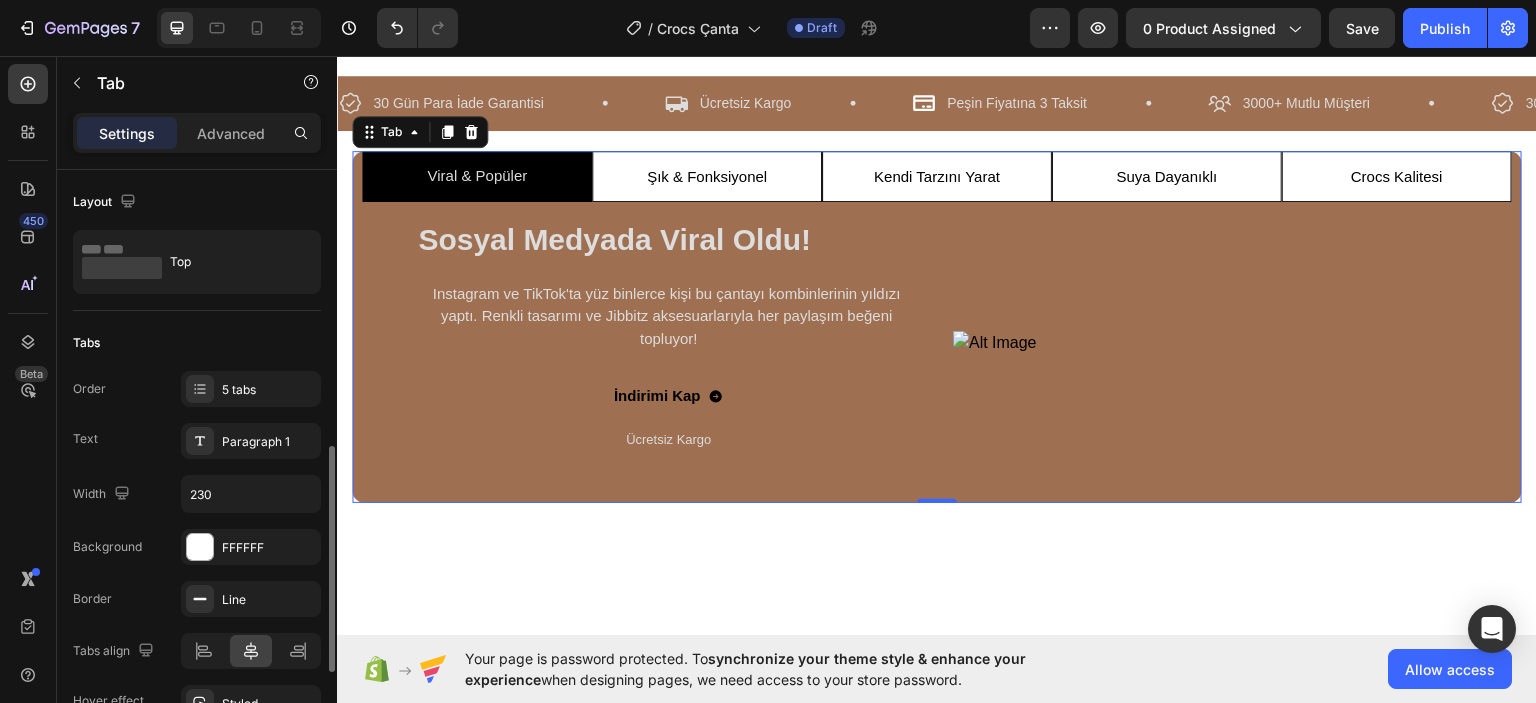 scroll, scrollTop: 200, scrollLeft: 0, axis: vertical 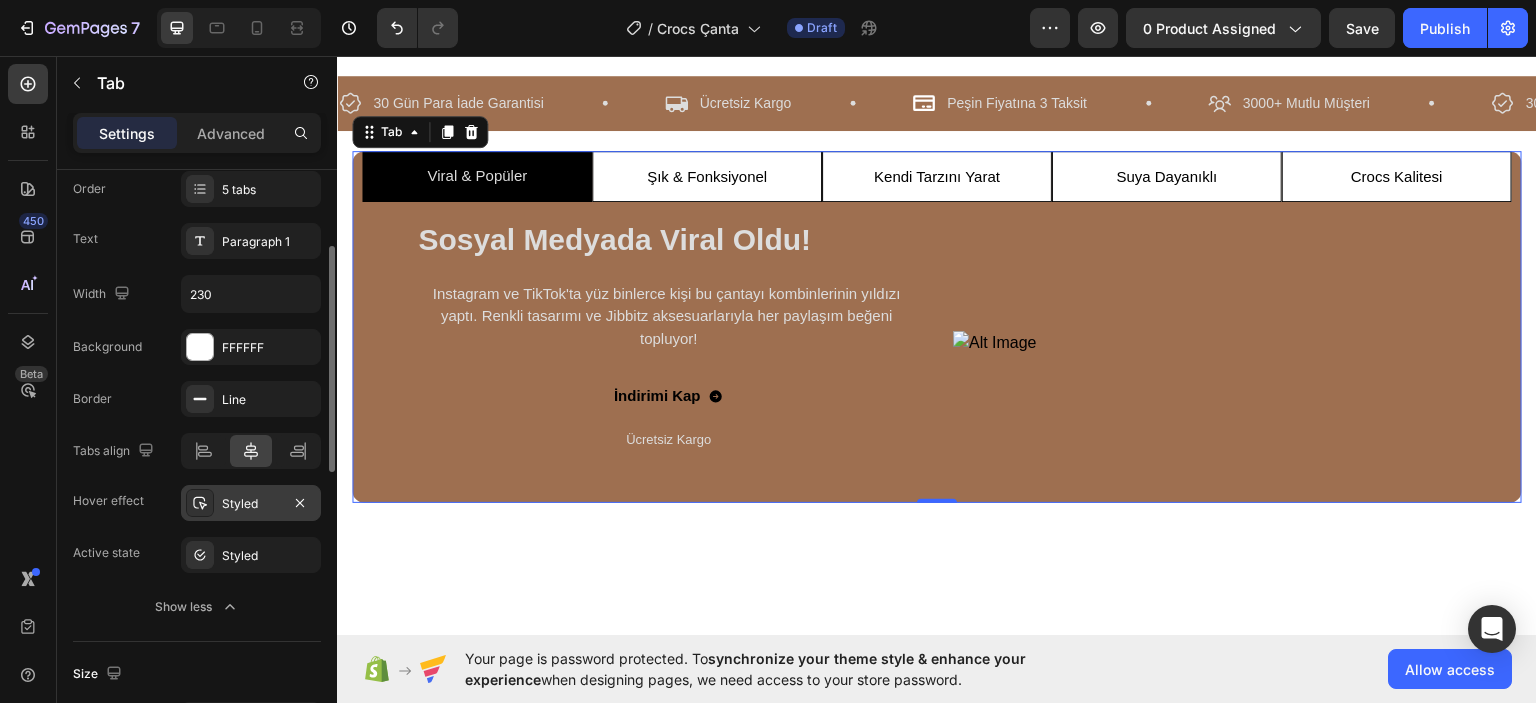 click on "Styled" at bounding box center [251, 504] 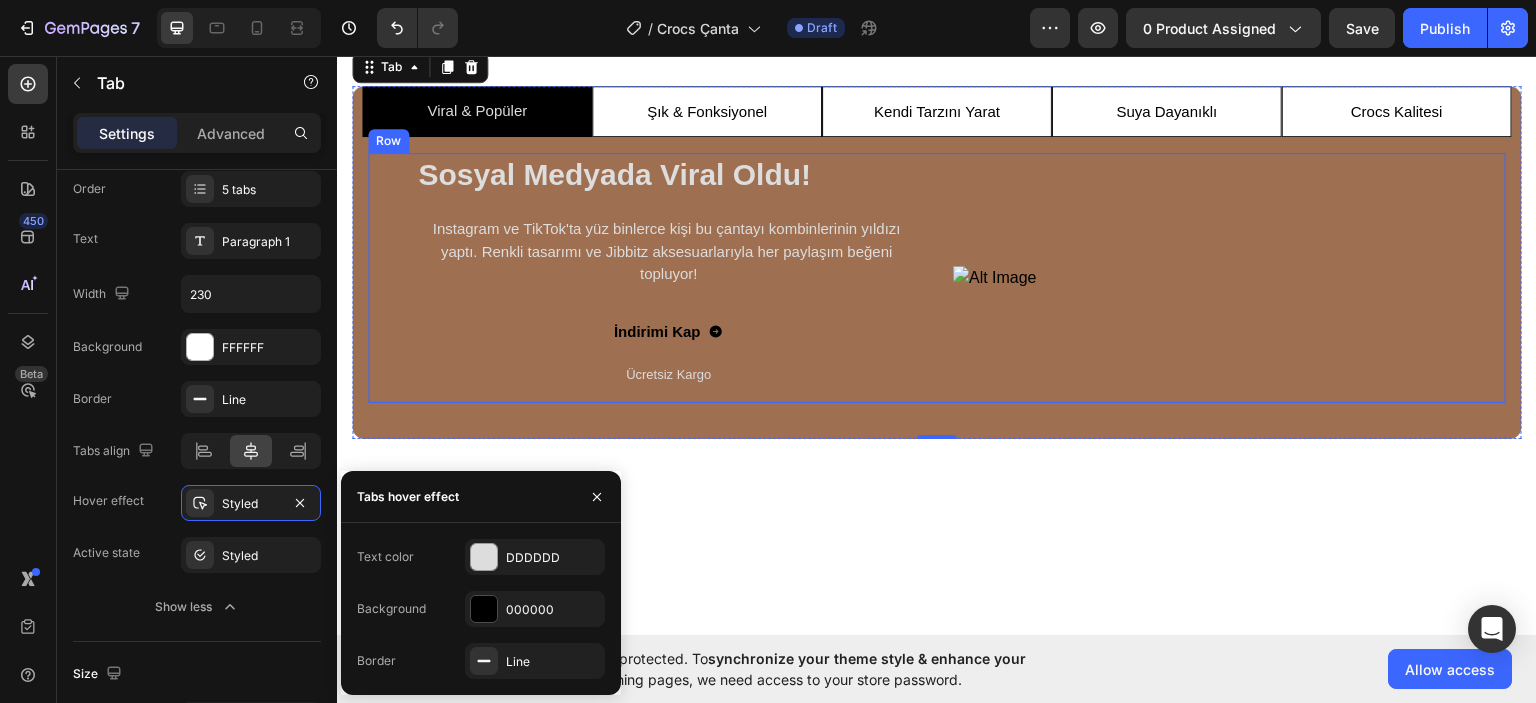 scroll, scrollTop: 300, scrollLeft: 0, axis: vertical 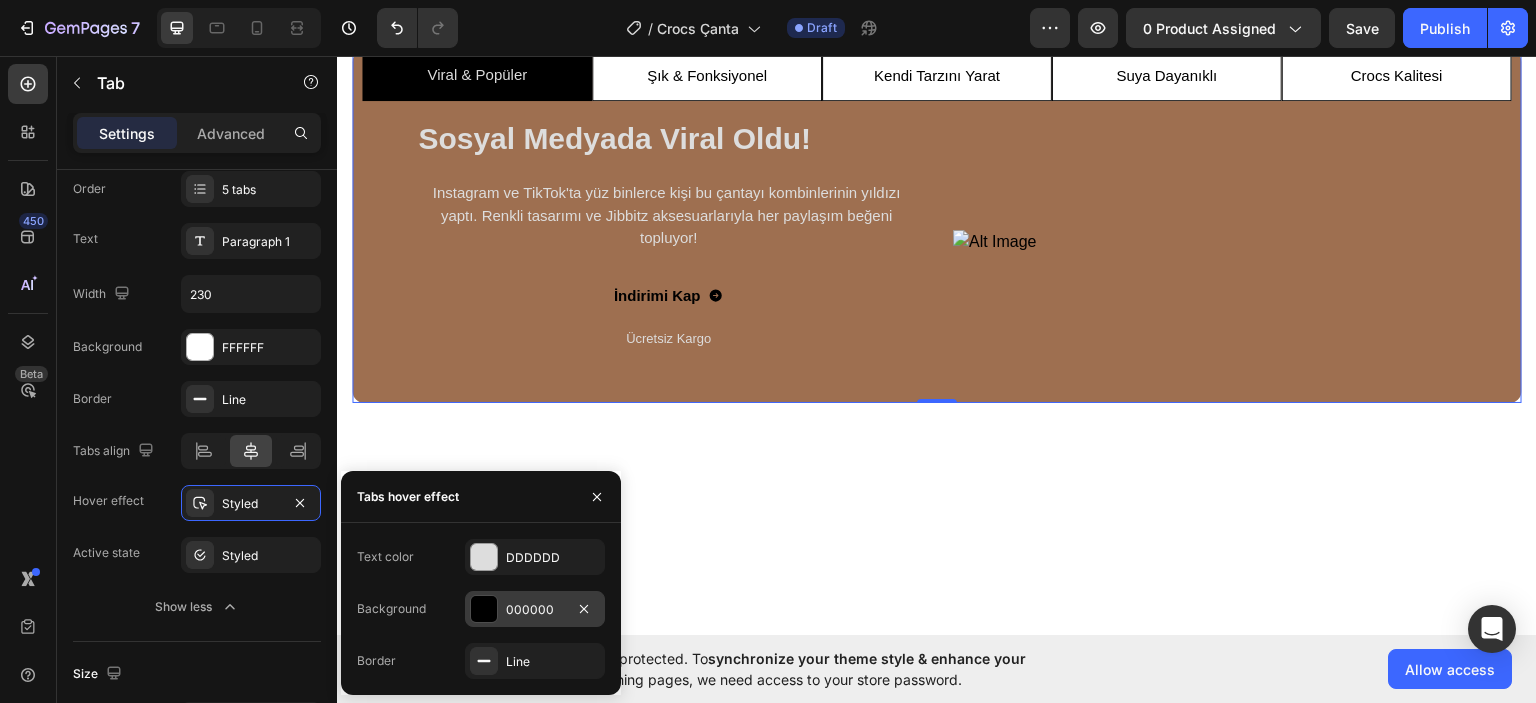 click on "000000" at bounding box center (535, 610) 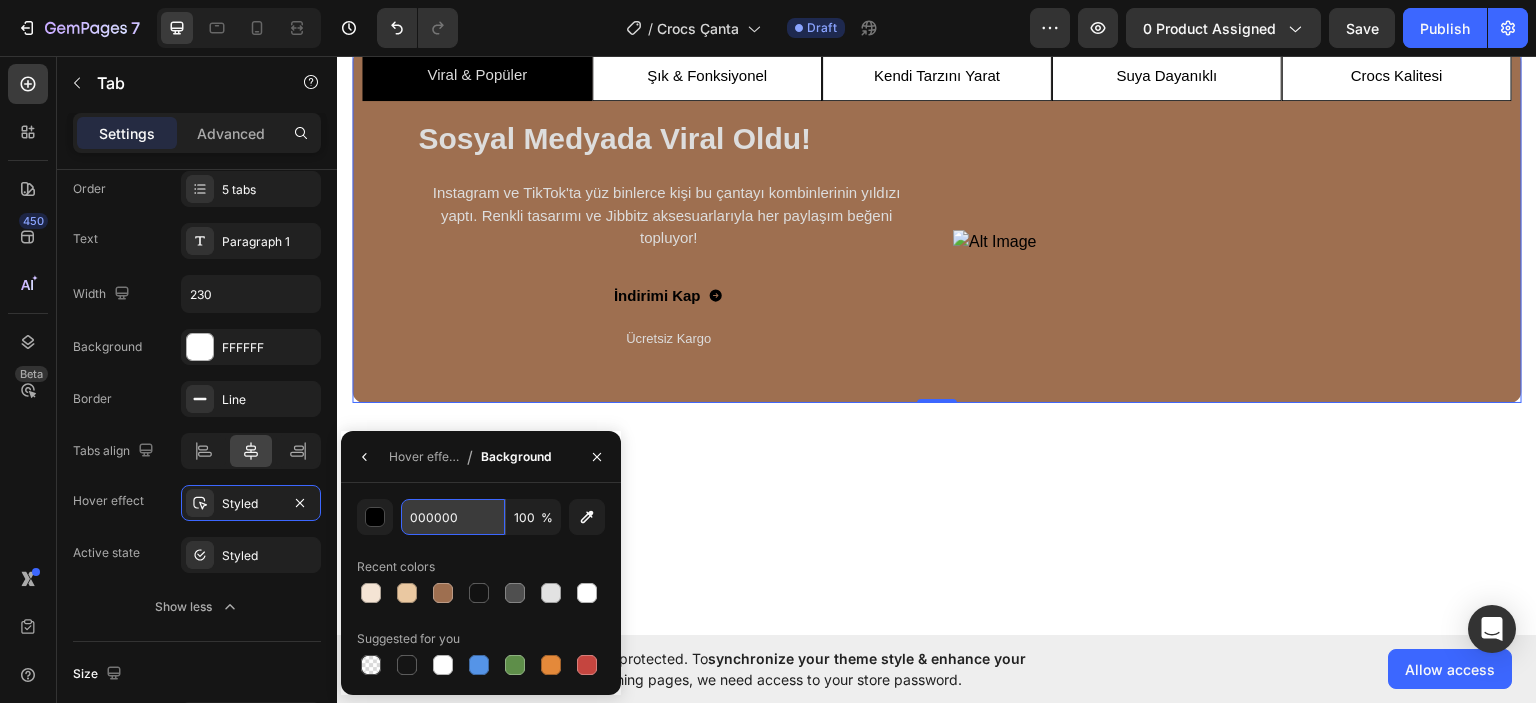 click on "000000" at bounding box center (453, 517) 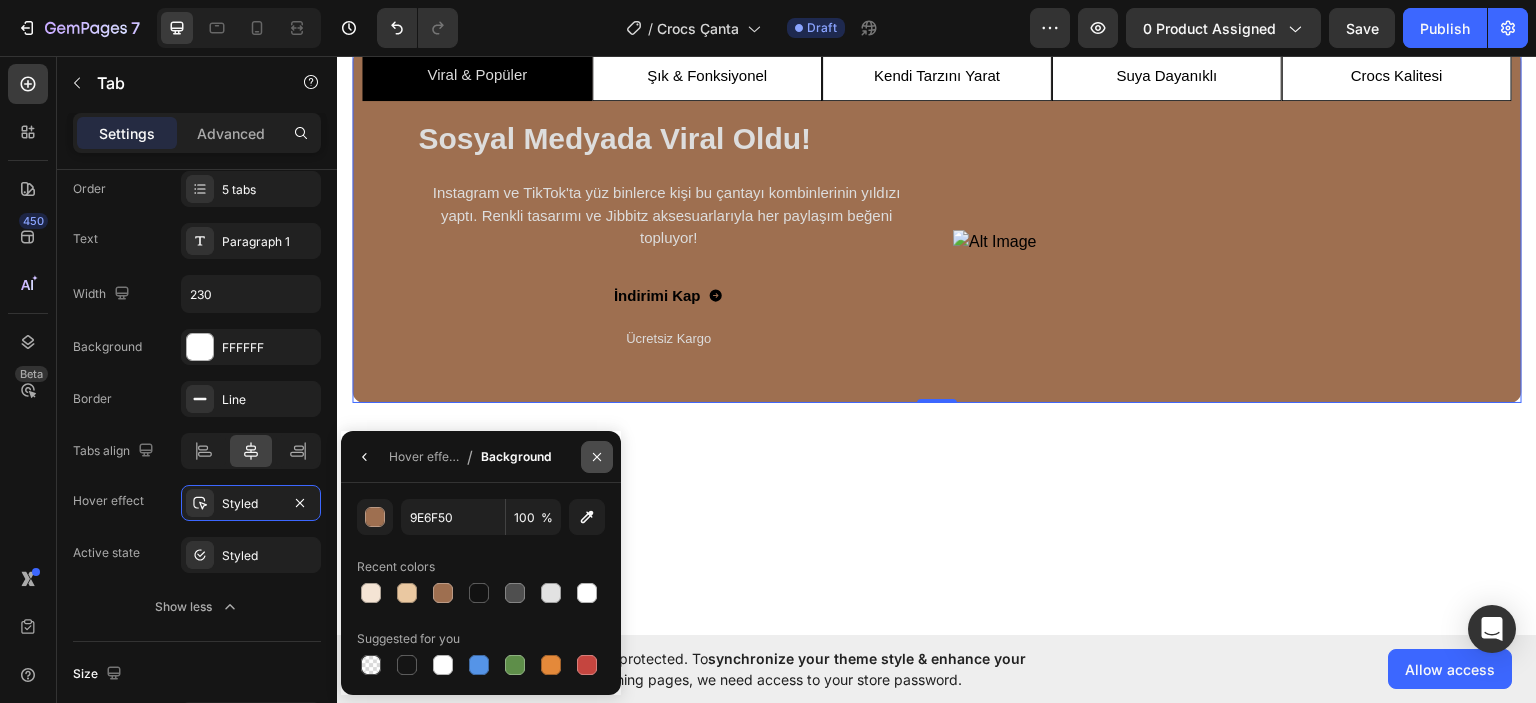click 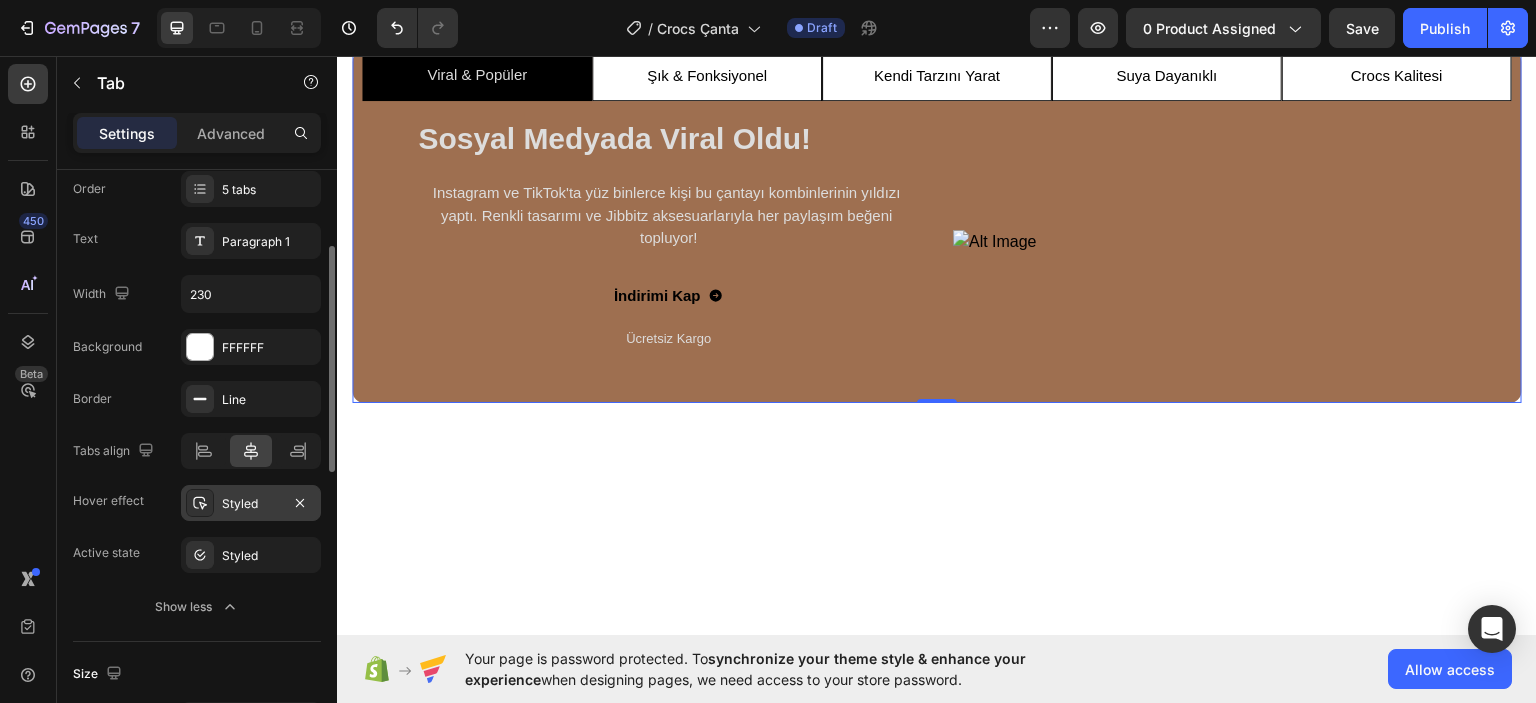 click on "Styled" at bounding box center [251, 504] 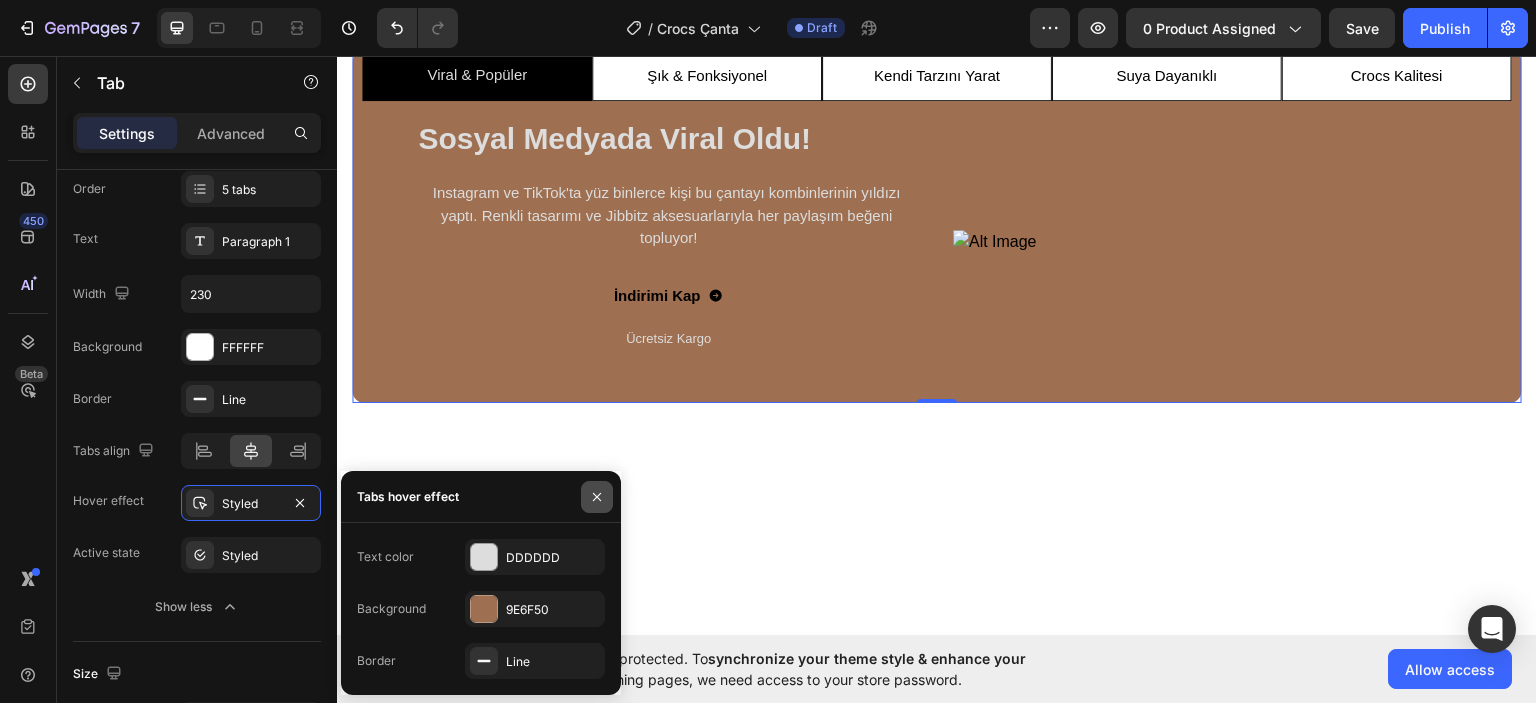 drag, startPoint x: 599, startPoint y: 503, endPoint x: 301, endPoint y: 224, distance: 408.22174 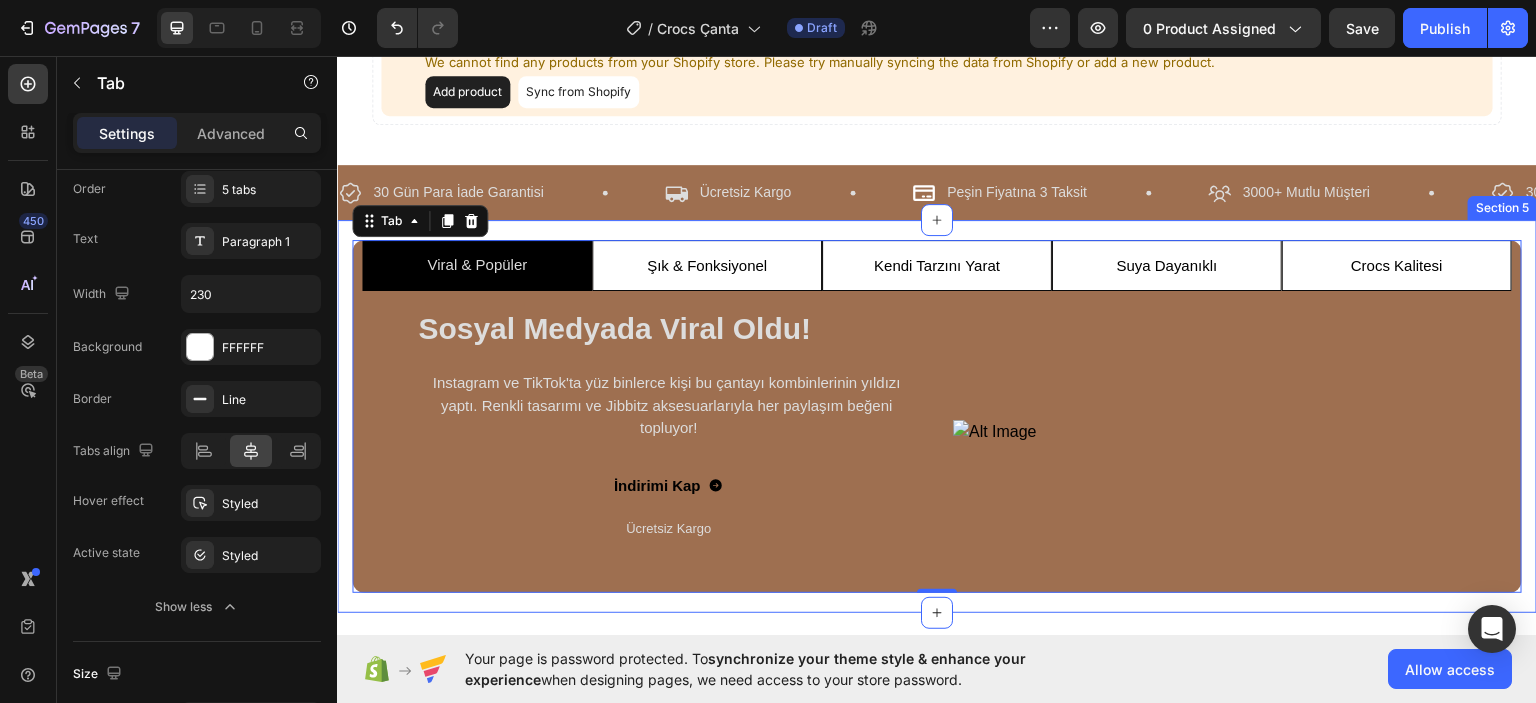 scroll, scrollTop: 100, scrollLeft: 0, axis: vertical 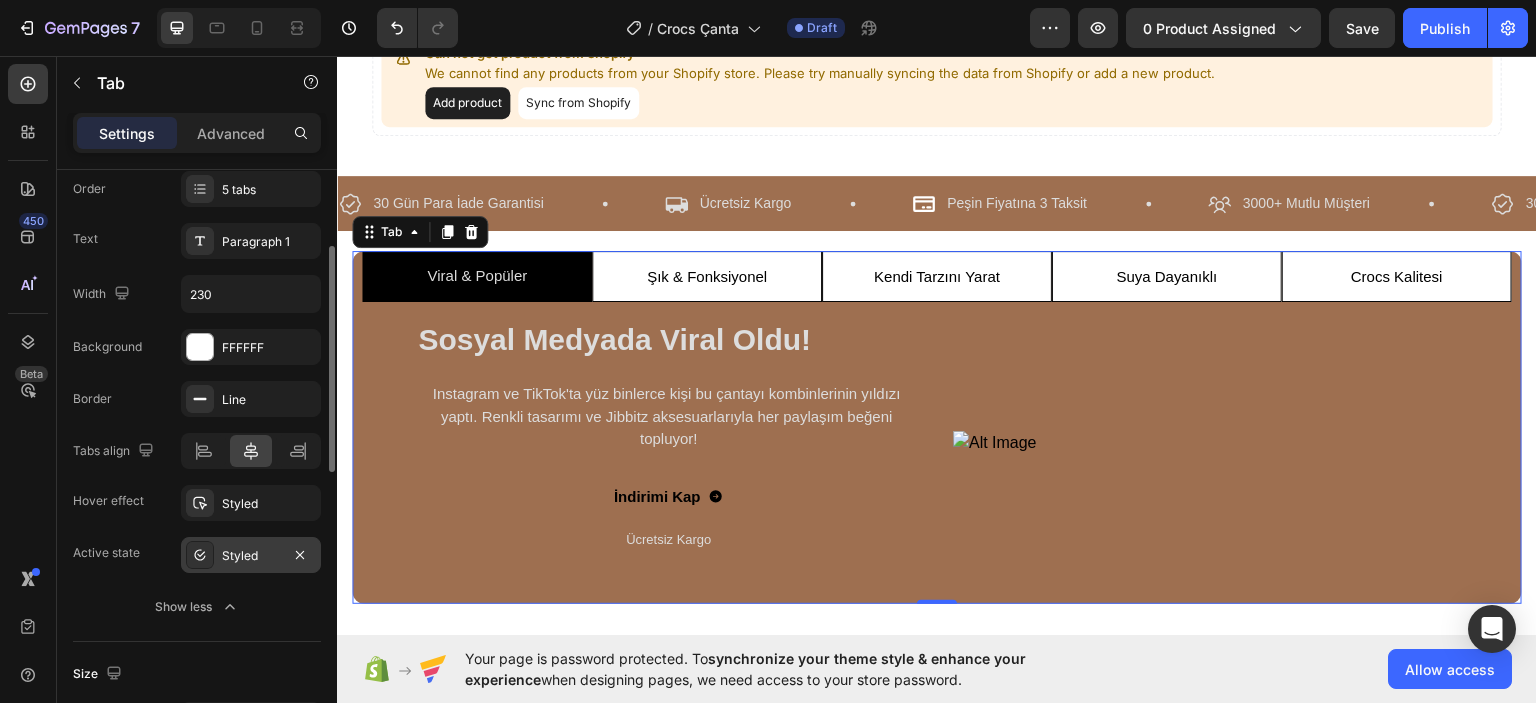 click on "Styled" at bounding box center [251, 556] 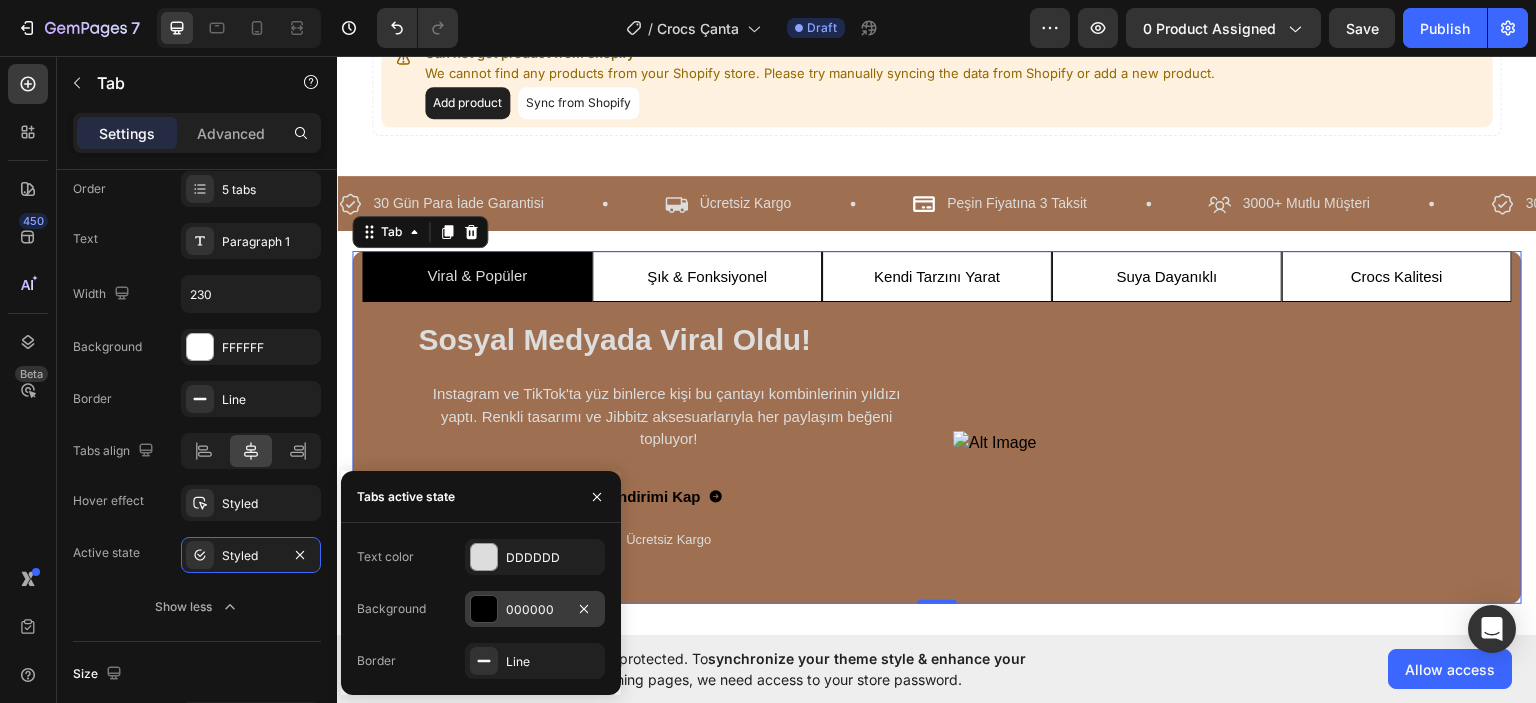 click on "000000" at bounding box center [535, 609] 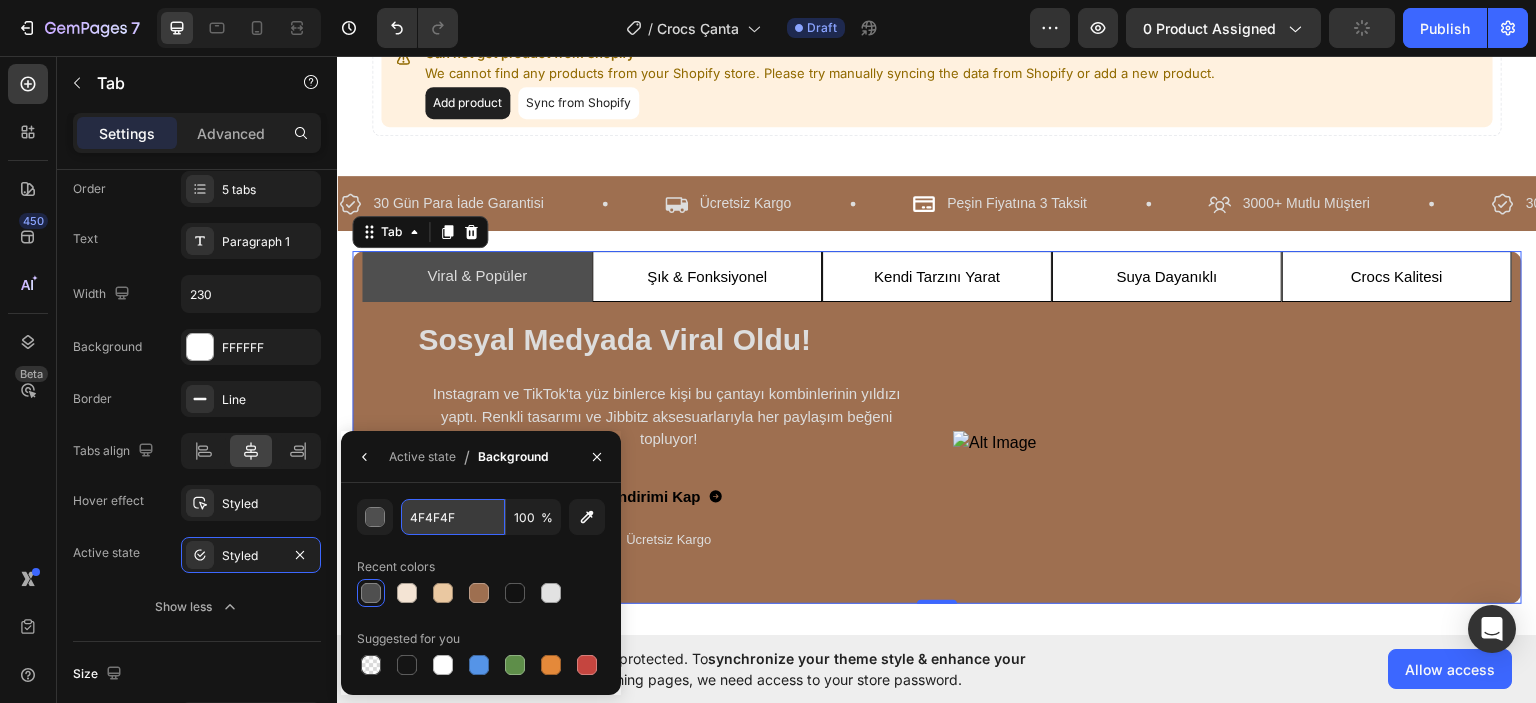 click on "4F4F4F" at bounding box center (0, 0) 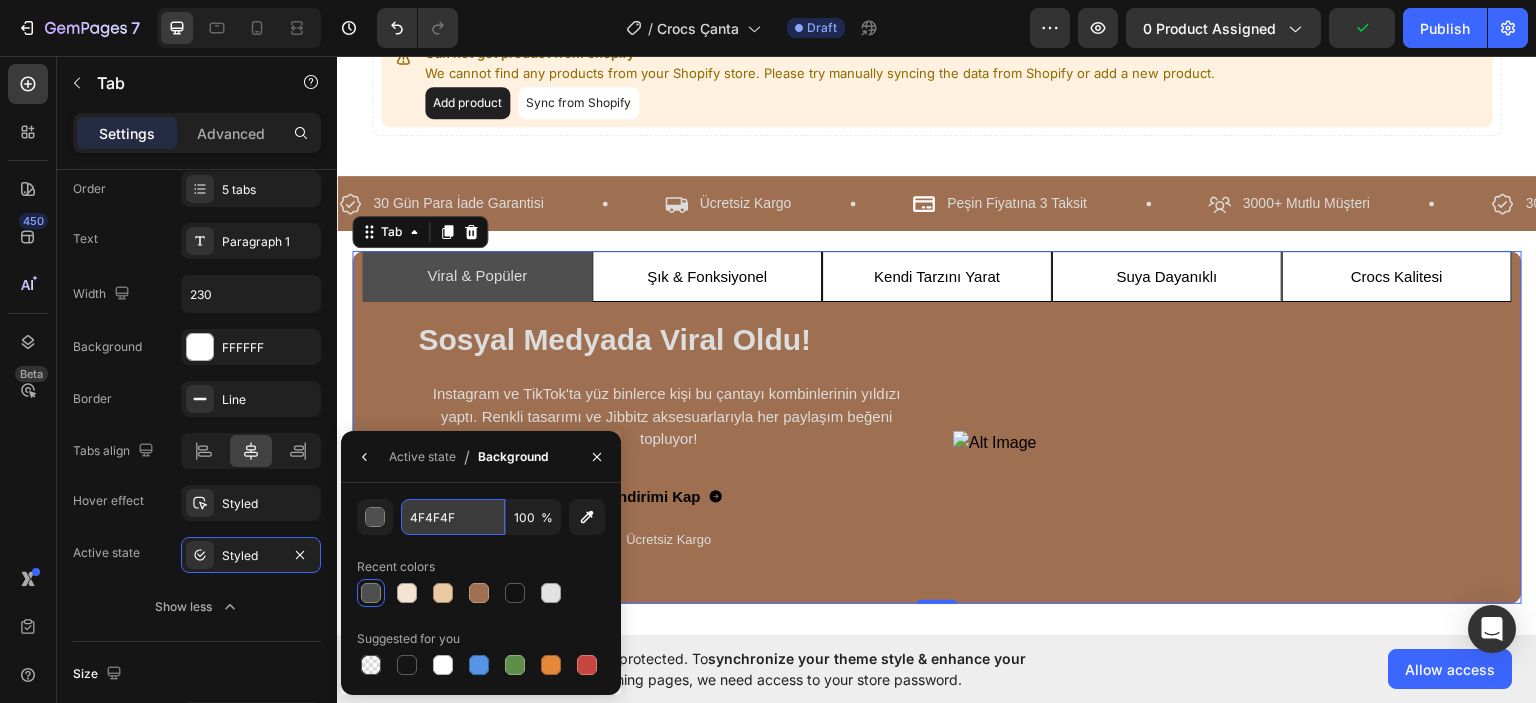 paste on "9E6F50" 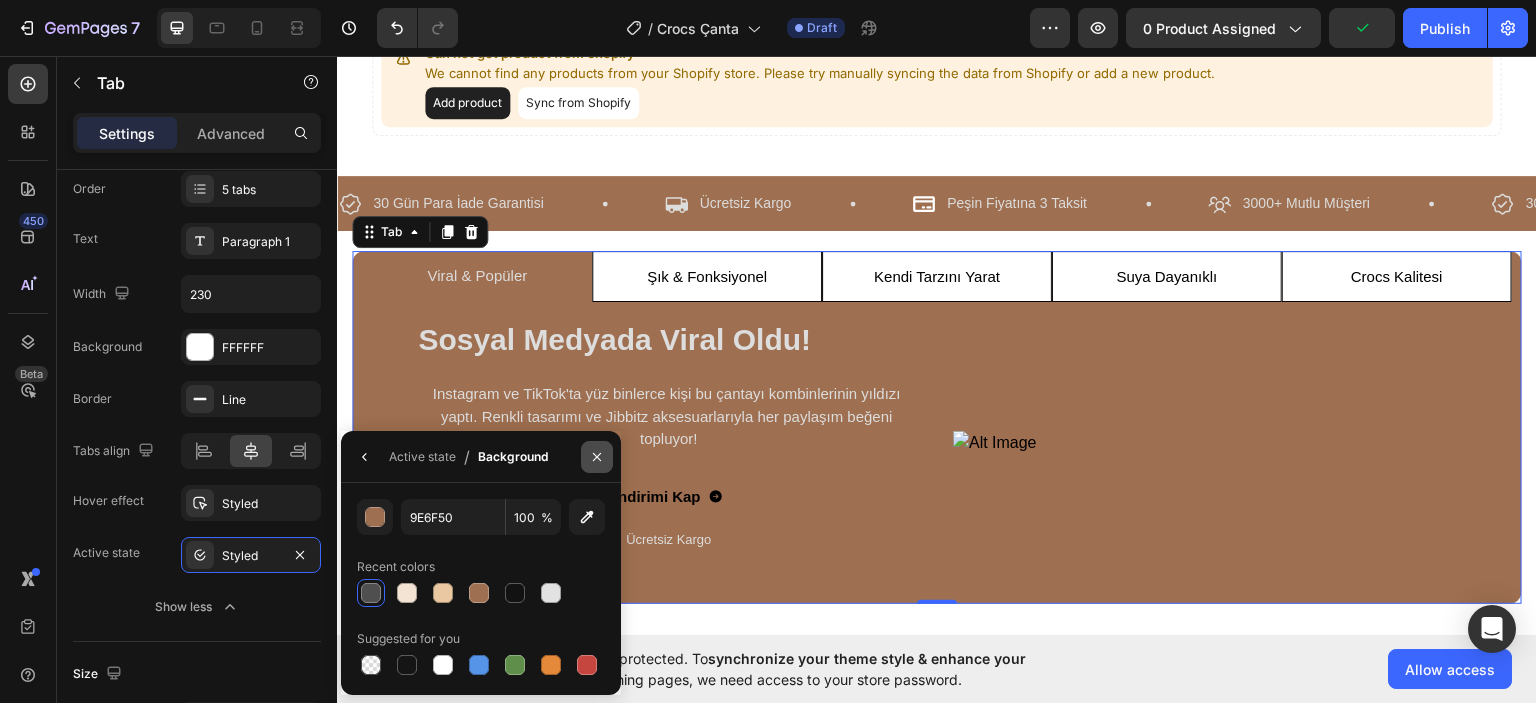 click 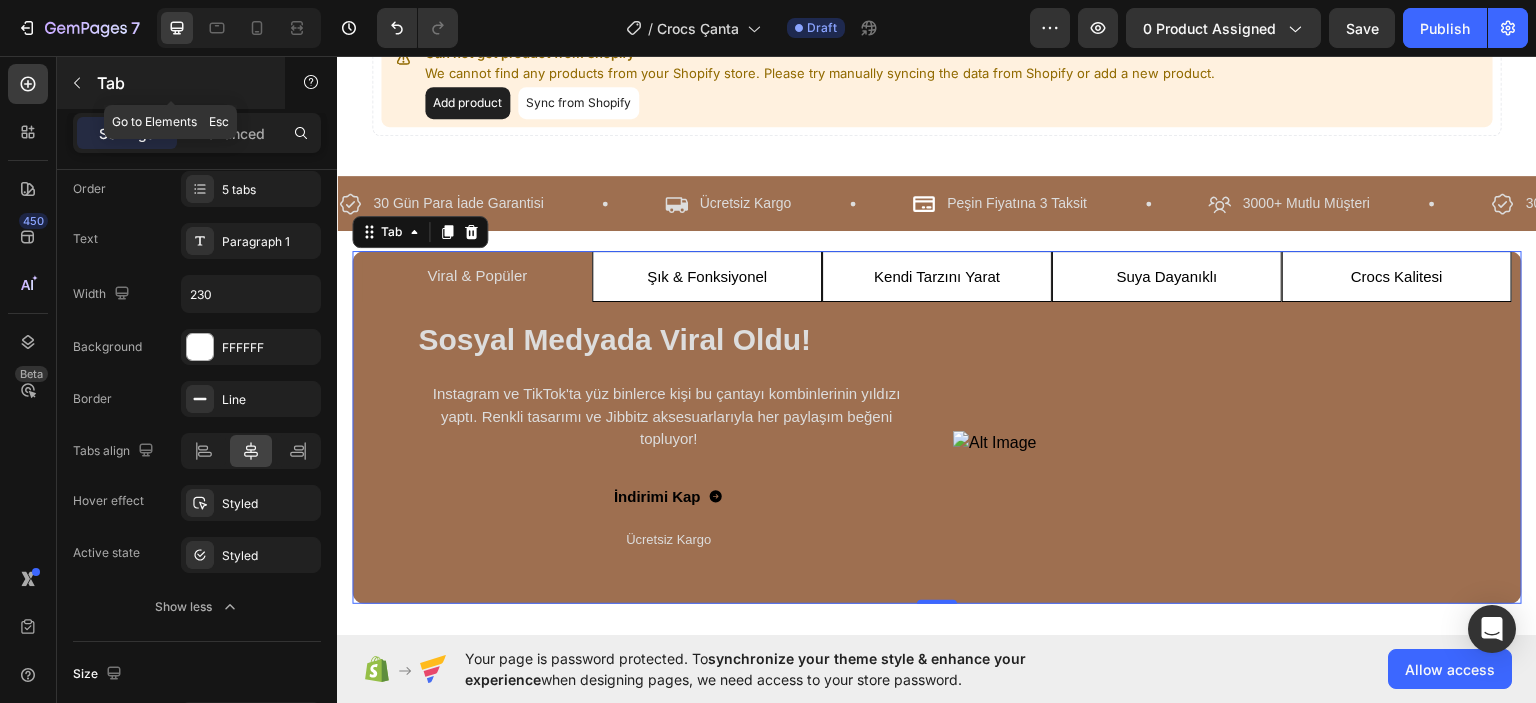 click on "Tab" at bounding box center (171, 83) 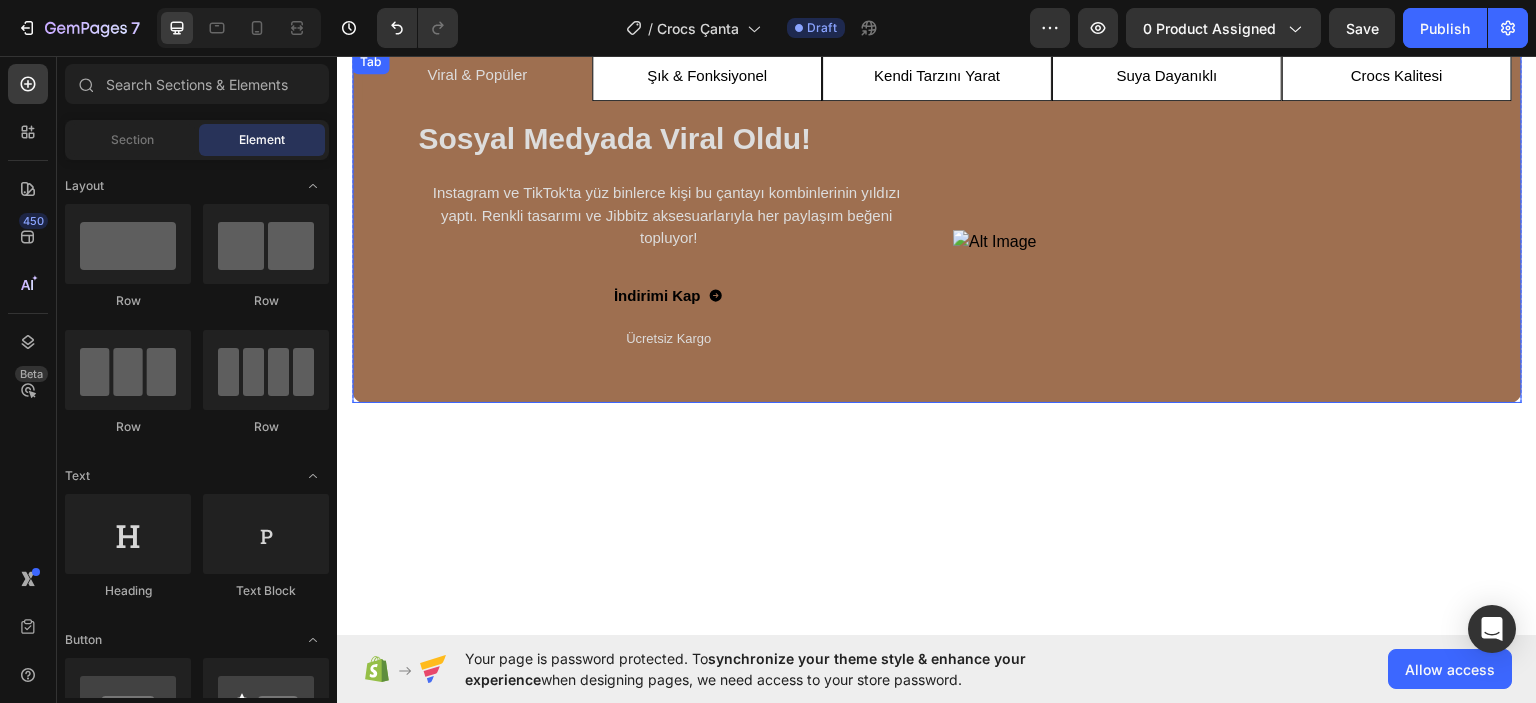 click on "Şık & Fonksiyonel" at bounding box center (707, 74) 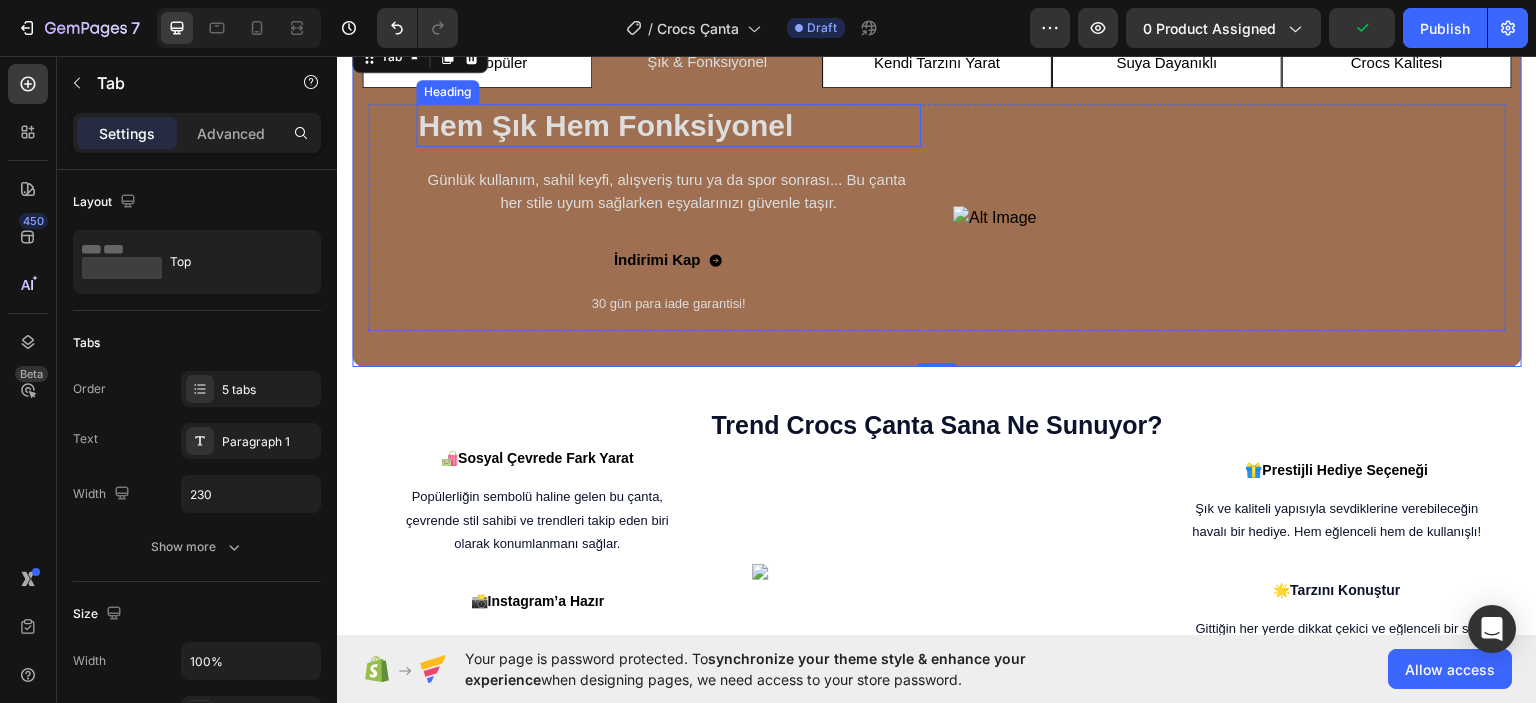scroll, scrollTop: 300, scrollLeft: 0, axis: vertical 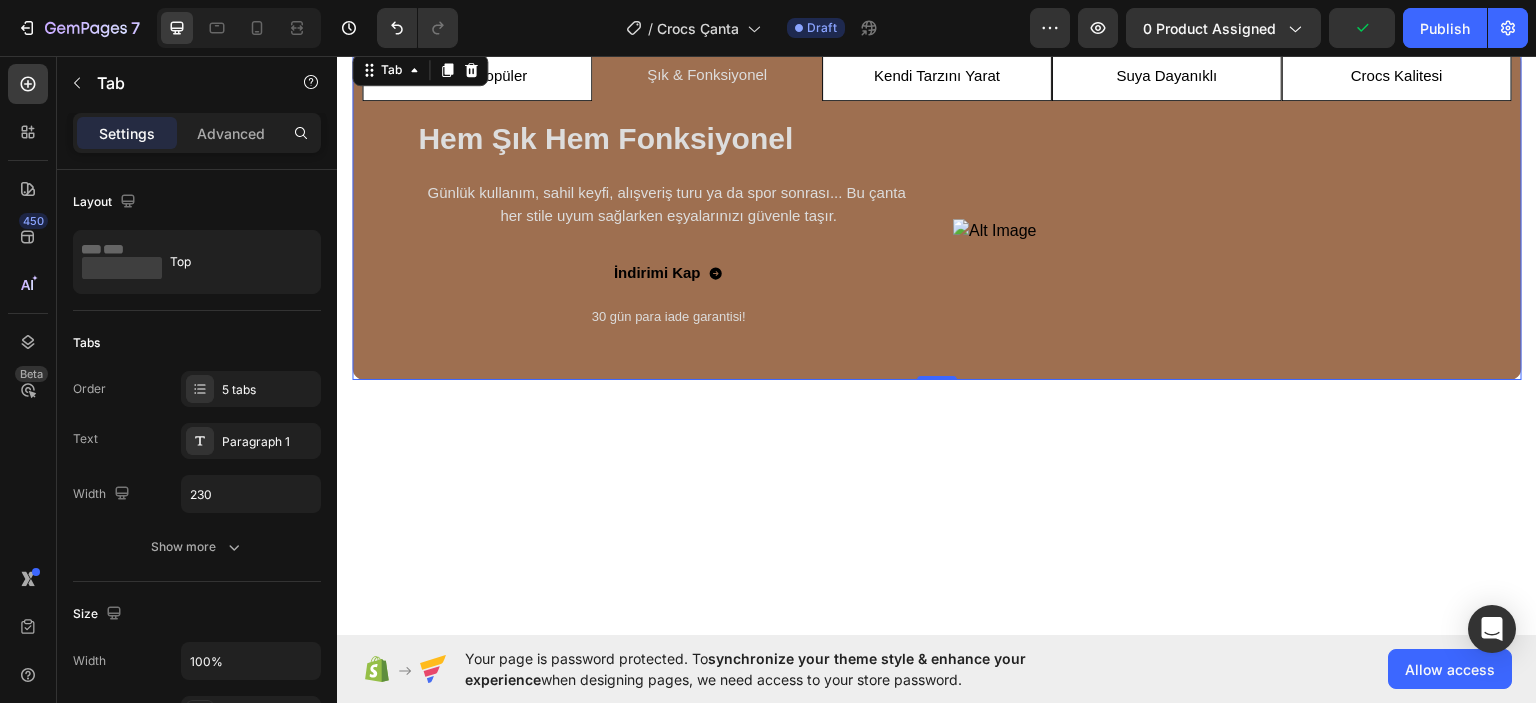 click on "Kendi Tarzını Yarat" at bounding box center [937, 74] 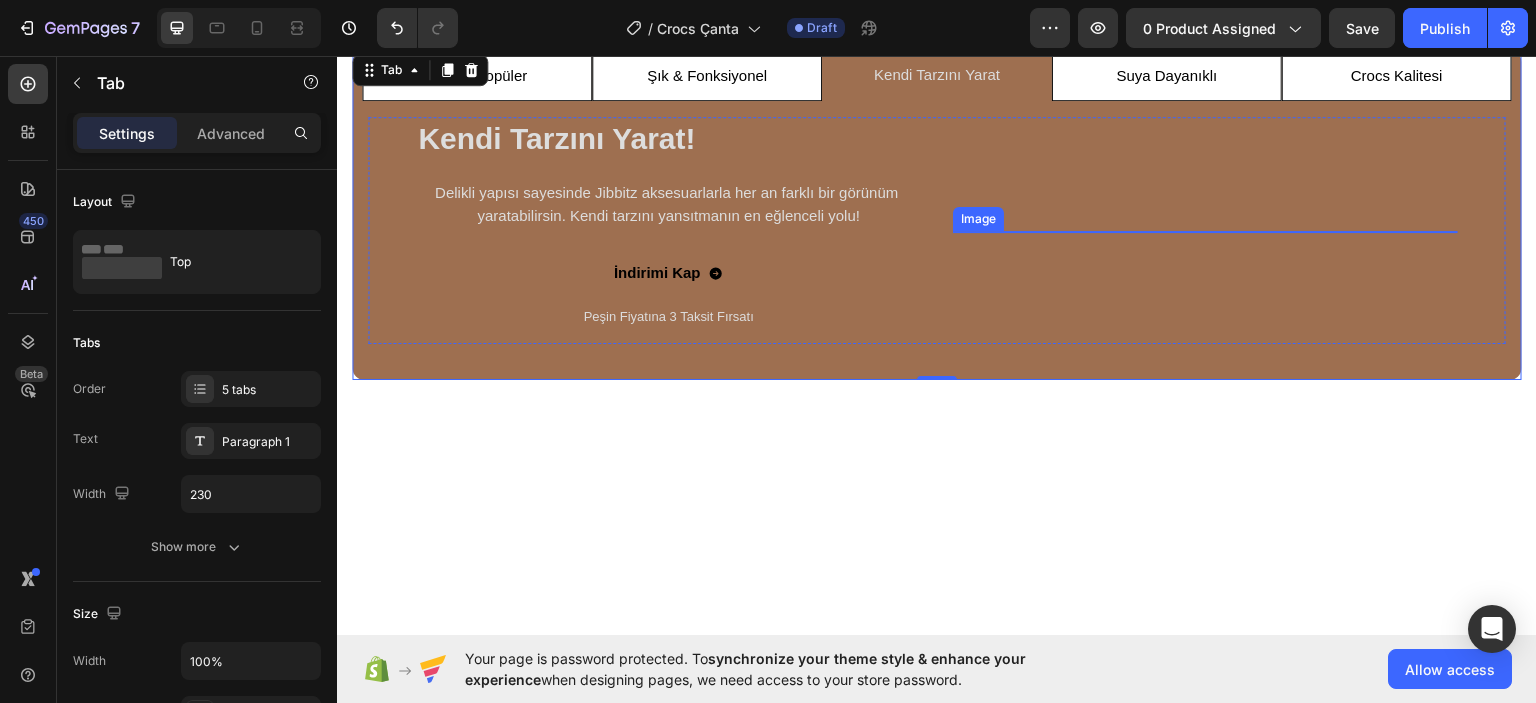 scroll, scrollTop: 200, scrollLeft: 0, axis: vertical 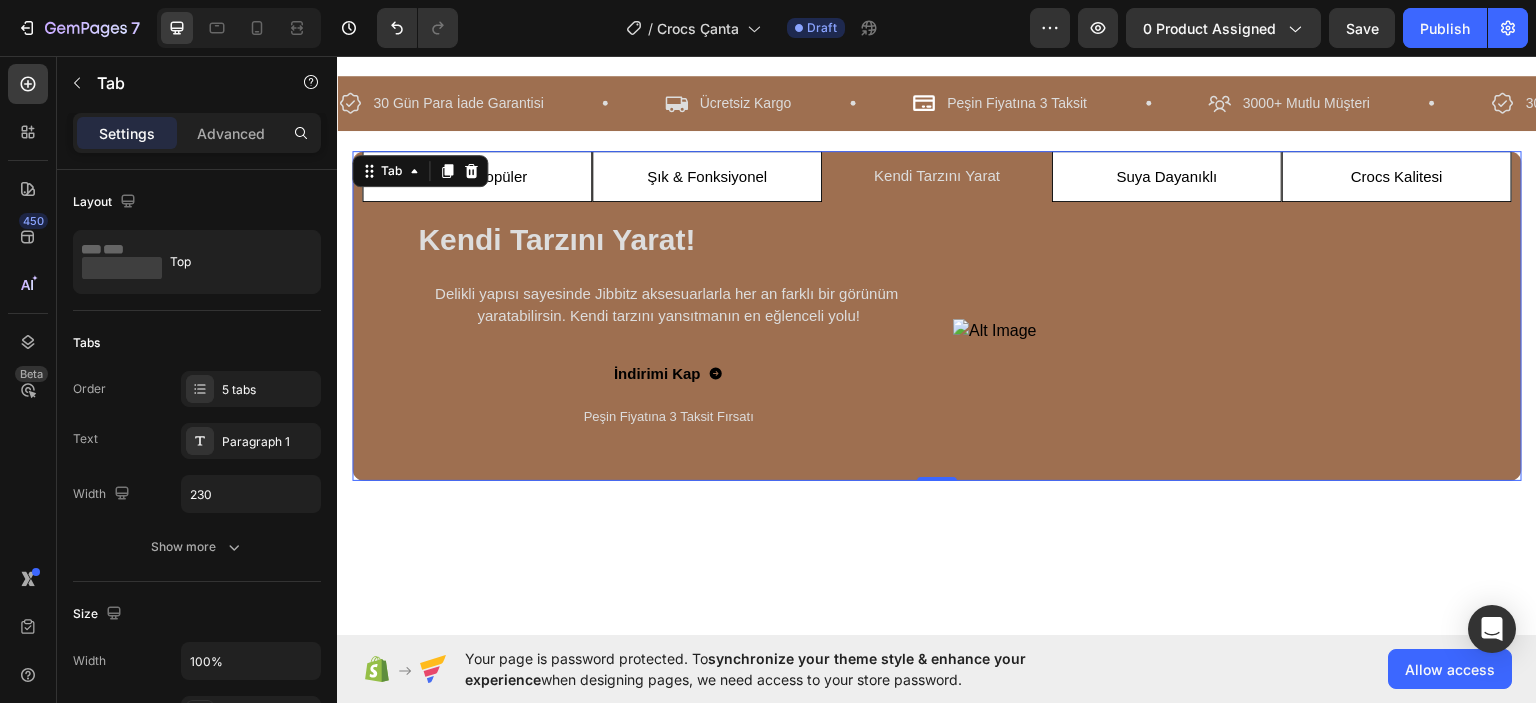 click on "Suya Dayanıklı" at bounding box center [1167, 175] 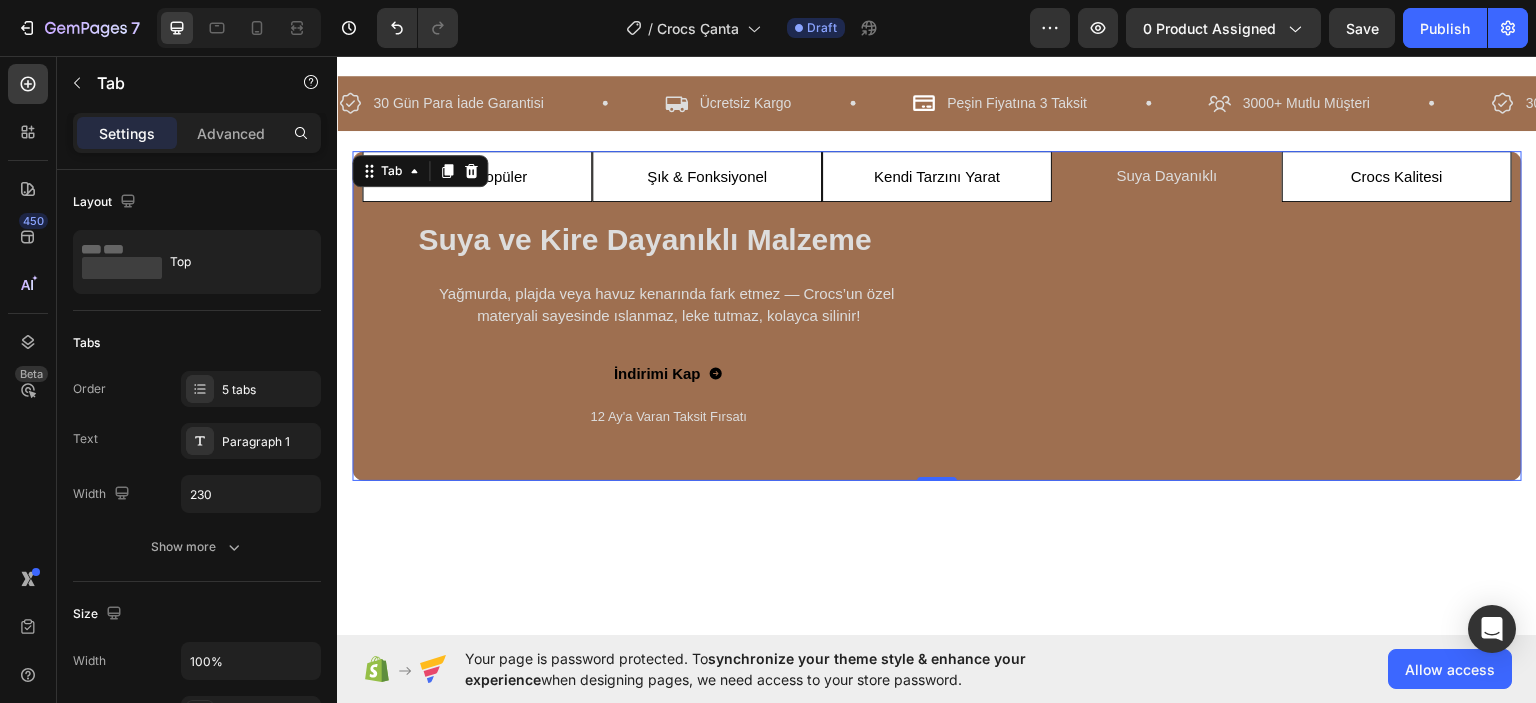 click on "Viral & Popüler" at bounding box center (477, 175) 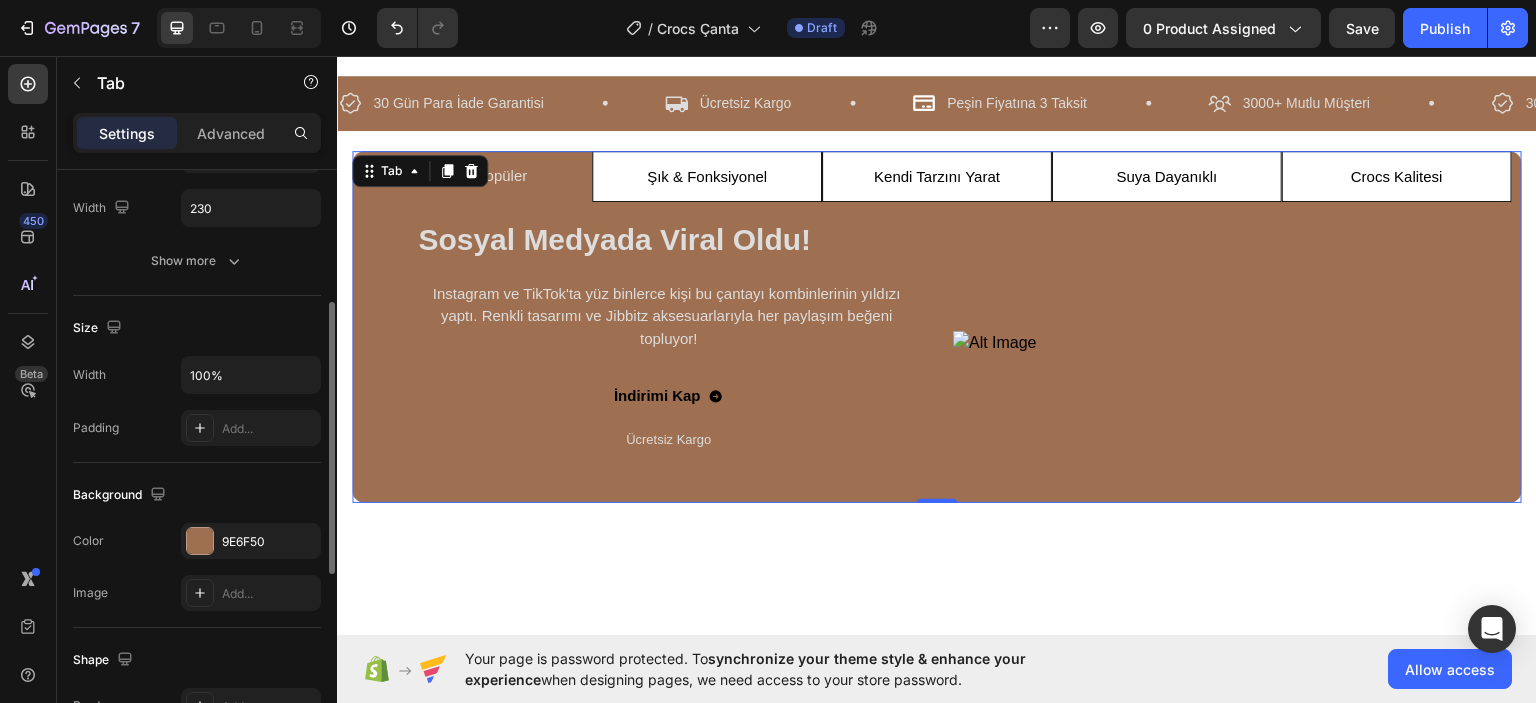 scroll, scrollTop: 186, scrollLeft: 0, axis: vertical 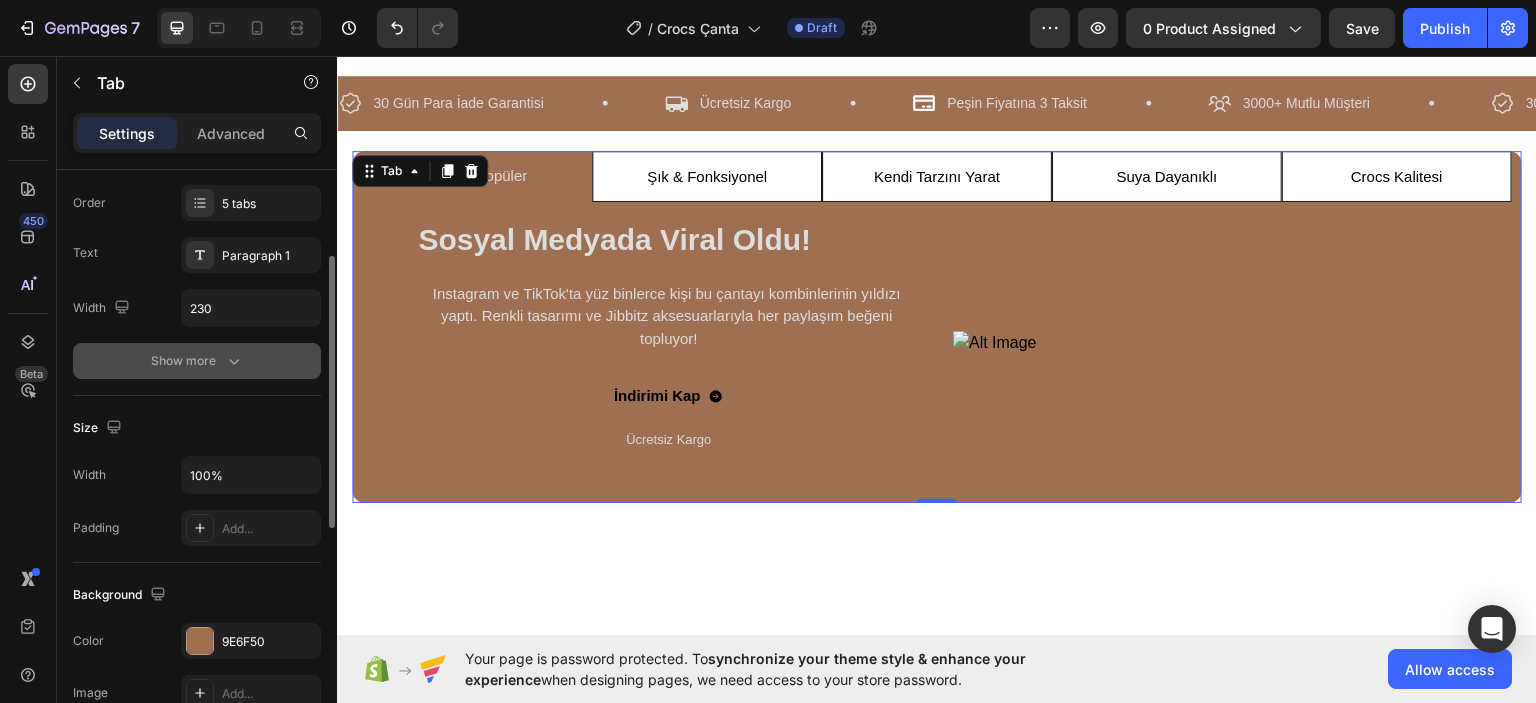 click on "Show more" at bounding box center (197, 361) 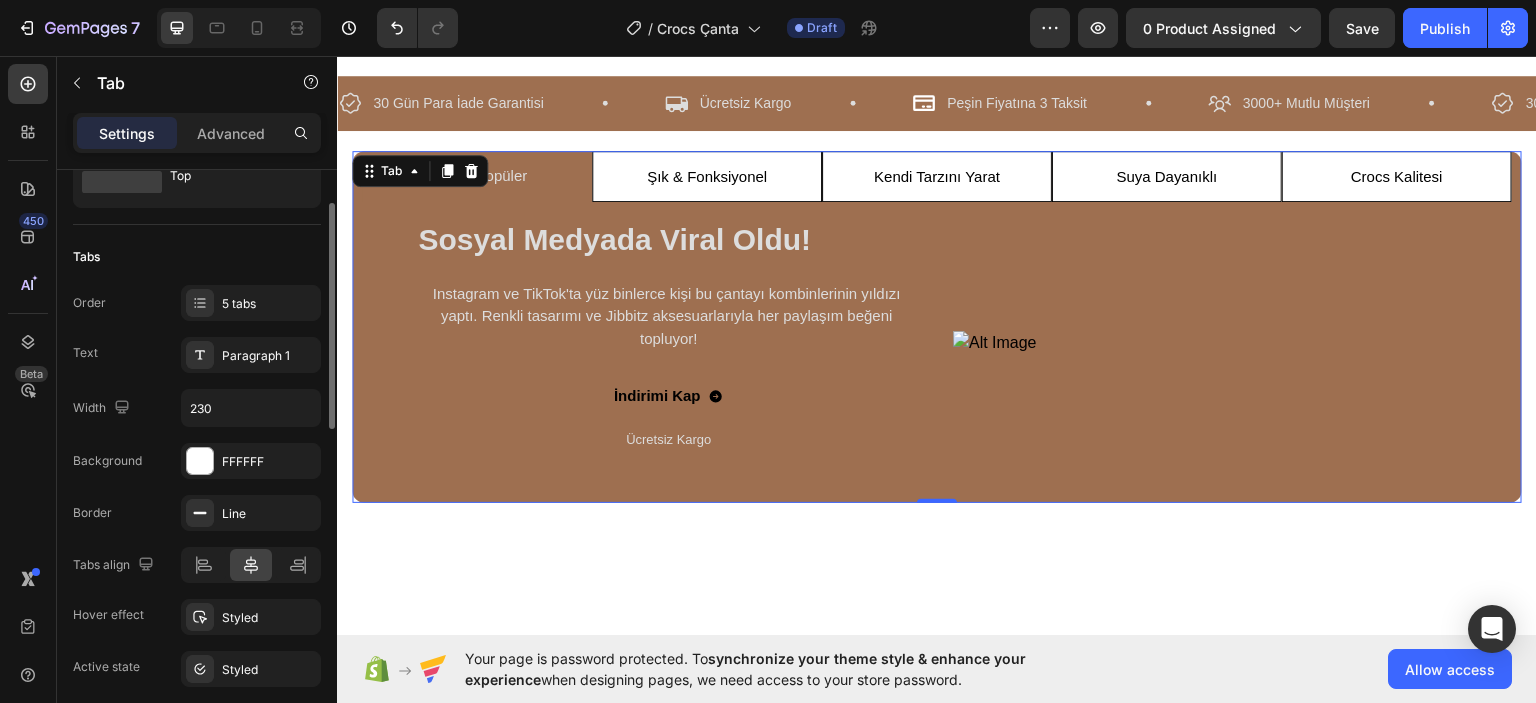 scroll, scrollTop: 0, scrollLeft: 0, axis: both 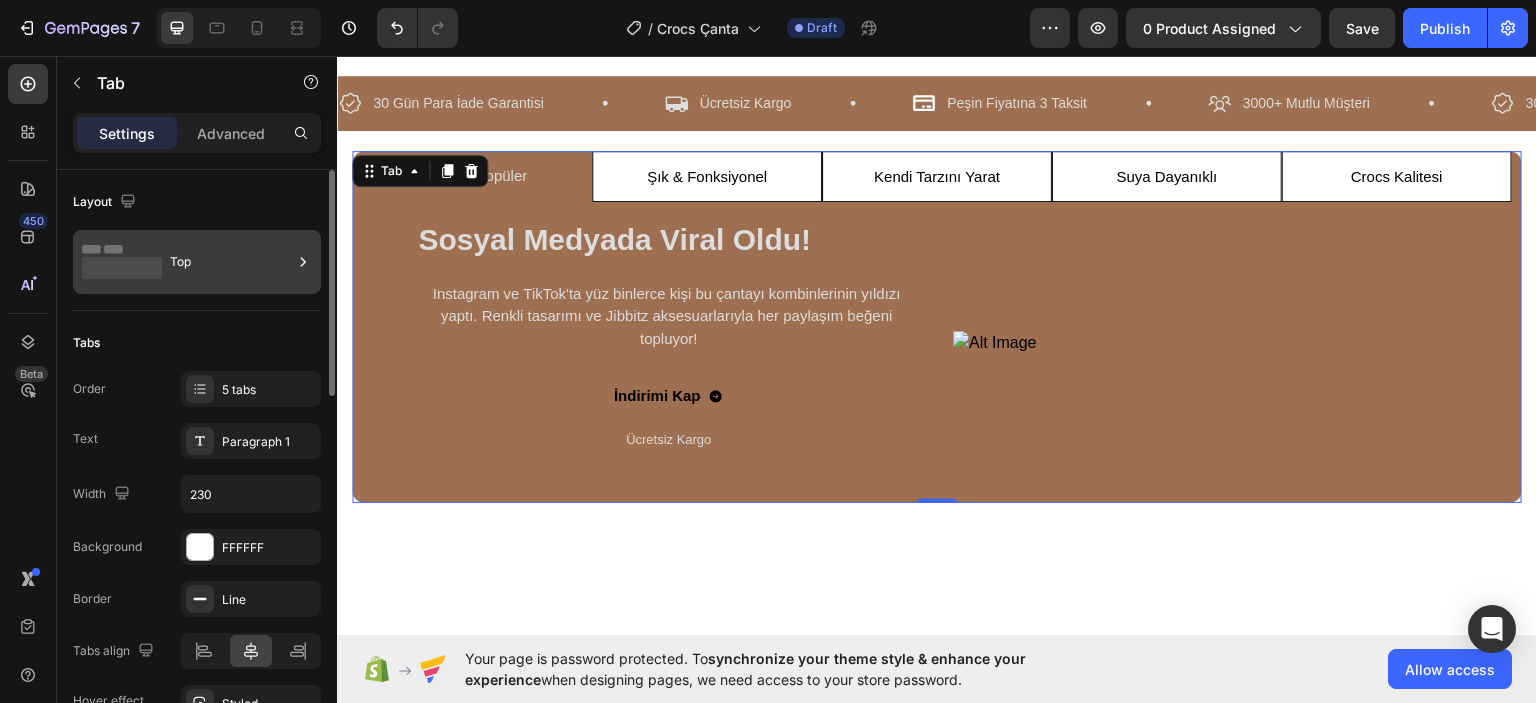 click on "Top" at bounding box center [231, 262] 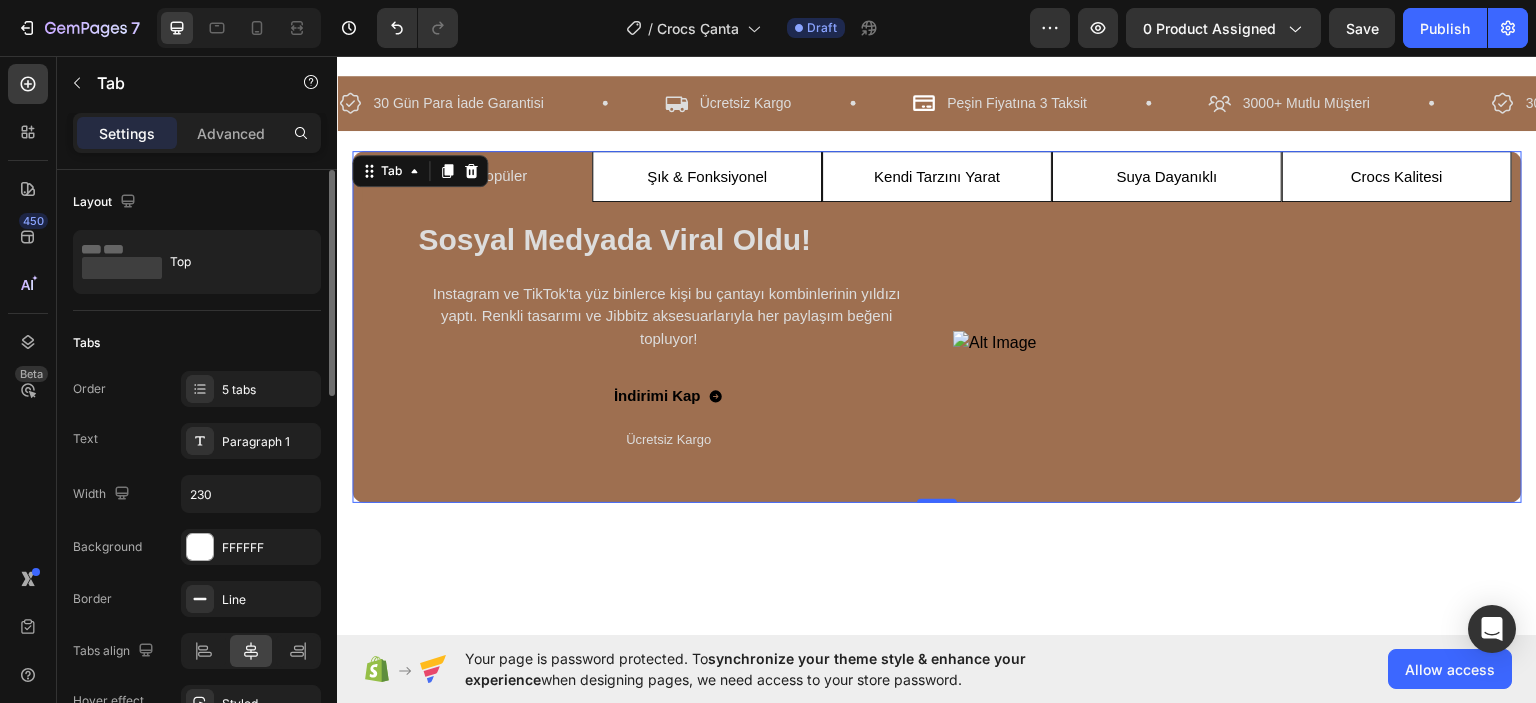 click on "Tabs" at bounding box center (197, 343) 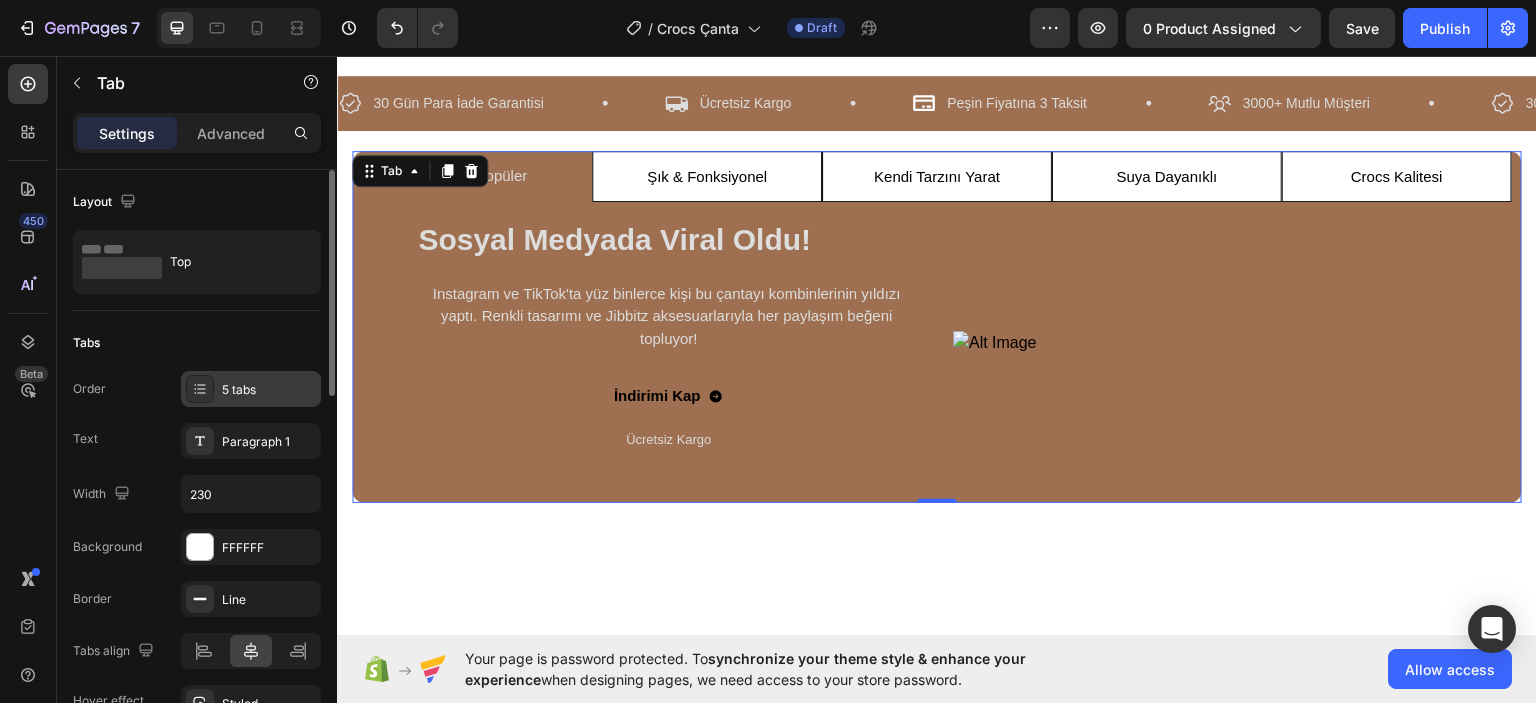 click on "5 tabs" at bounding box center (251, 389) 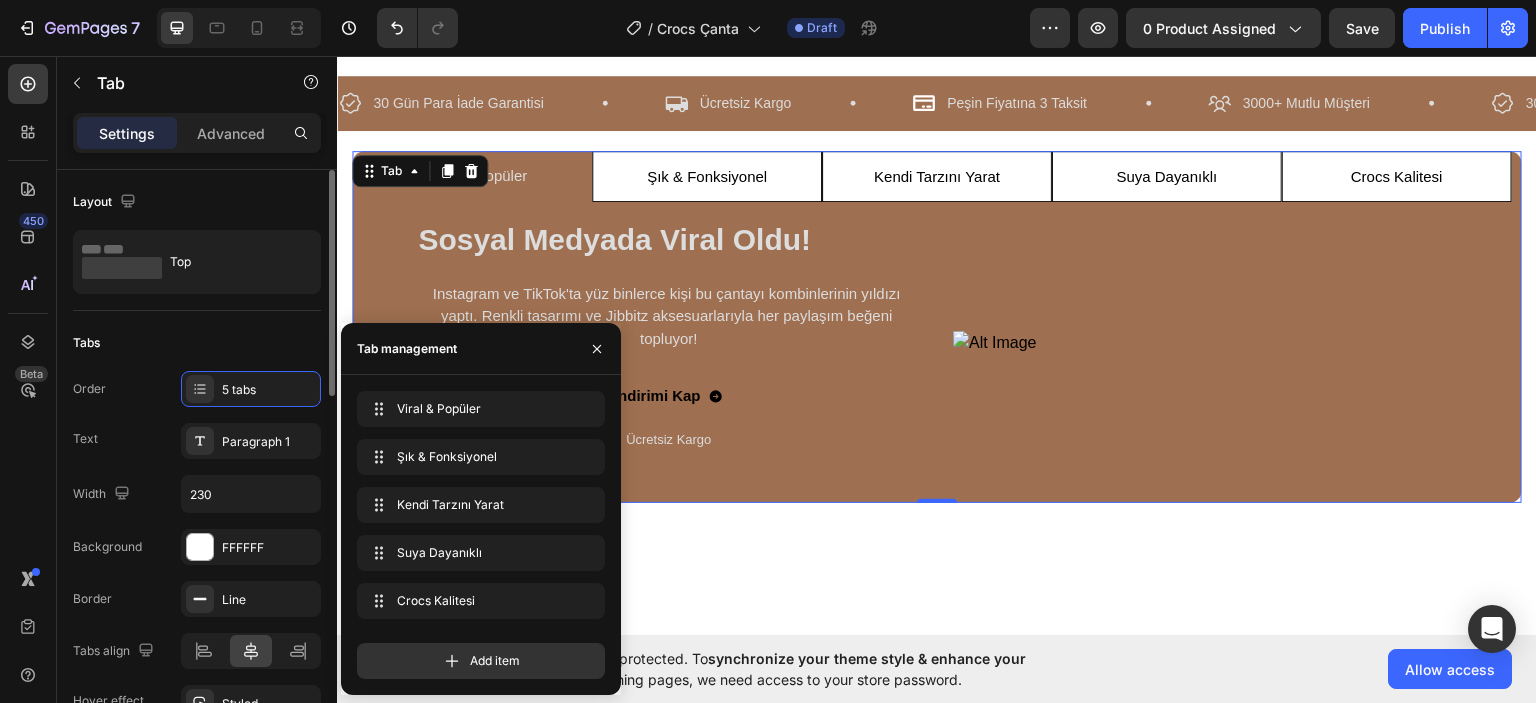 click on "Order 5 tabs" at bounding box center [197, 389] 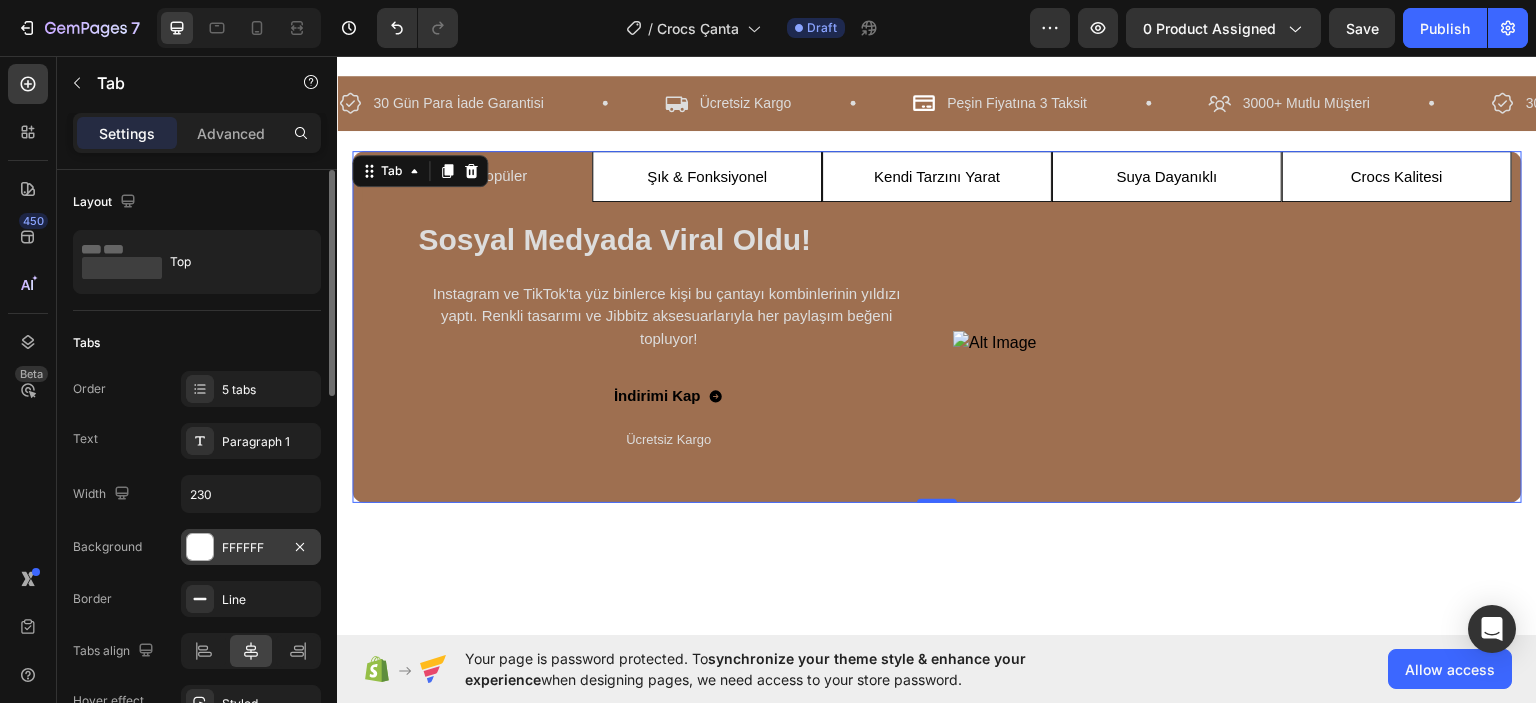 click on "FFFFFF" at bounding box center (251, 548) 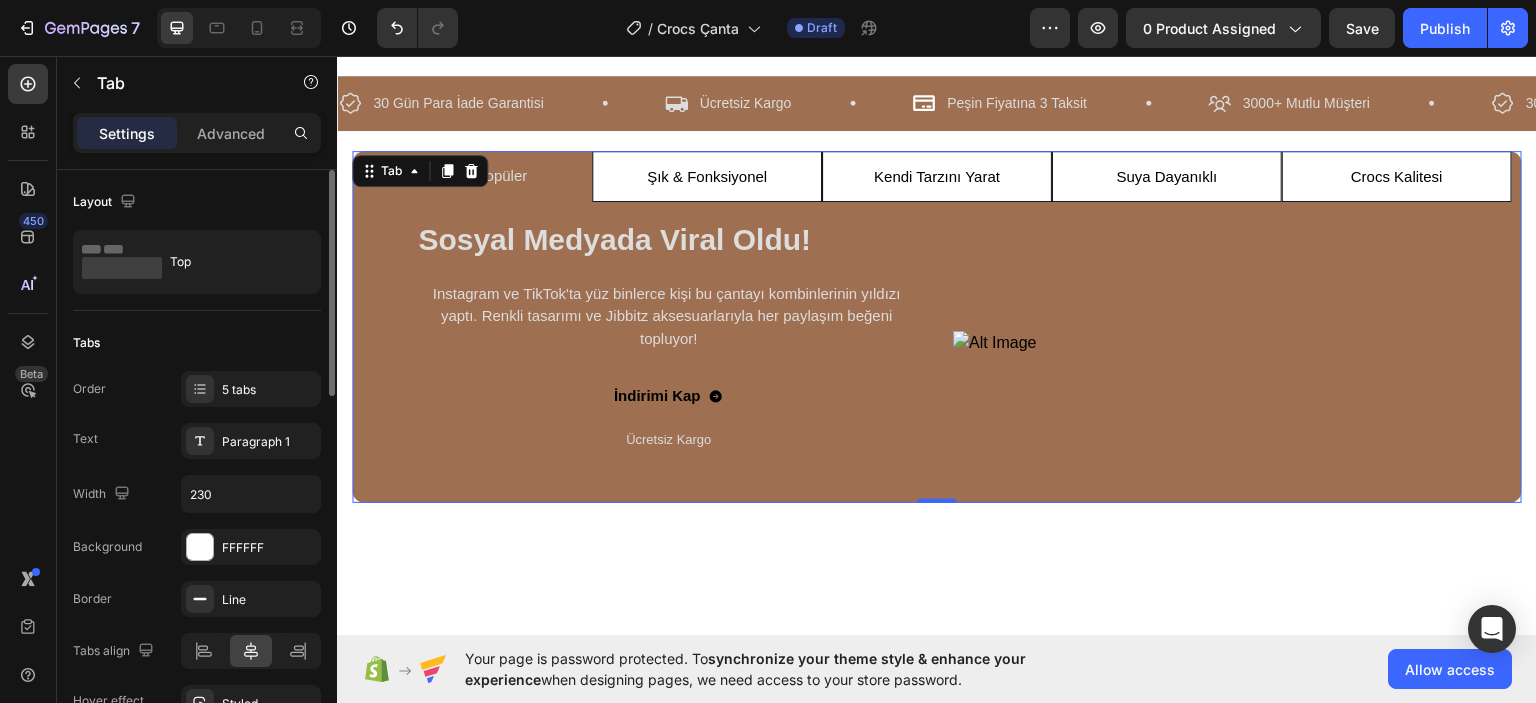 click on "Width 230" at bounding box center (197, 494) 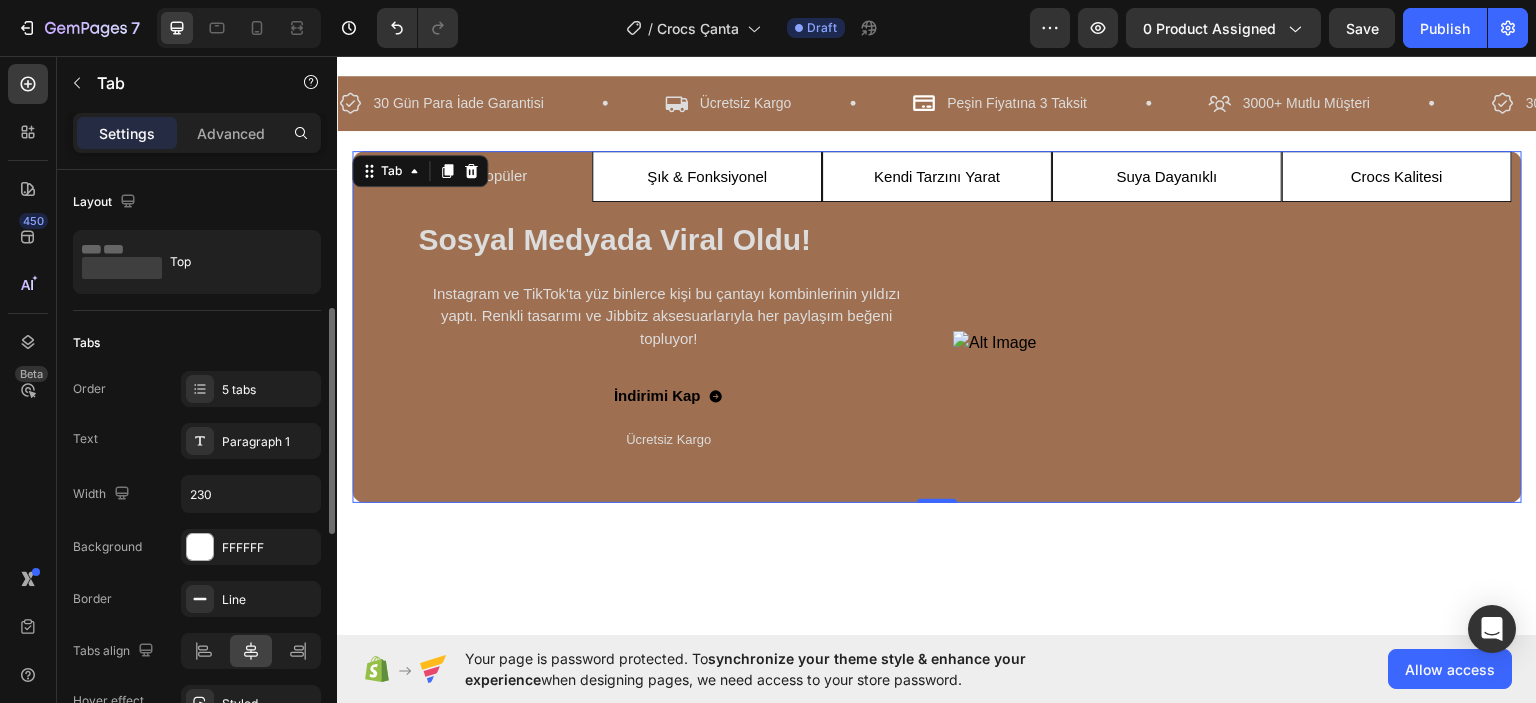 scroll, scrollTop: 100, scrollLeft: 0, axis: vertical 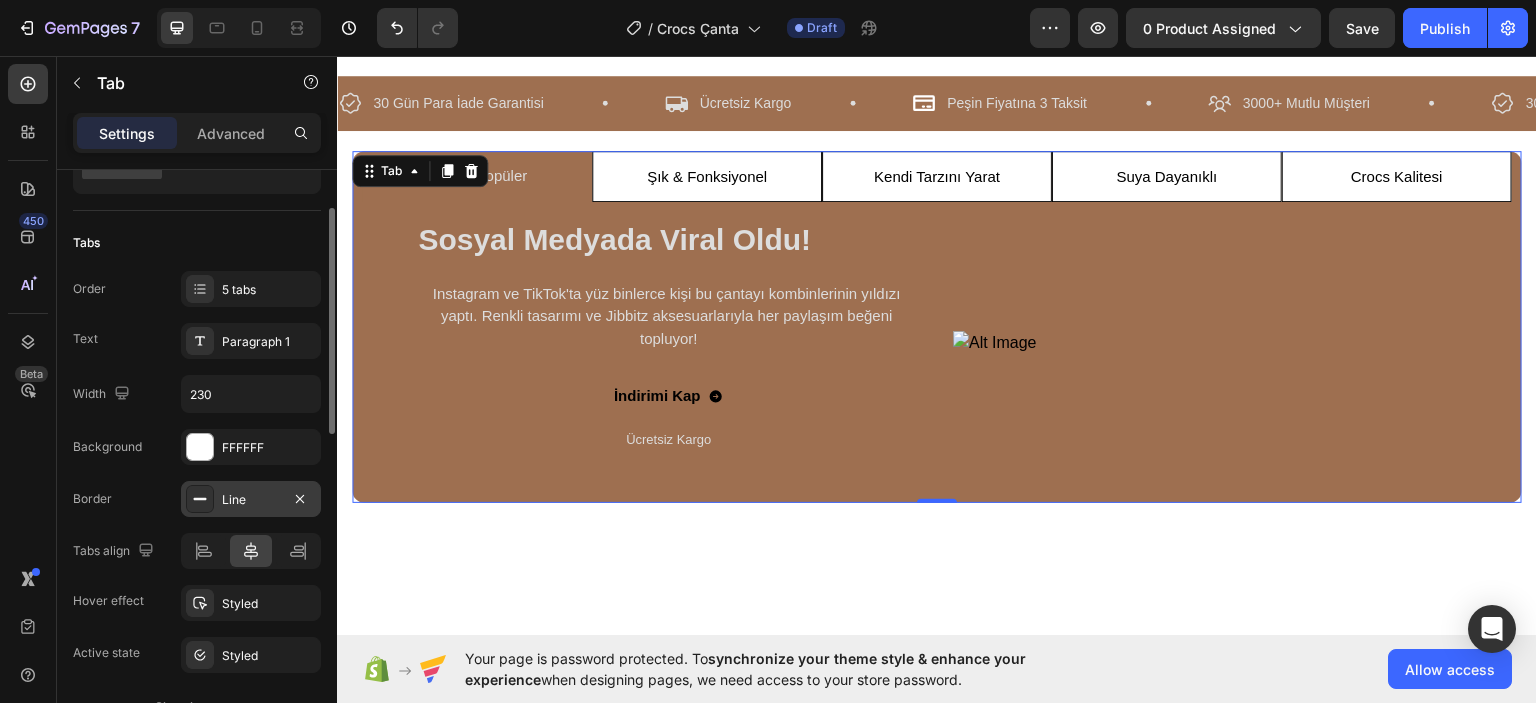 click on "Line" at bounding box center [251, 500] 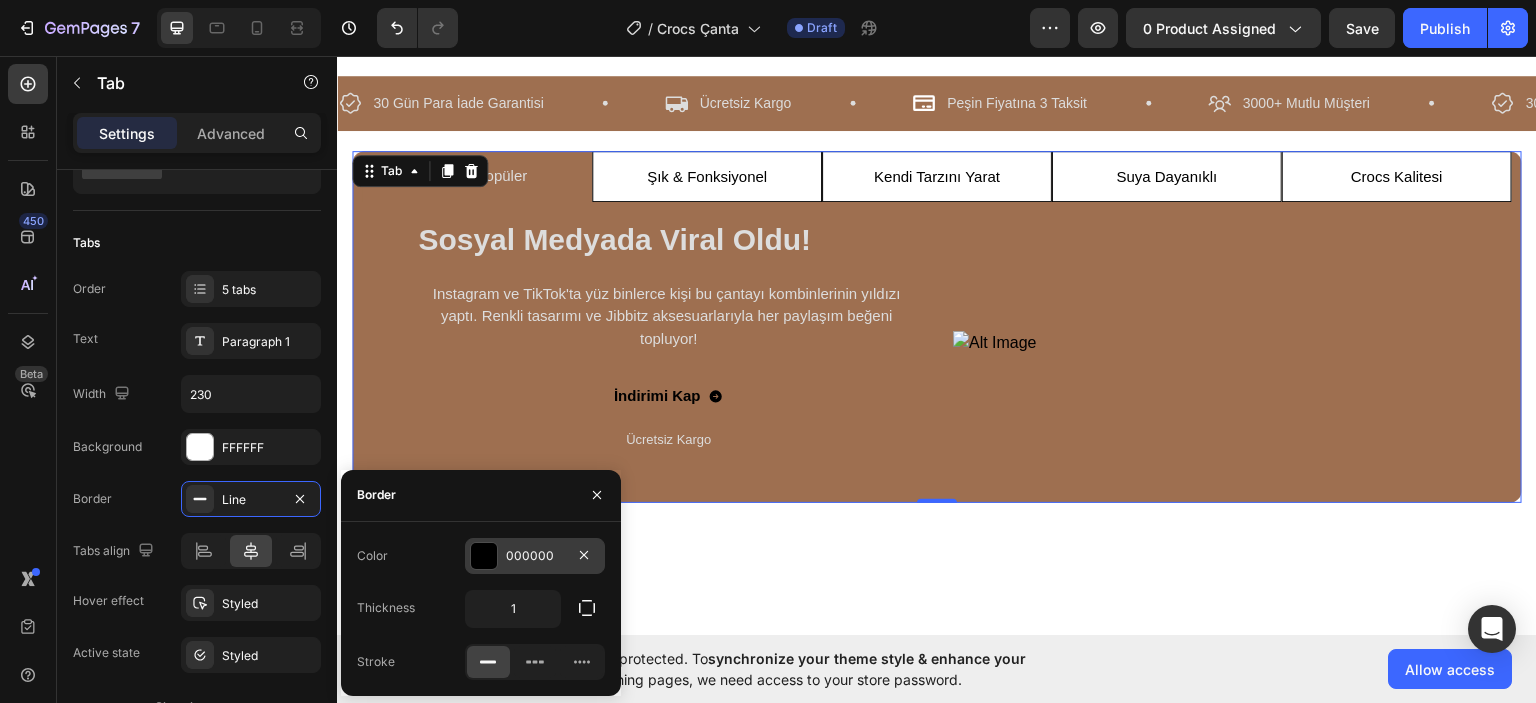 click on "000000" at bounding box center [535, 556] 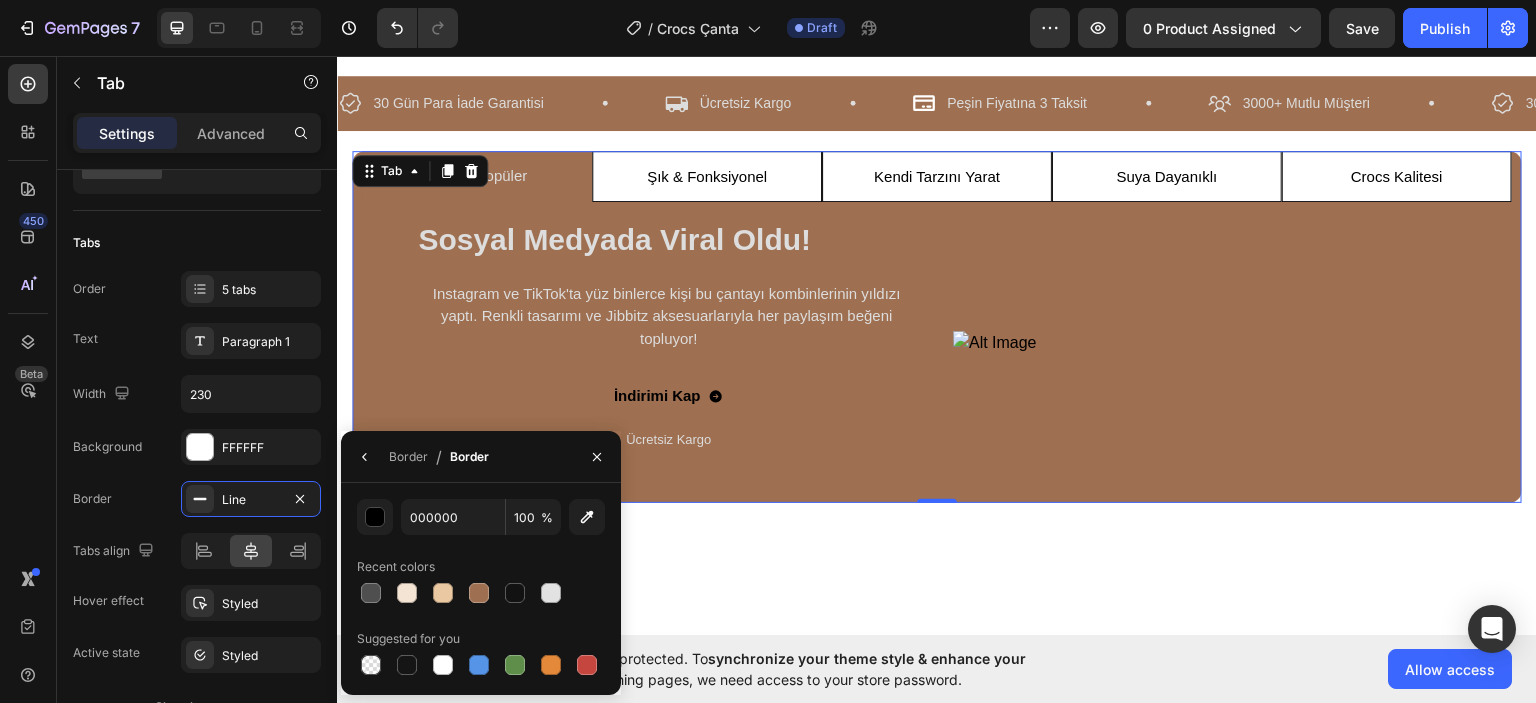 click on "000000 100 % Recent colors Suggested for you" at bounding box center (481, 589) 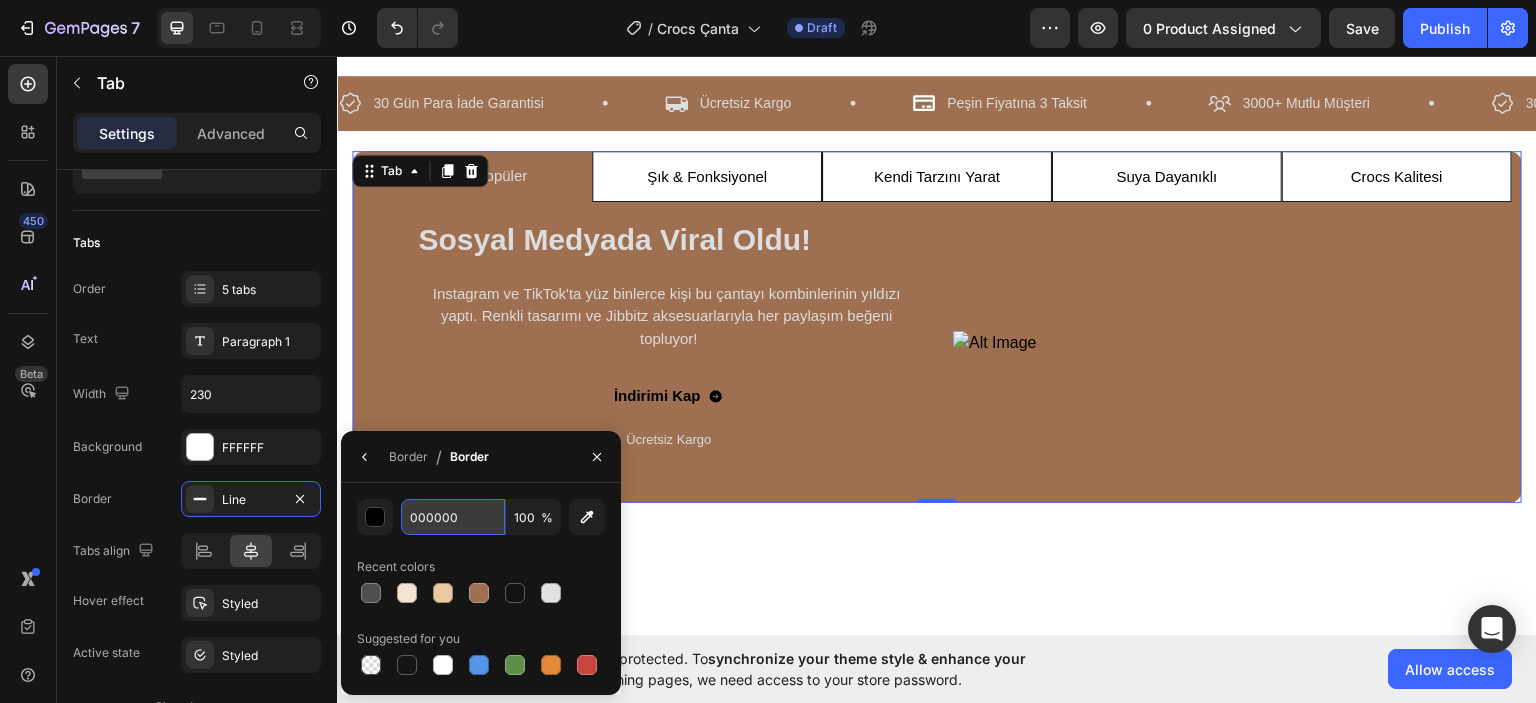 click on "000000" at bounding box center [0, 0] 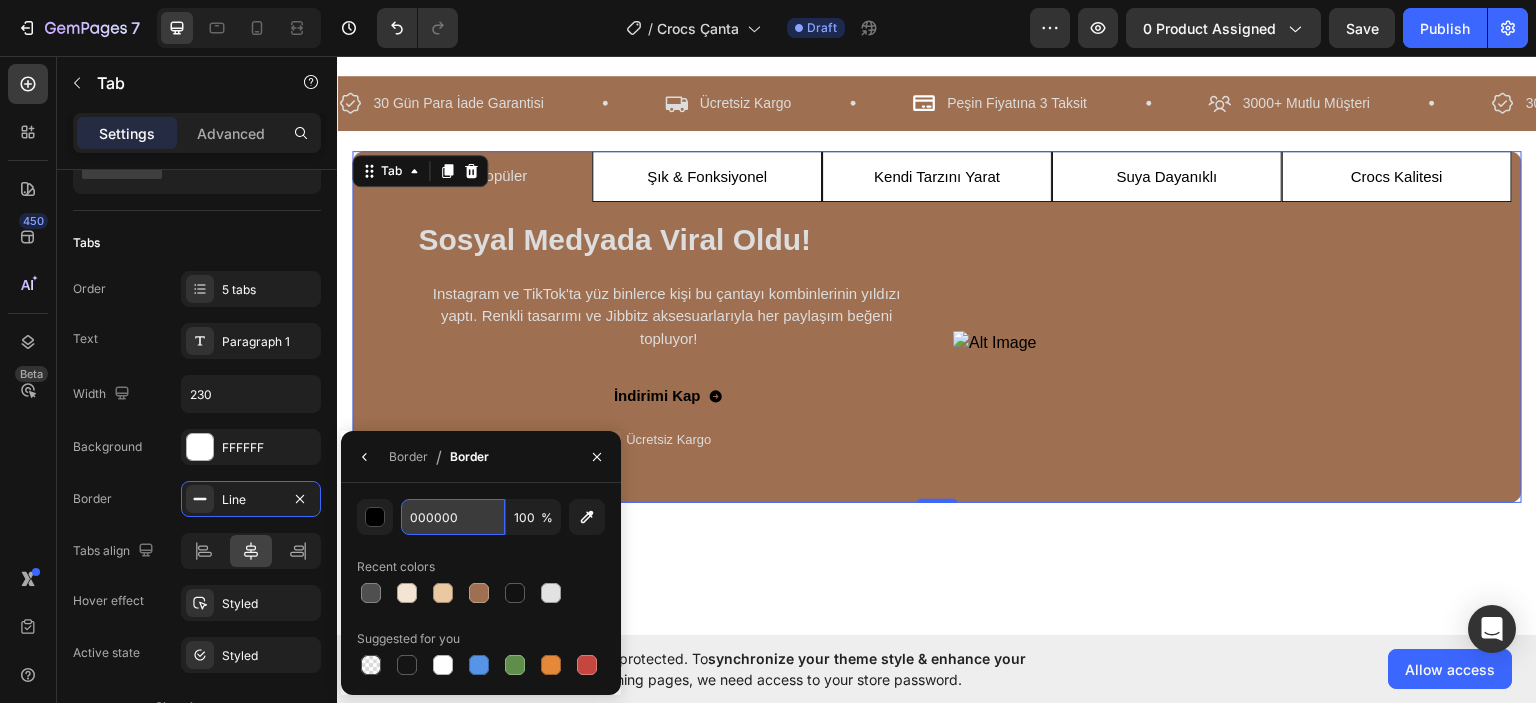paste on "9E6F5" 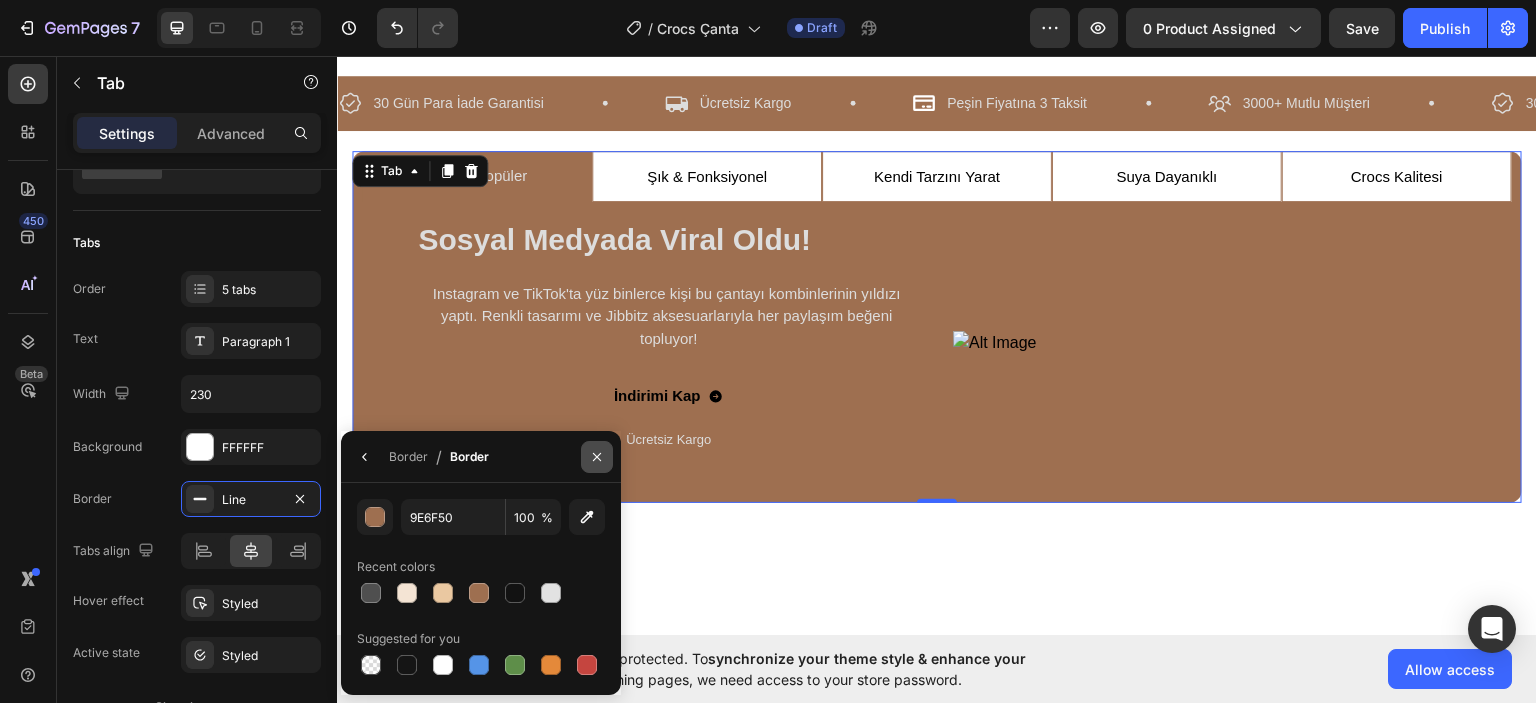 click at bounding box center [597, 457] 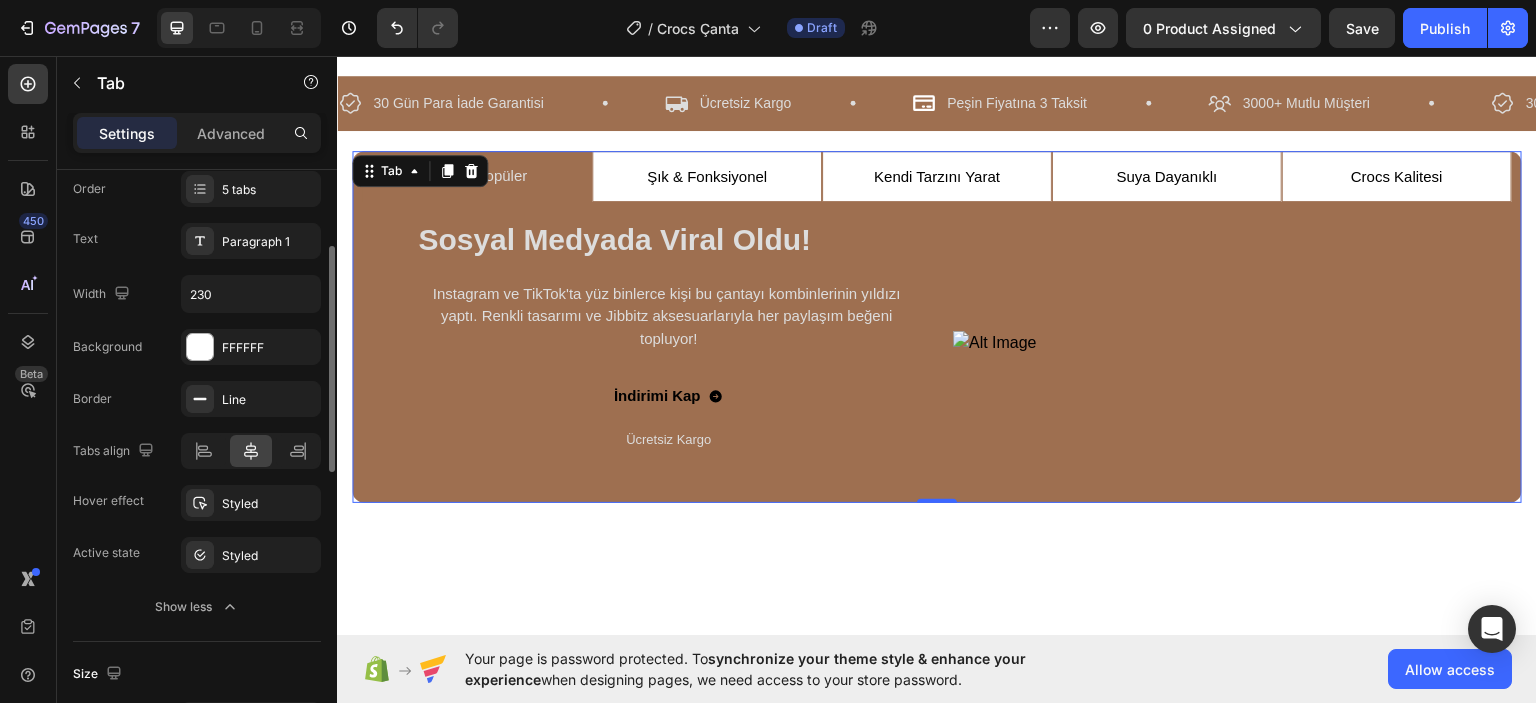 scroll, scrollTop: 300, scrollLeft: 0, axis: vertical 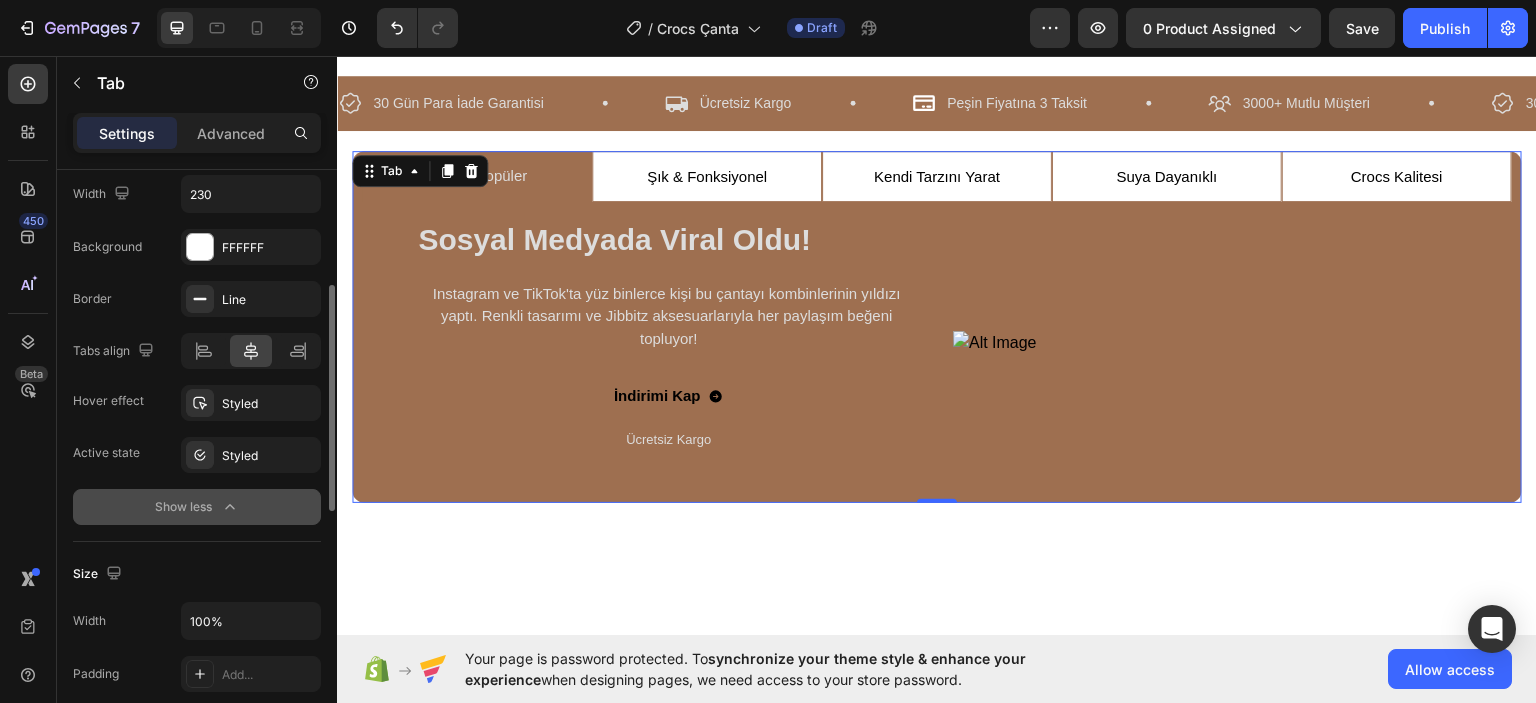 click on "Show less" at bounding box center (197, 507) 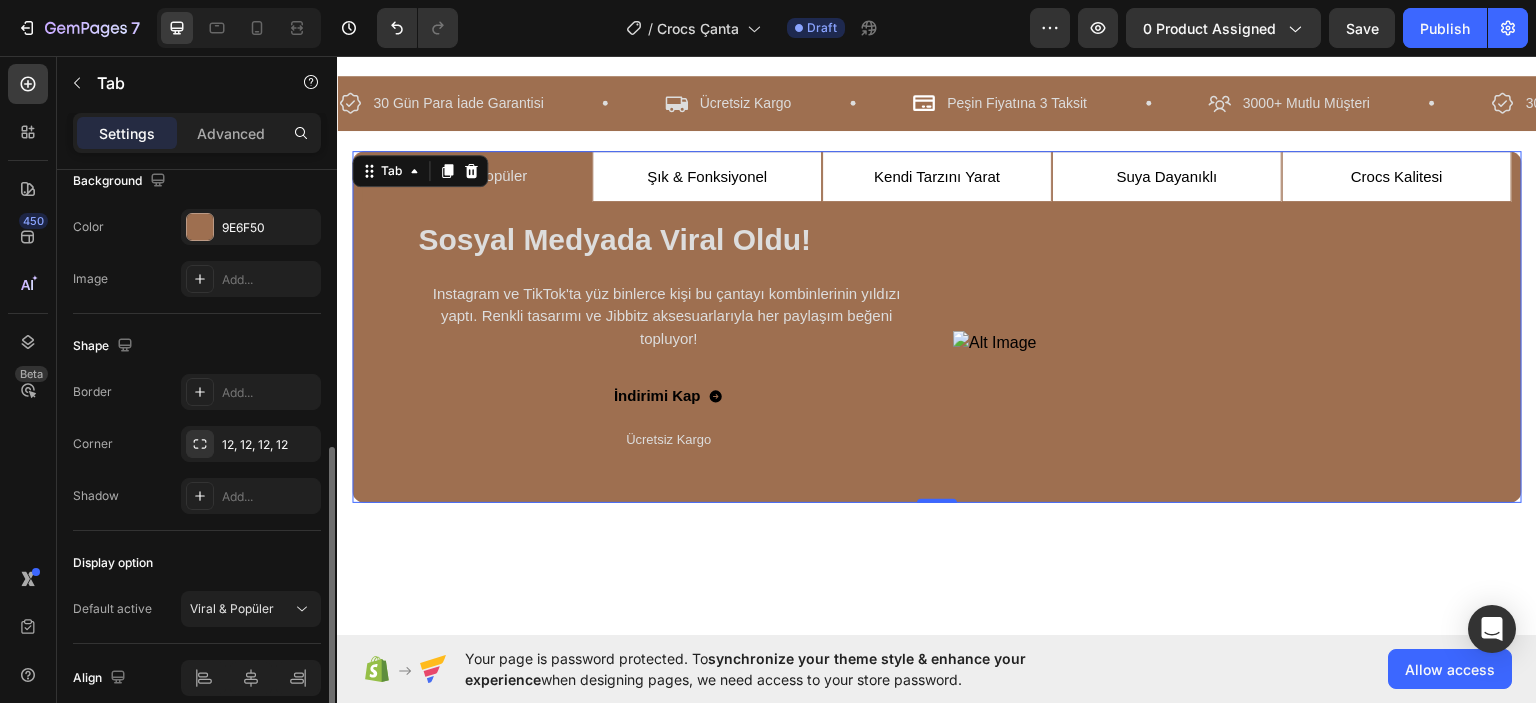 scroll, scrollTop: 686, scrollLeft: 0, axis: vertical 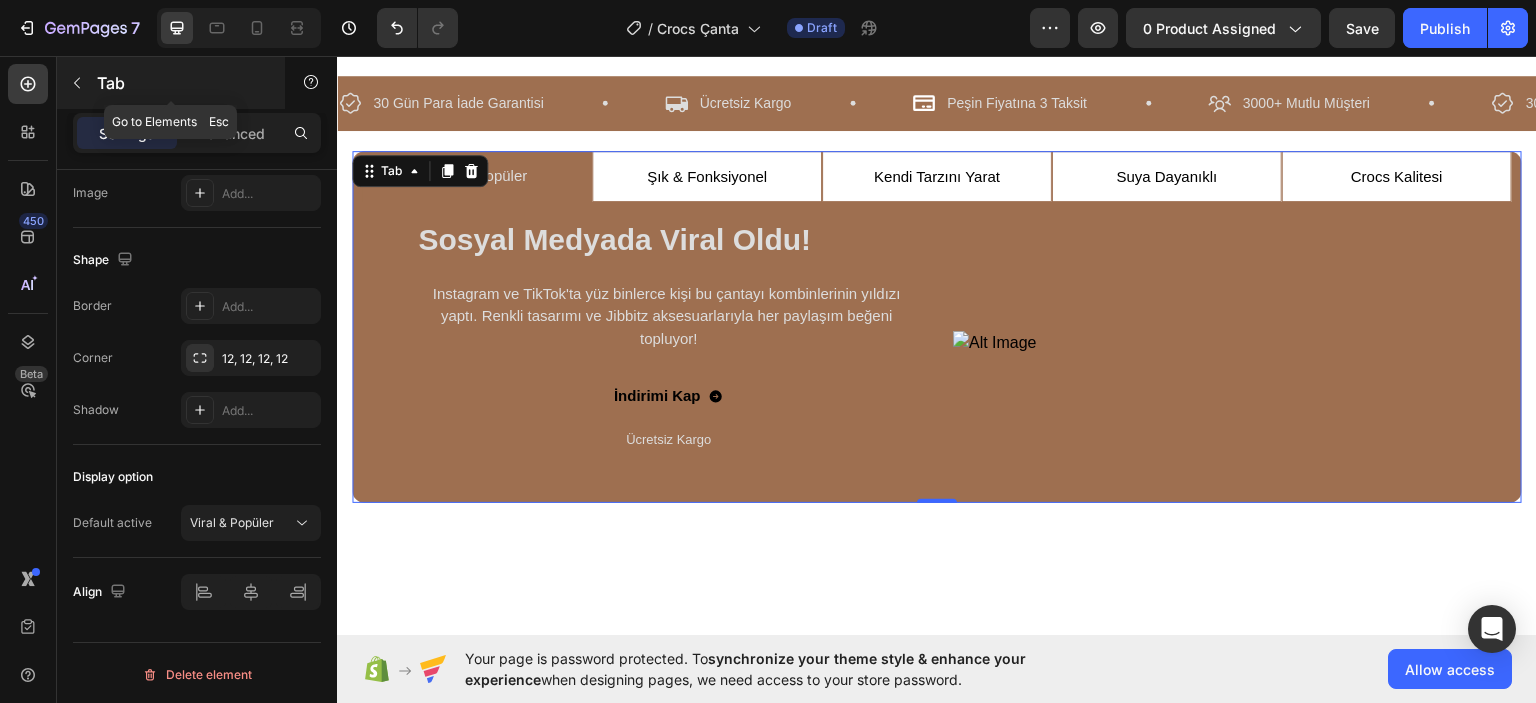 click on "Tab" at bounding box center (182, 83) 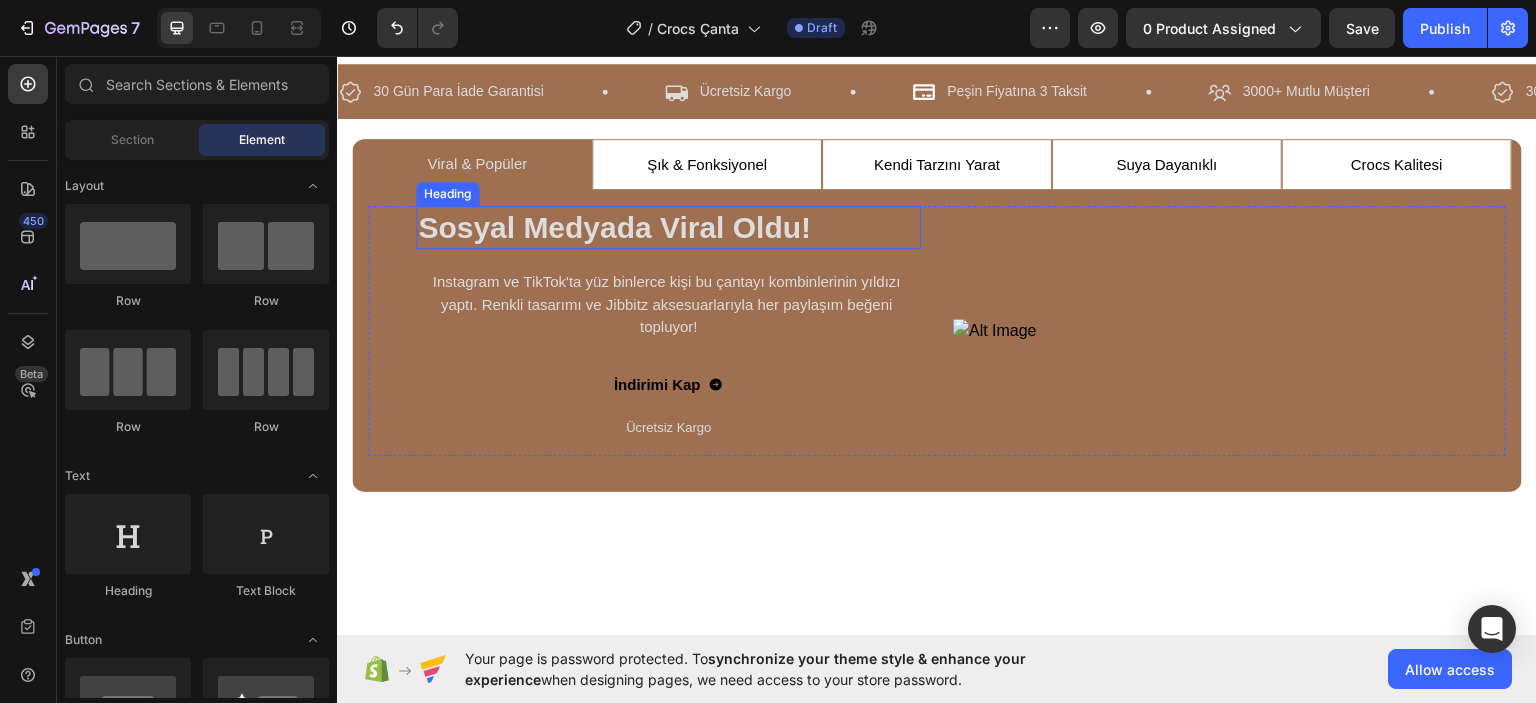 scroll, scrollTop: 100, scrollLeft: 0, axis: vertical 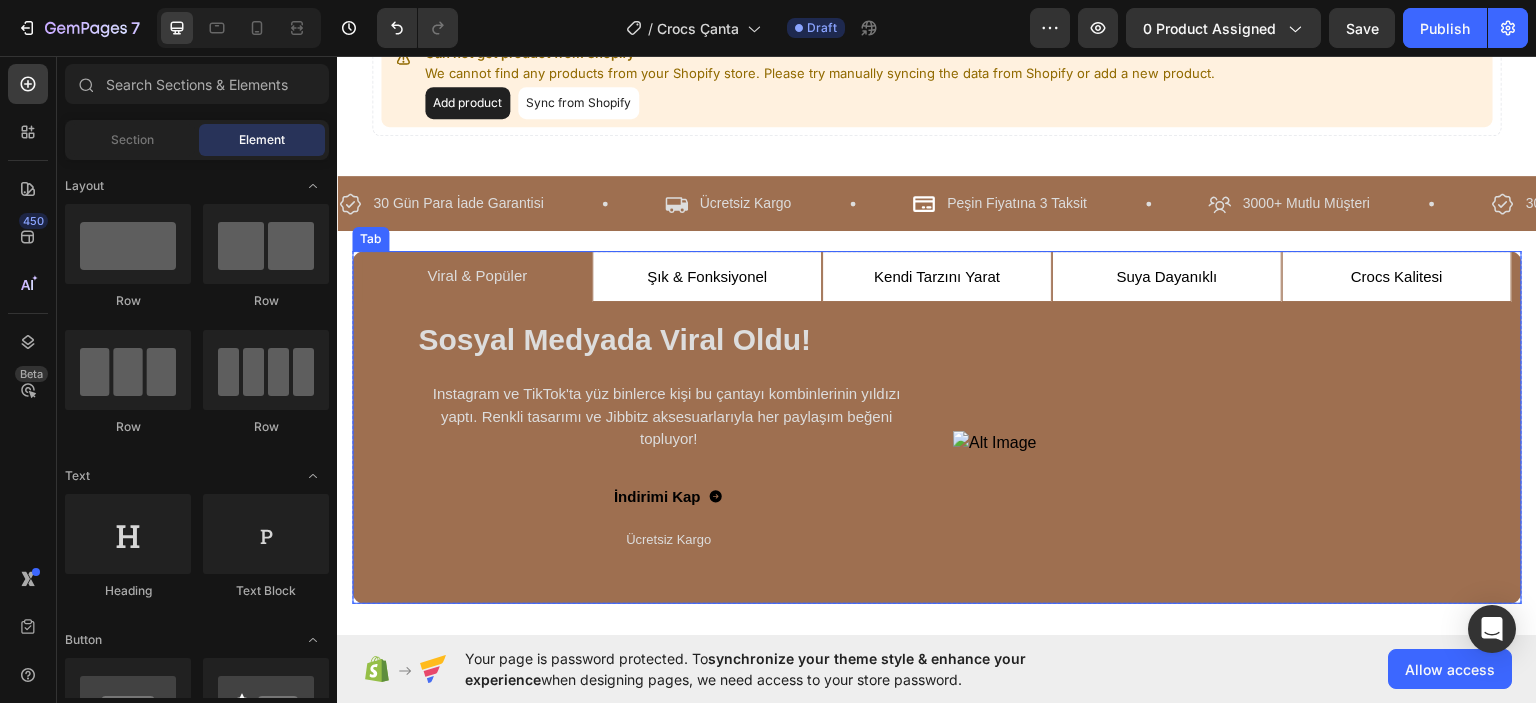 click on "Viral & Popüler" at bounding box center (477, 274) 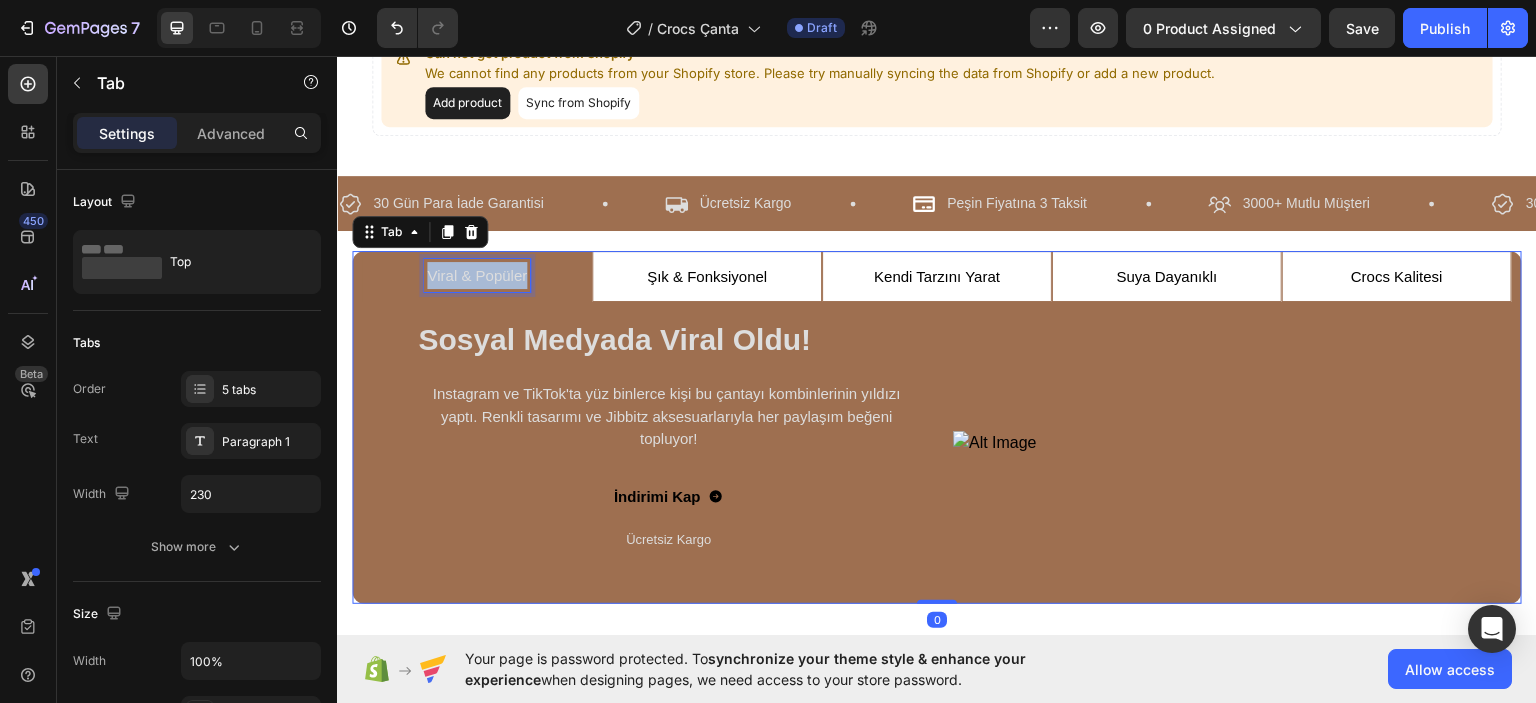 click on "Viral & Popüler" at bounding box center [477, 274] 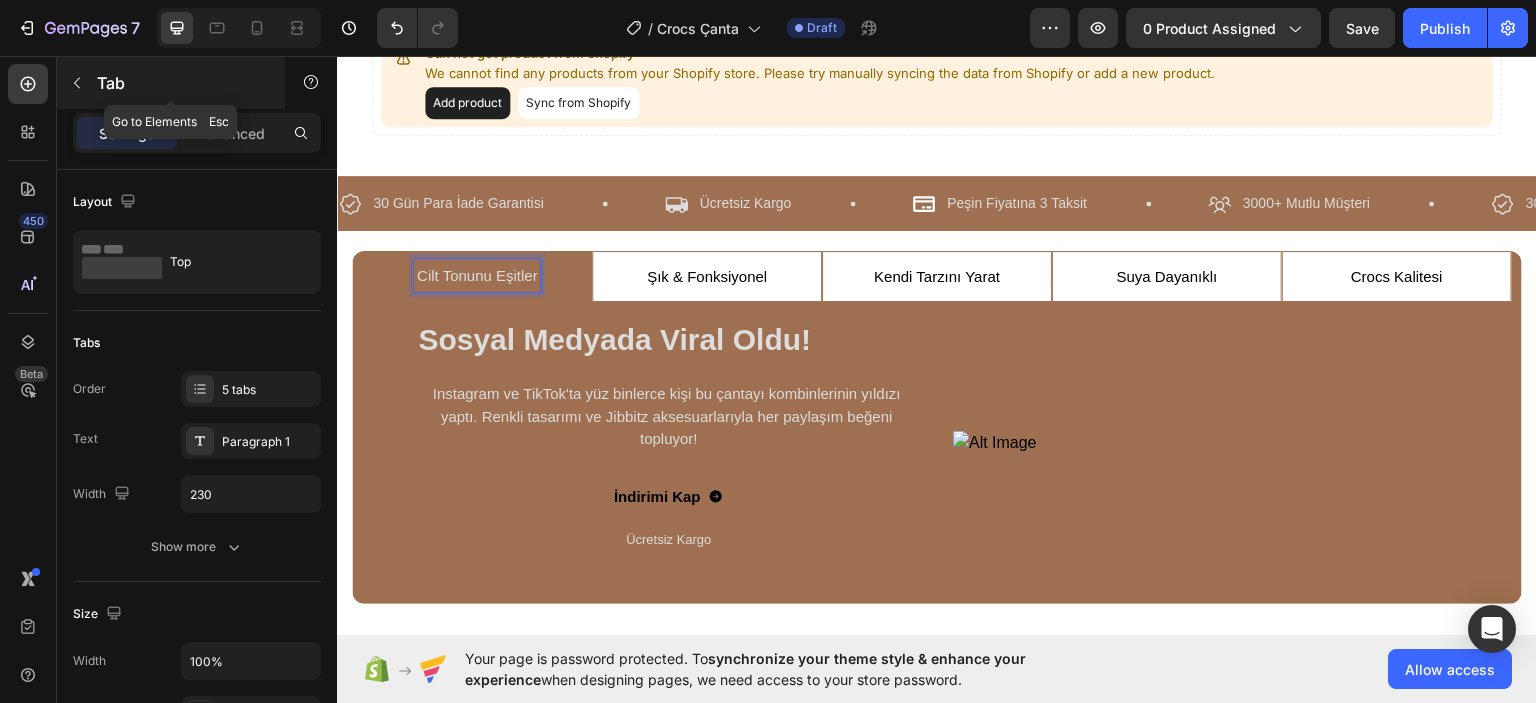 click 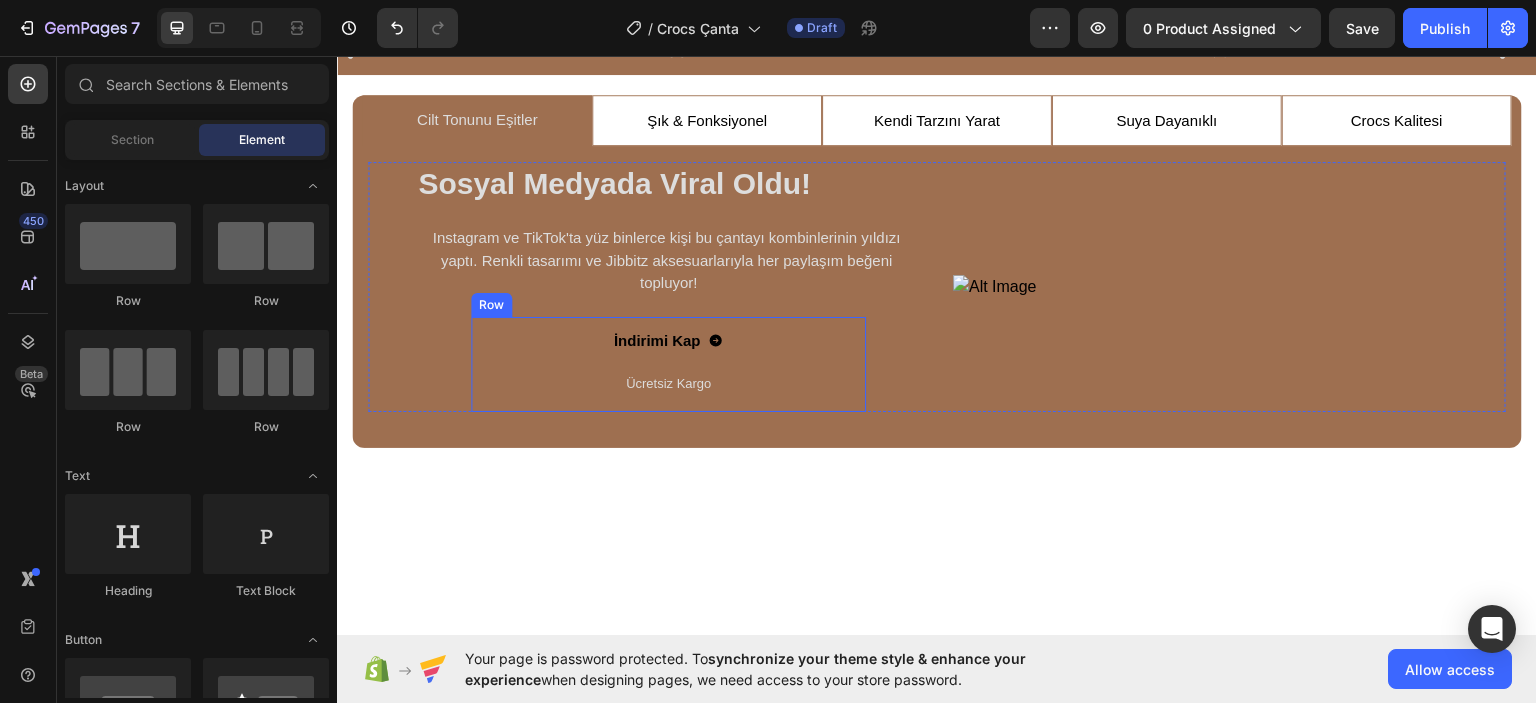 scroll, scrollTop: 100, scrollLeft: 0, axis: vertical 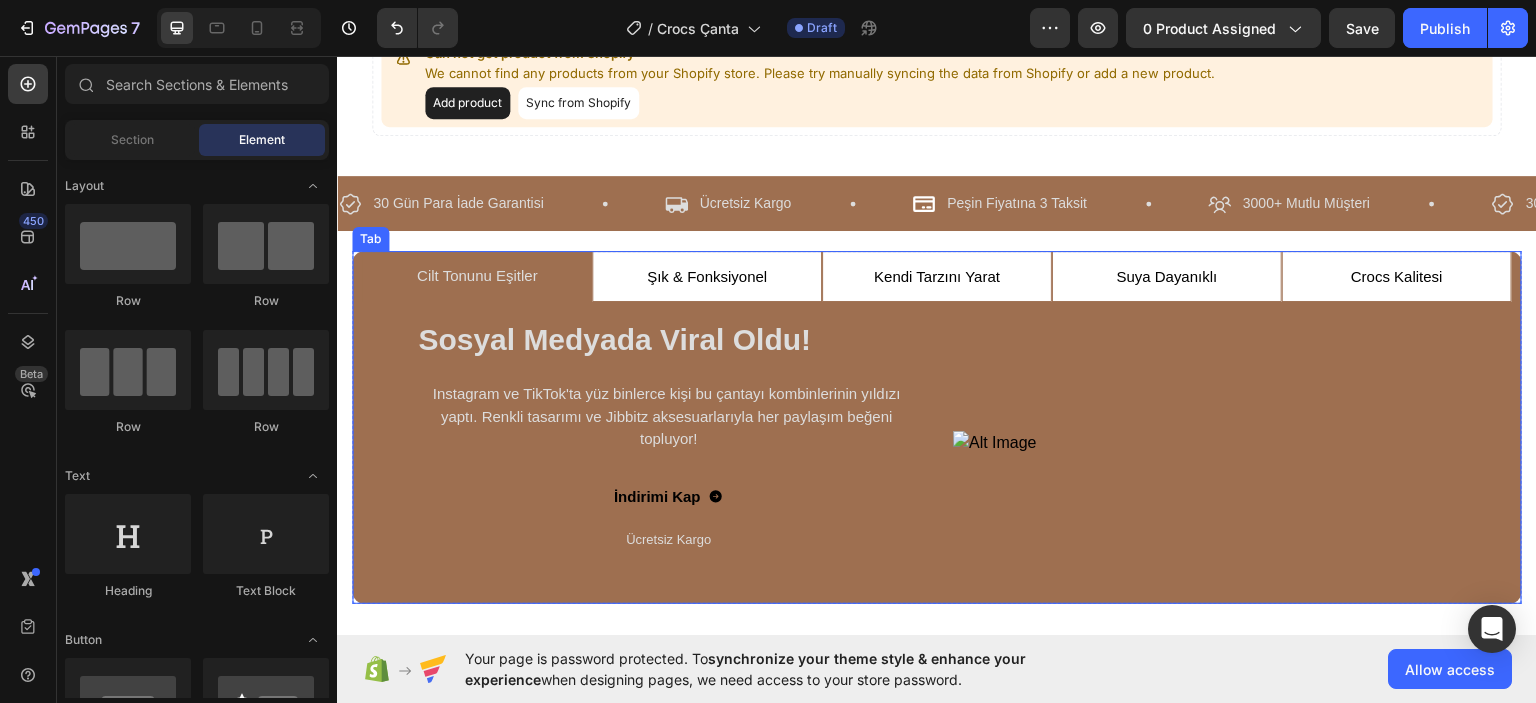click on "Cilt Tonunu Eşitler" at bounding box center [477, 274] 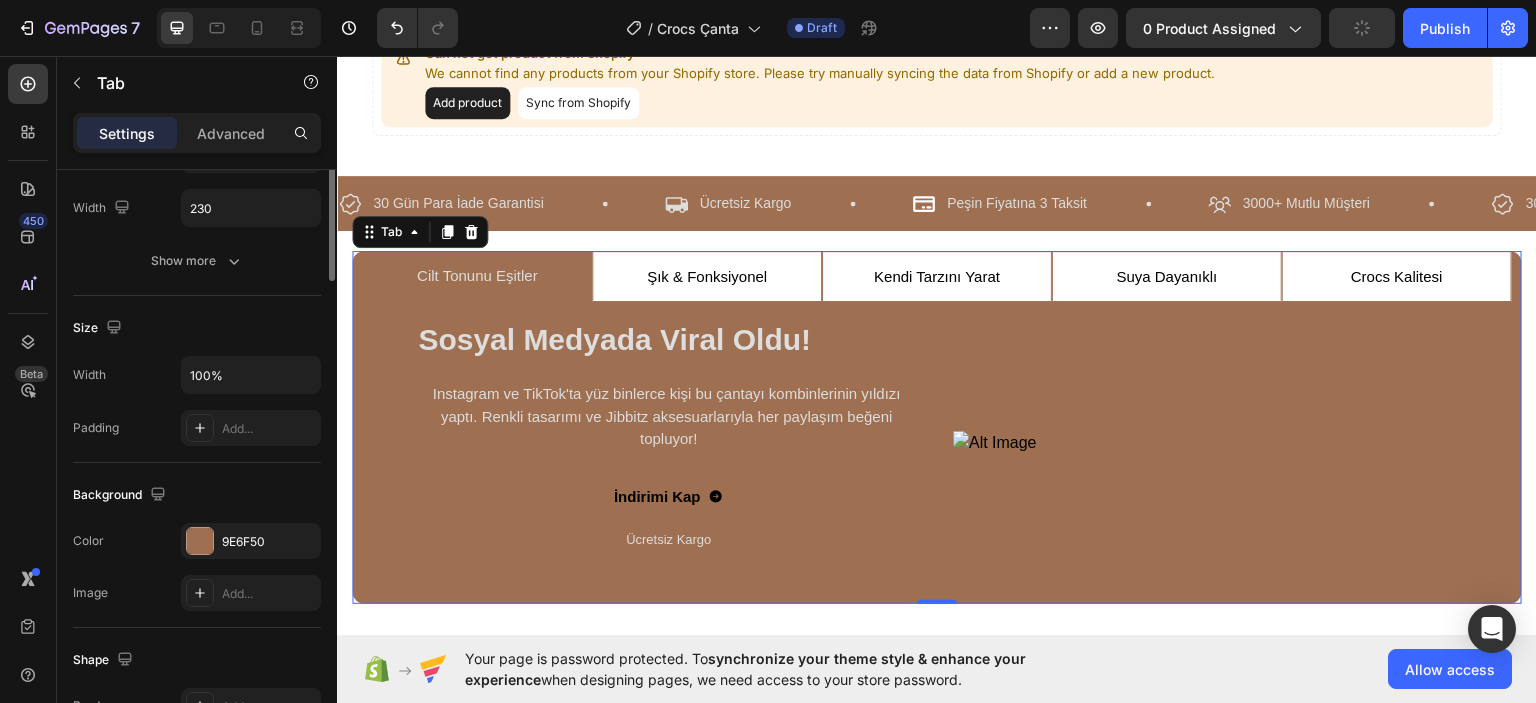 scroll, scrollTop: 0, scrollLeft: 0, axis: both 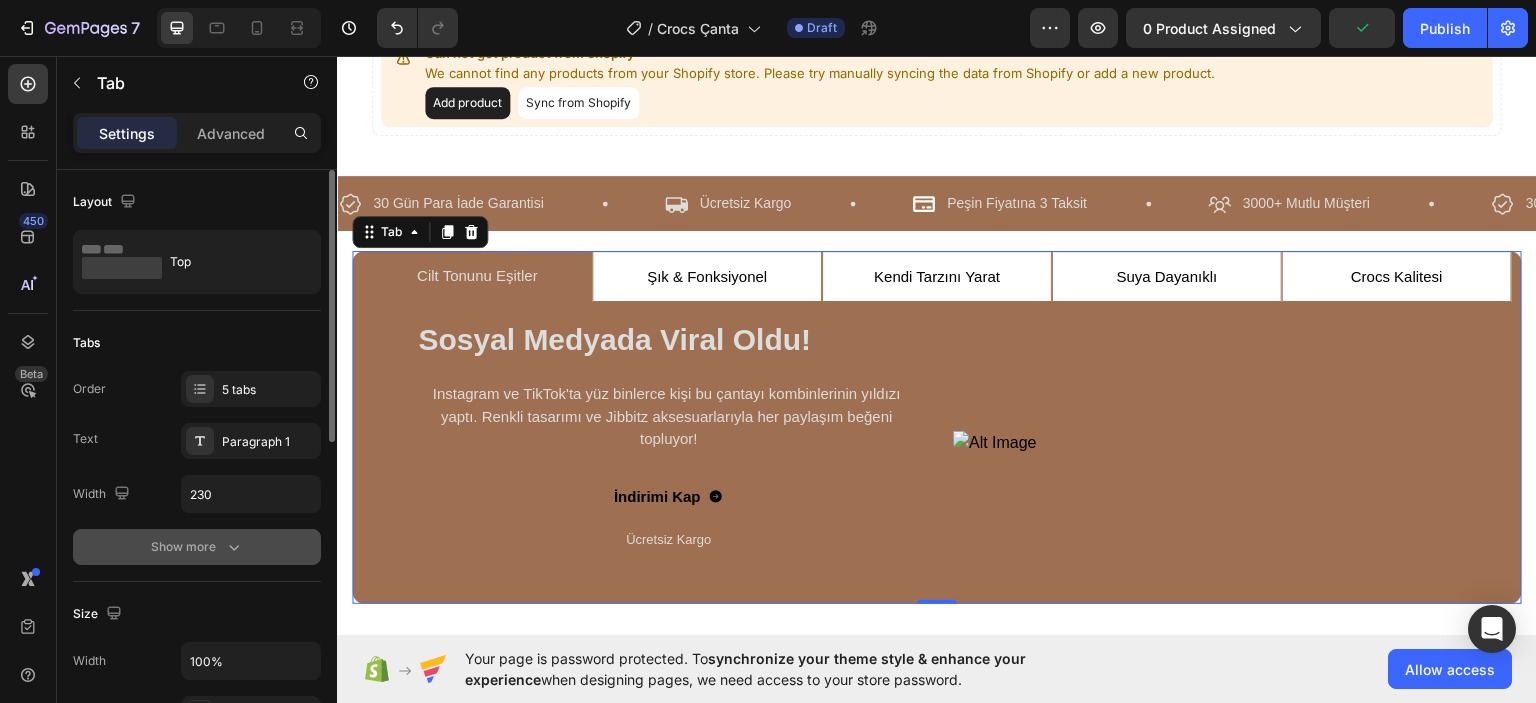 click on "Show more" at bounding box center [197, 547] 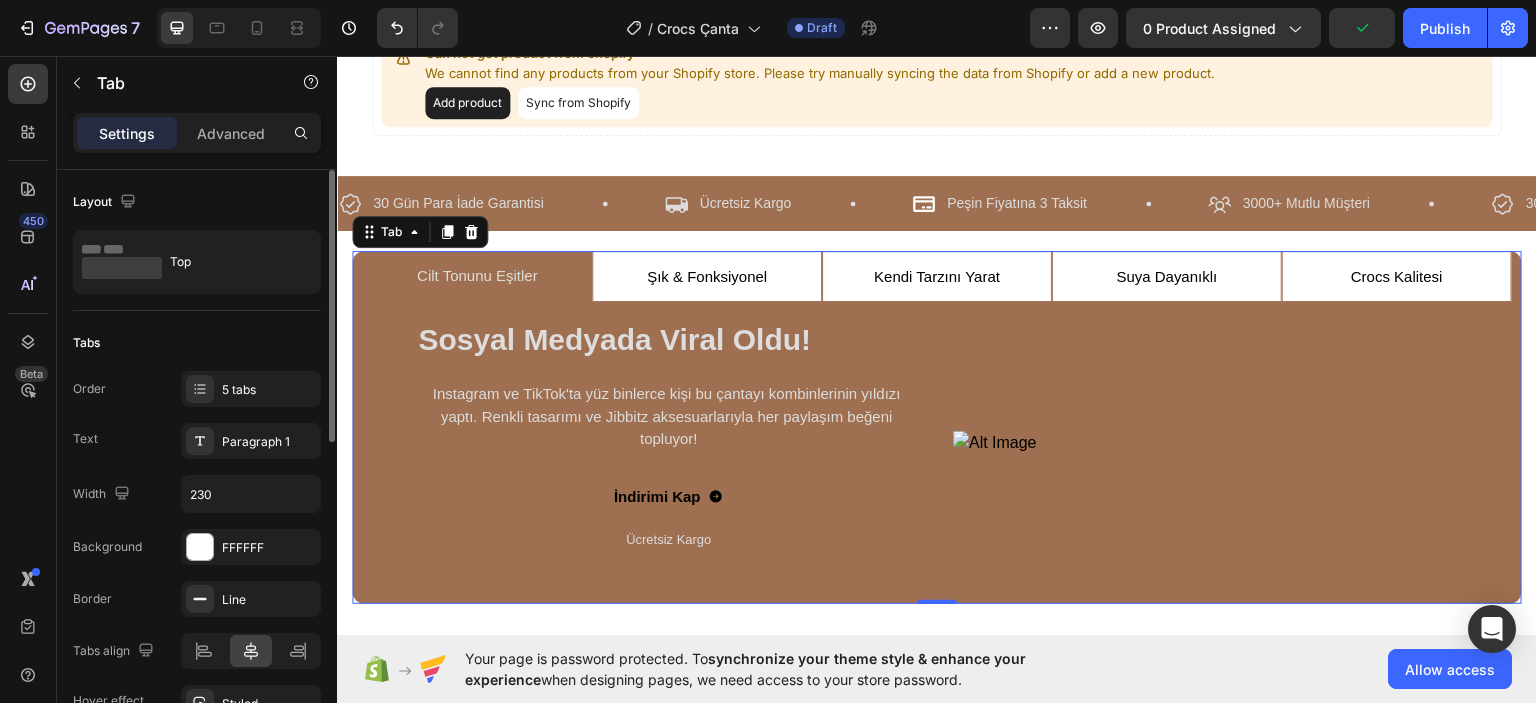 scroll, scrollTop: 100, scrollLeft: 0, axis: vertical 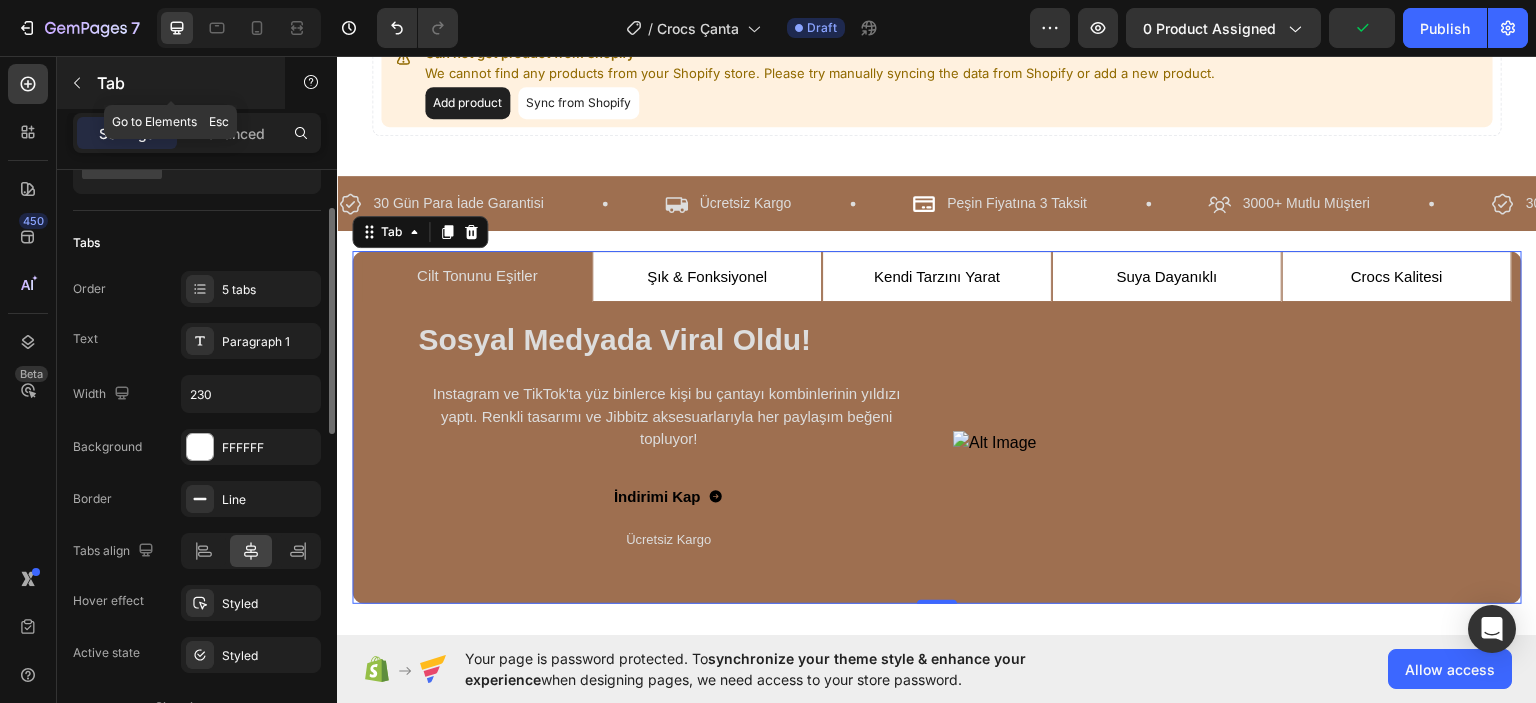 click at bounding box center [77, 83] 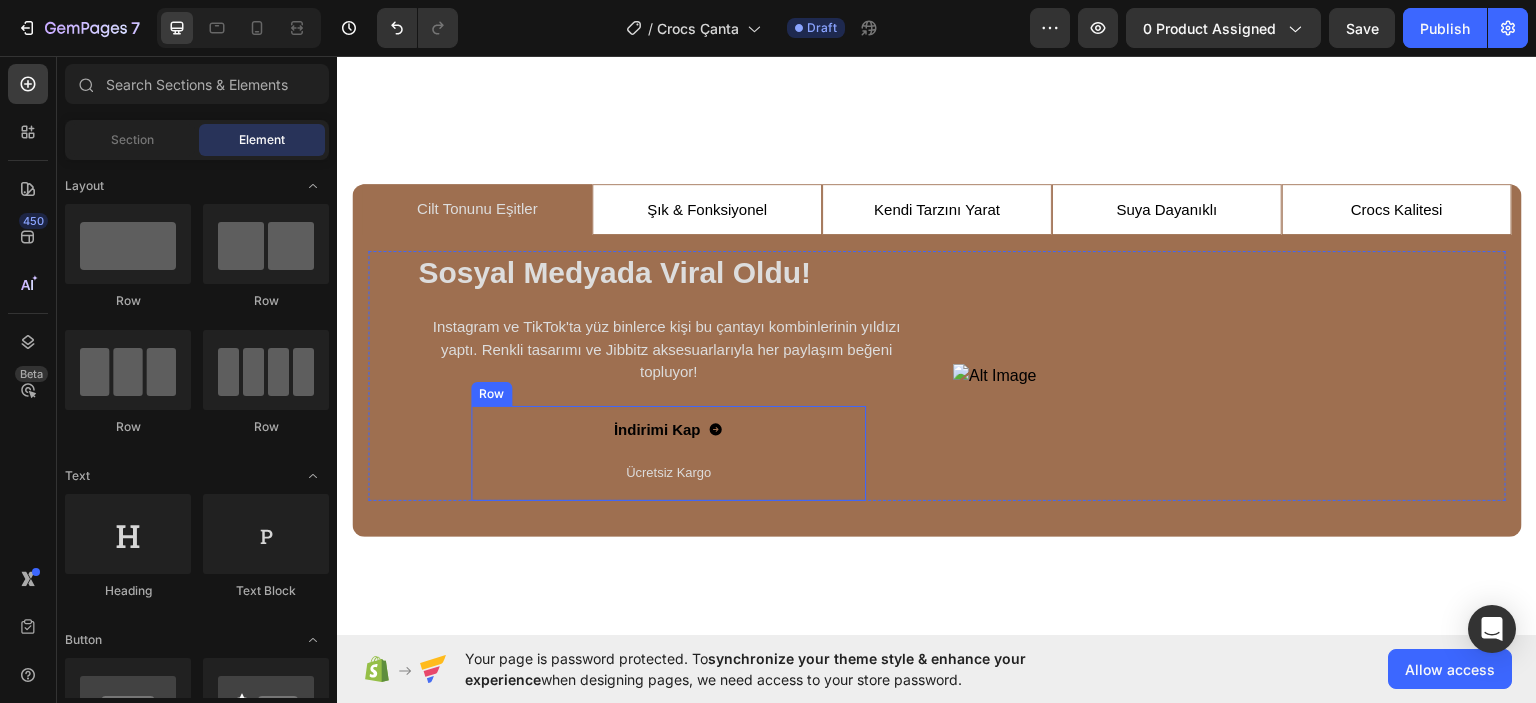 scroll, scrollTop: 300, scrollLeft: 0, axis: vertical 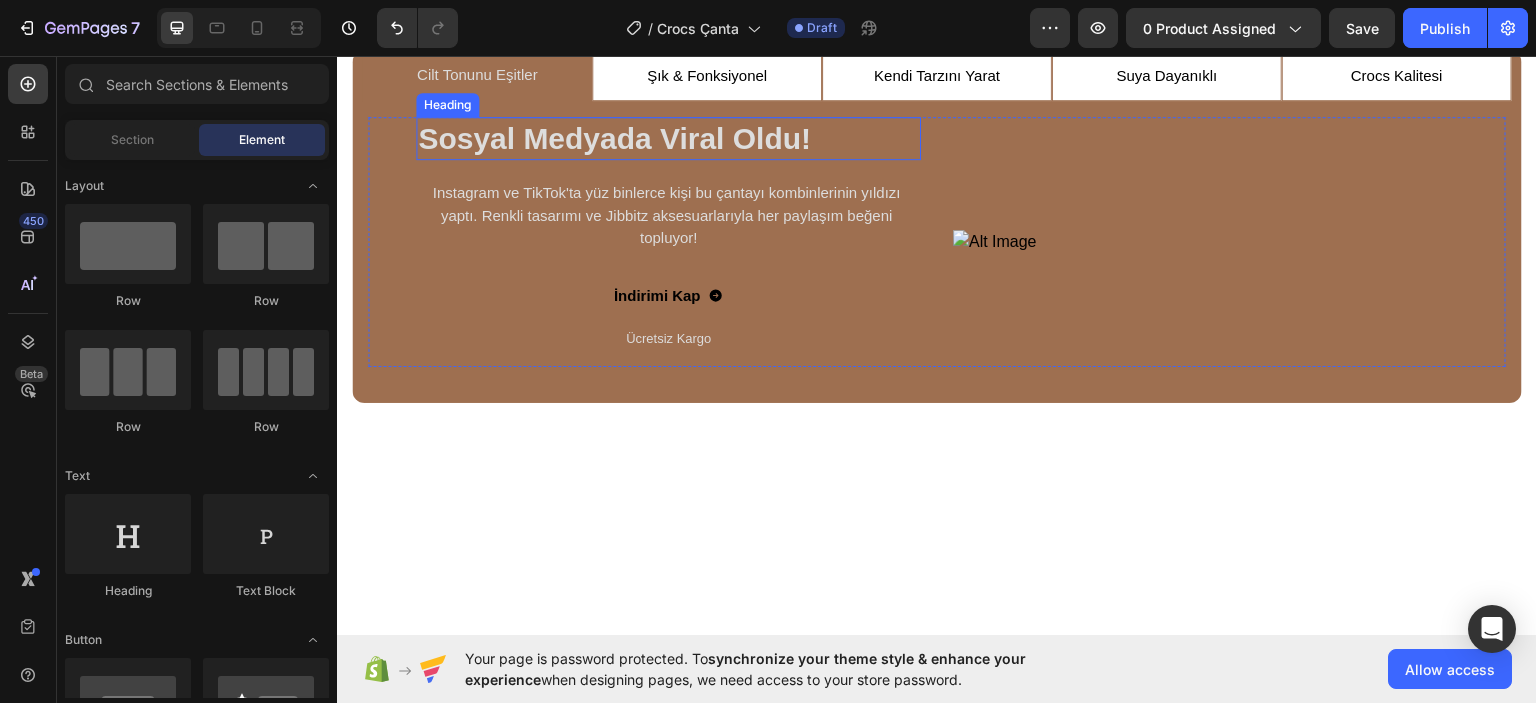 click on "Sosyal Medyada Viral Oldu!" at bounding box center (614, 137) 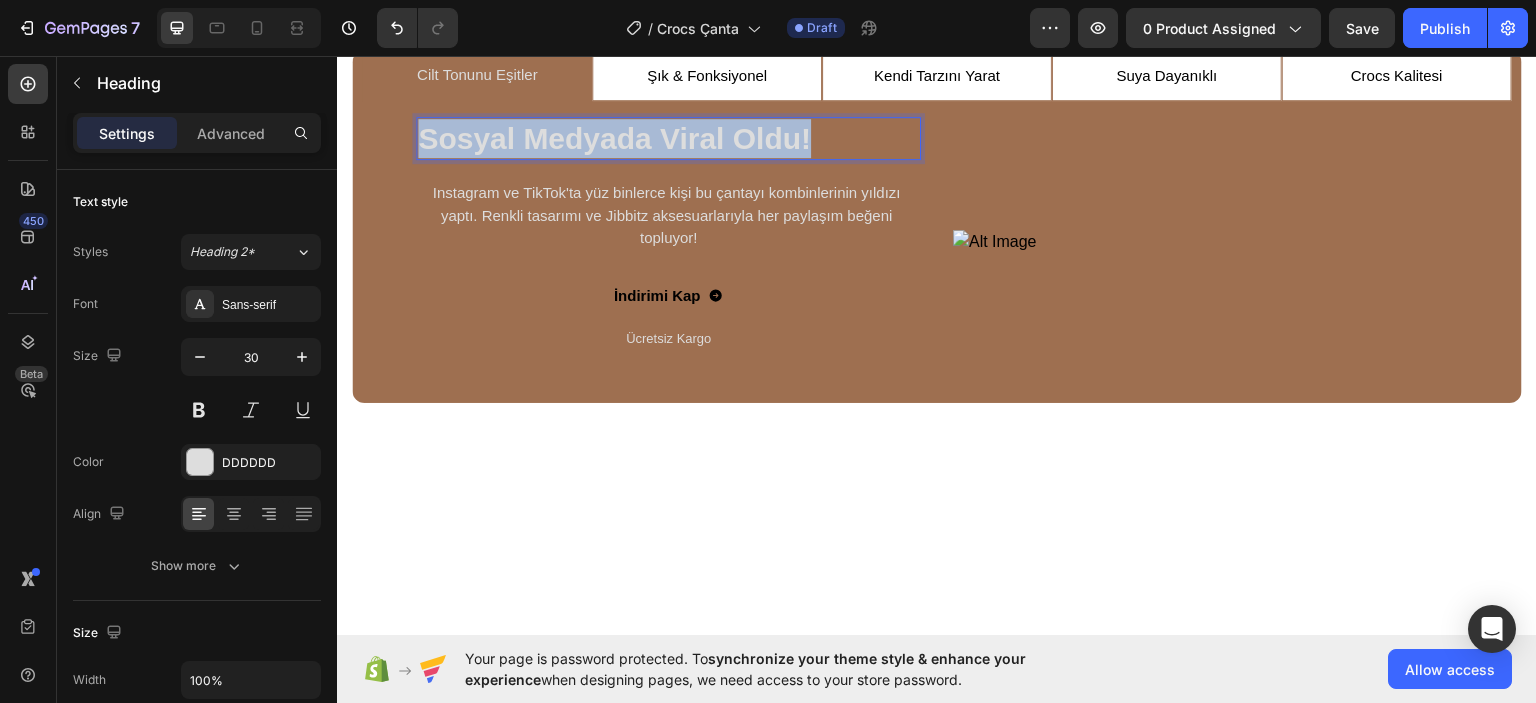 click on "Sosyal Medyada Viral Oldu!" at bounding box center [614, 137] 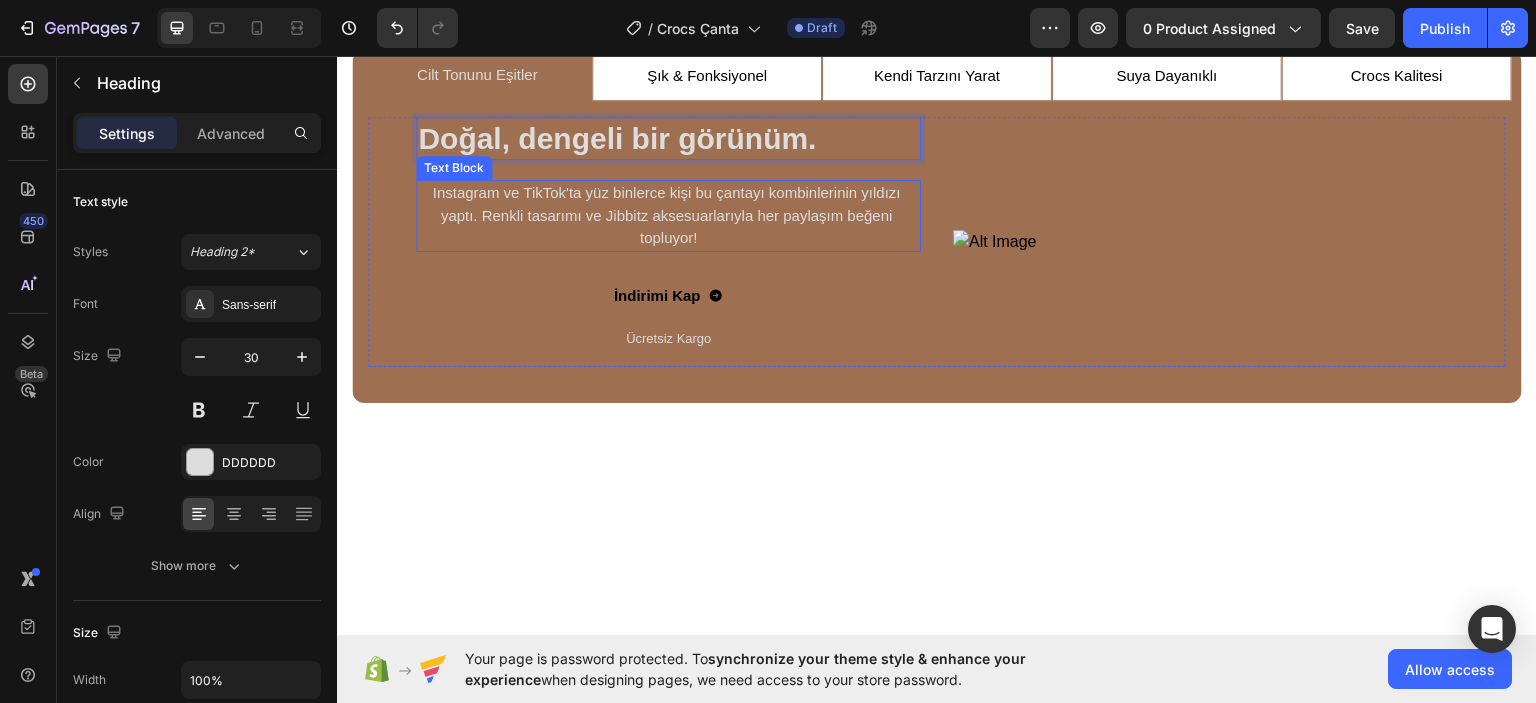 click on "Instagram ve TikTok'ta yüz binlerce kişi bu çantayı kombinlerinin yıldızı yaptı. Renkli tasarımı ve Jibbitz aksesuarlarıyla her paylaşım beğeni topluyor!" at bounding box center [668, 215] 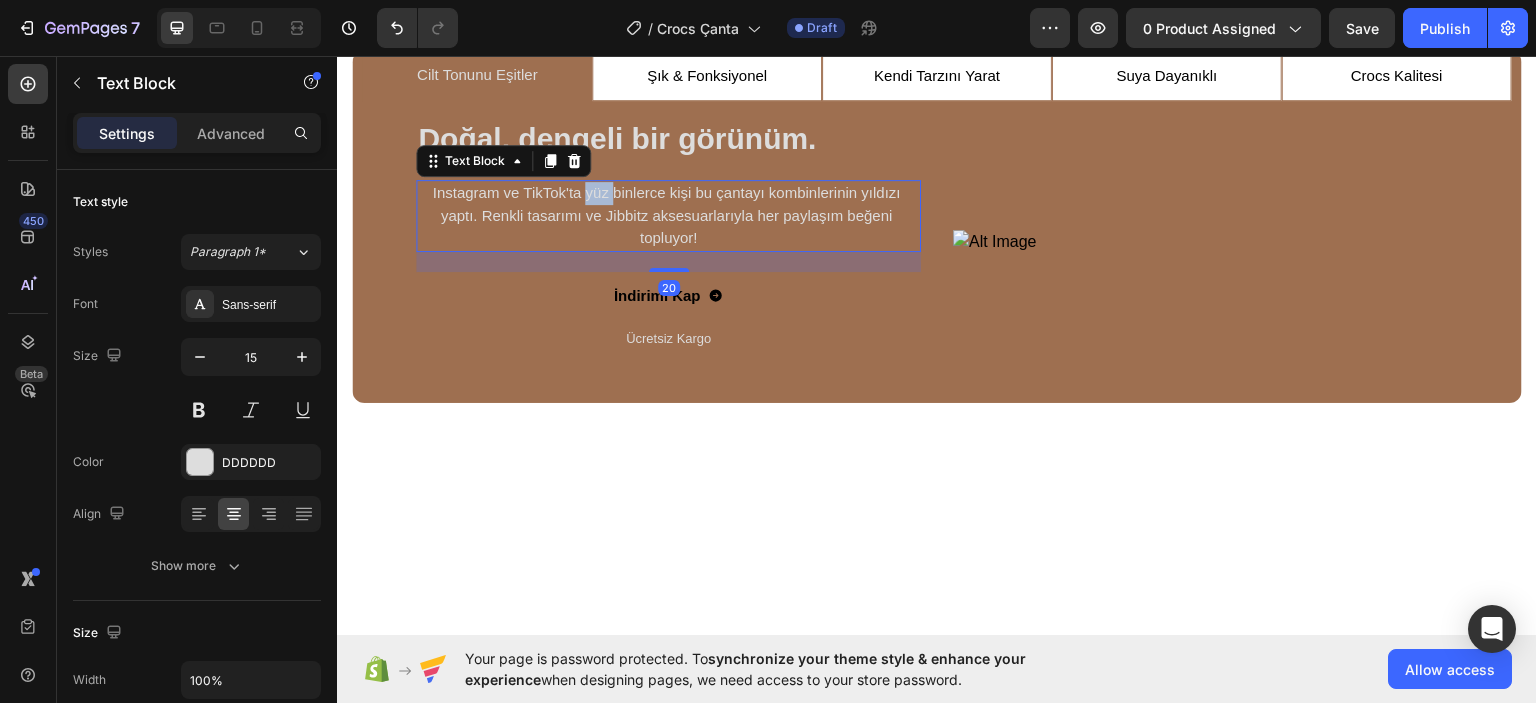 click on "Instagram ve TikTok'ta yüz binlerce kişi bu çantayı kombinlerinin yıldızı yaptı. Renkli tasarımı ve Jibbitz aksesuarlarıyla her paylaşım beğeni topluyor!" at bounding box center (668, 215) 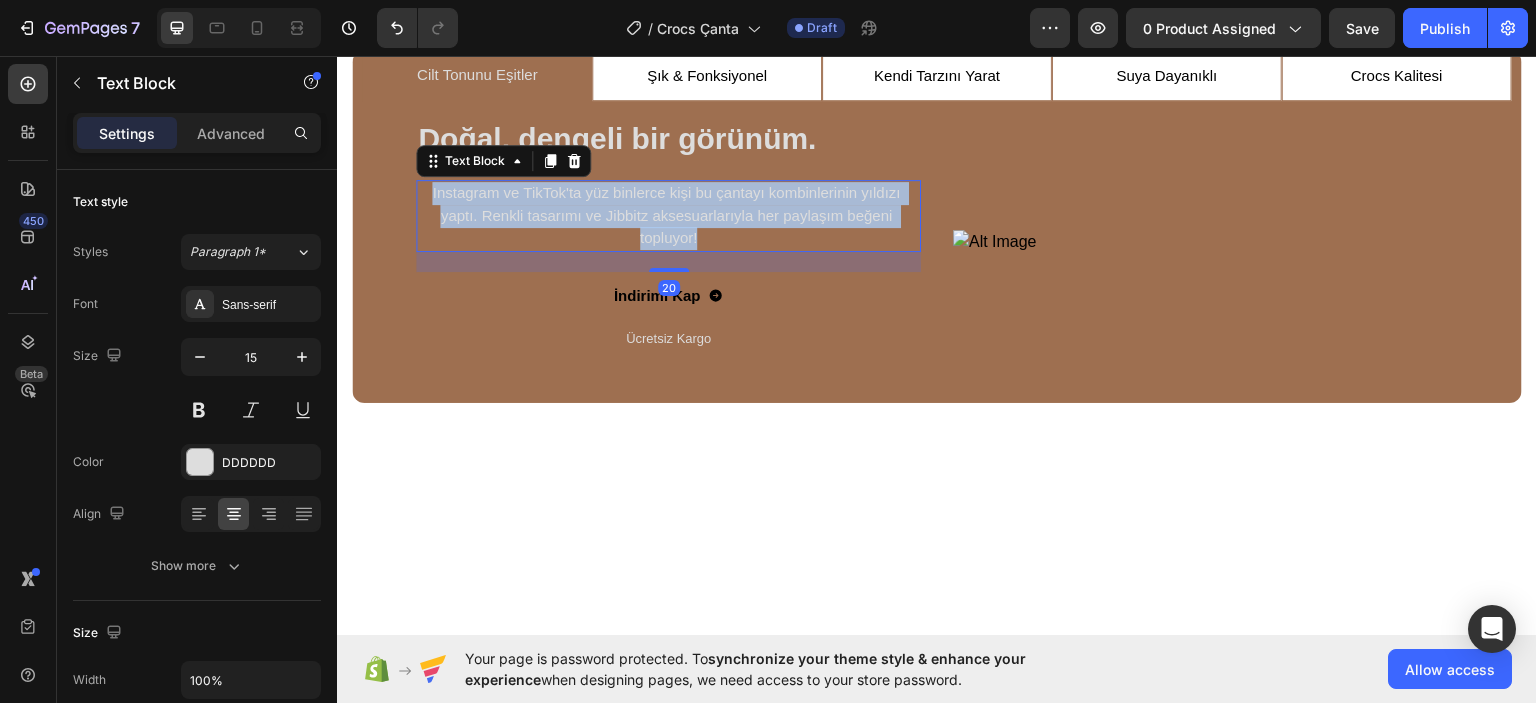 click on "Instagram ve TikTok'ta yüz binlerce kişi bu çantayı kombinlerinin yıldızı yaptı. Renkli tasarımı ve Jibbitz aksesuarlarıyla her paylaşım beğeni topluyor!" at bounding box center (668, 215) 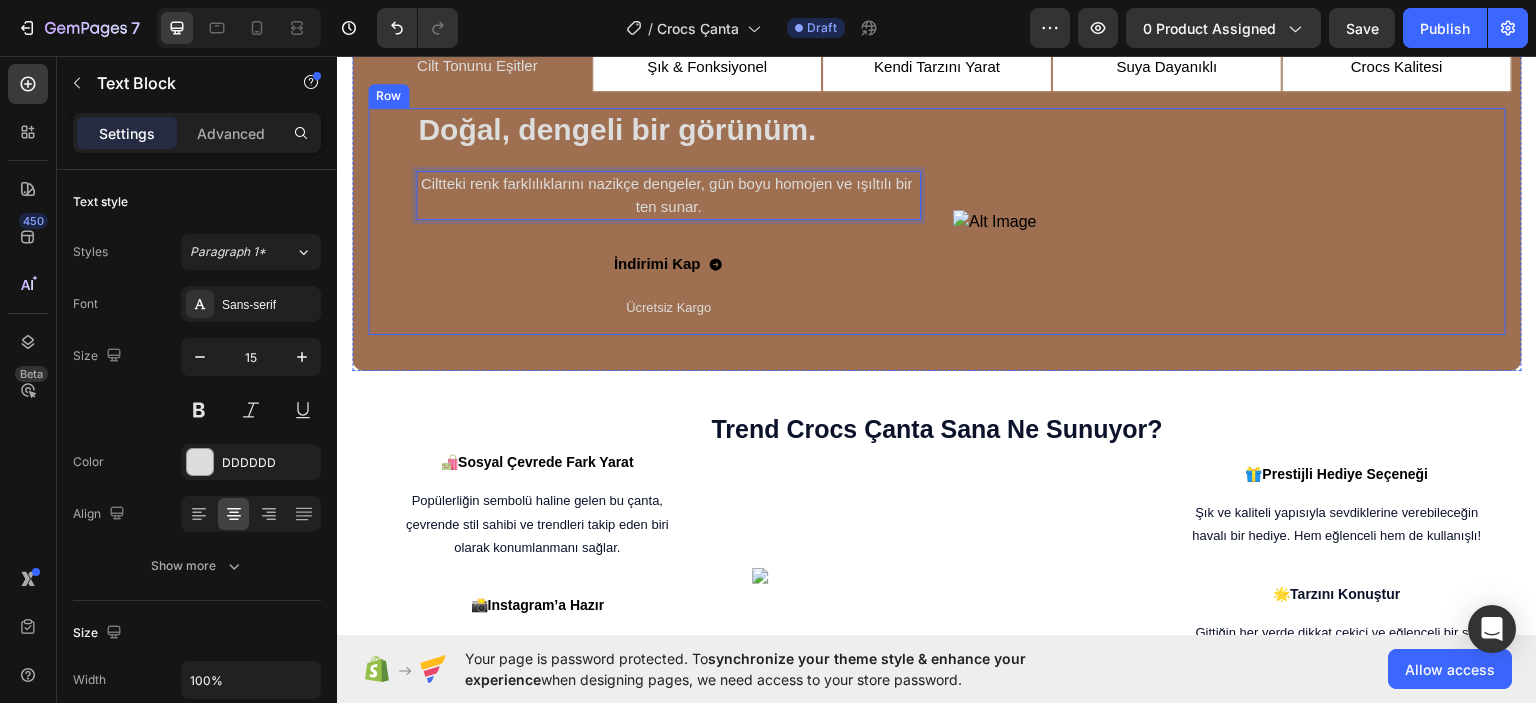 scroll, scrollTop: 412, scrollLeft: 0, axis: vertical 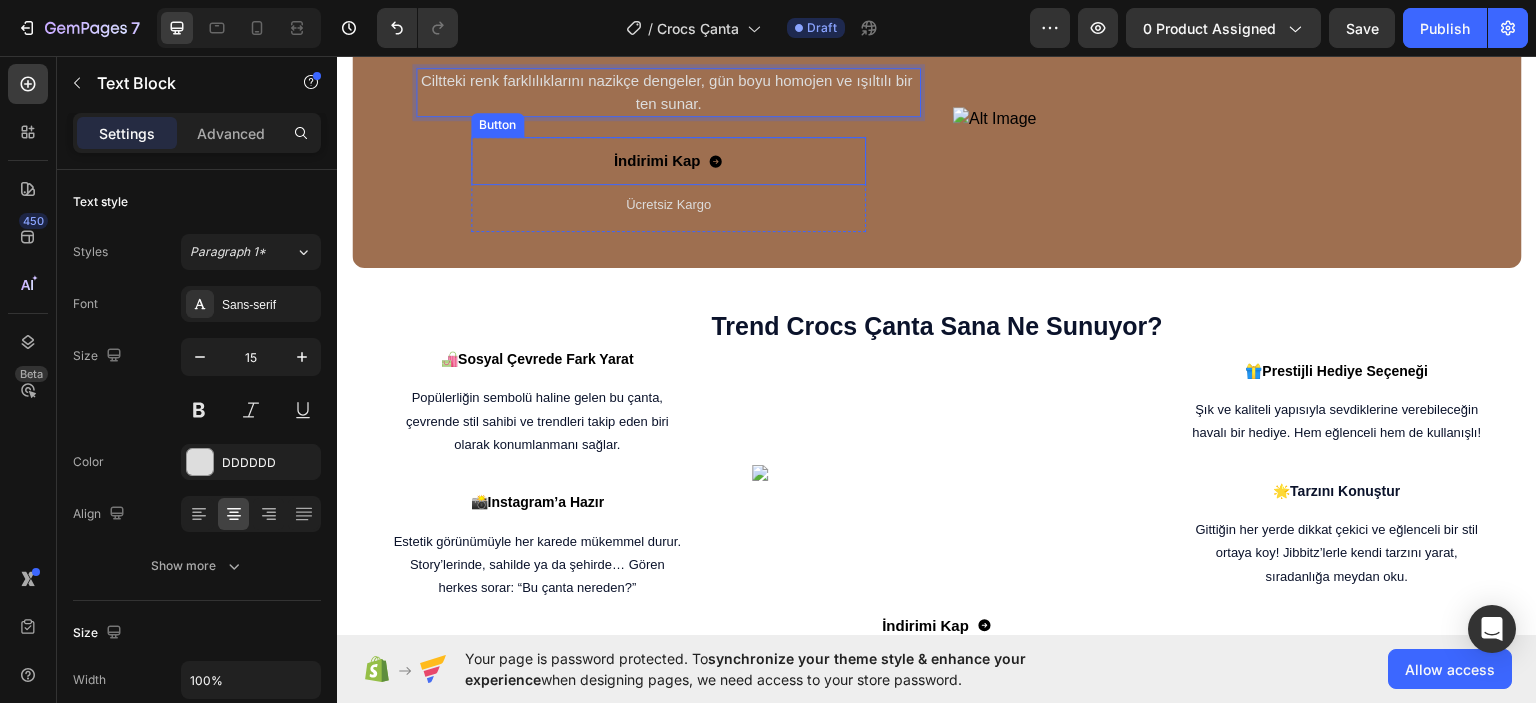 click on "İndirimi Kap" at bounding box center (668, 160) 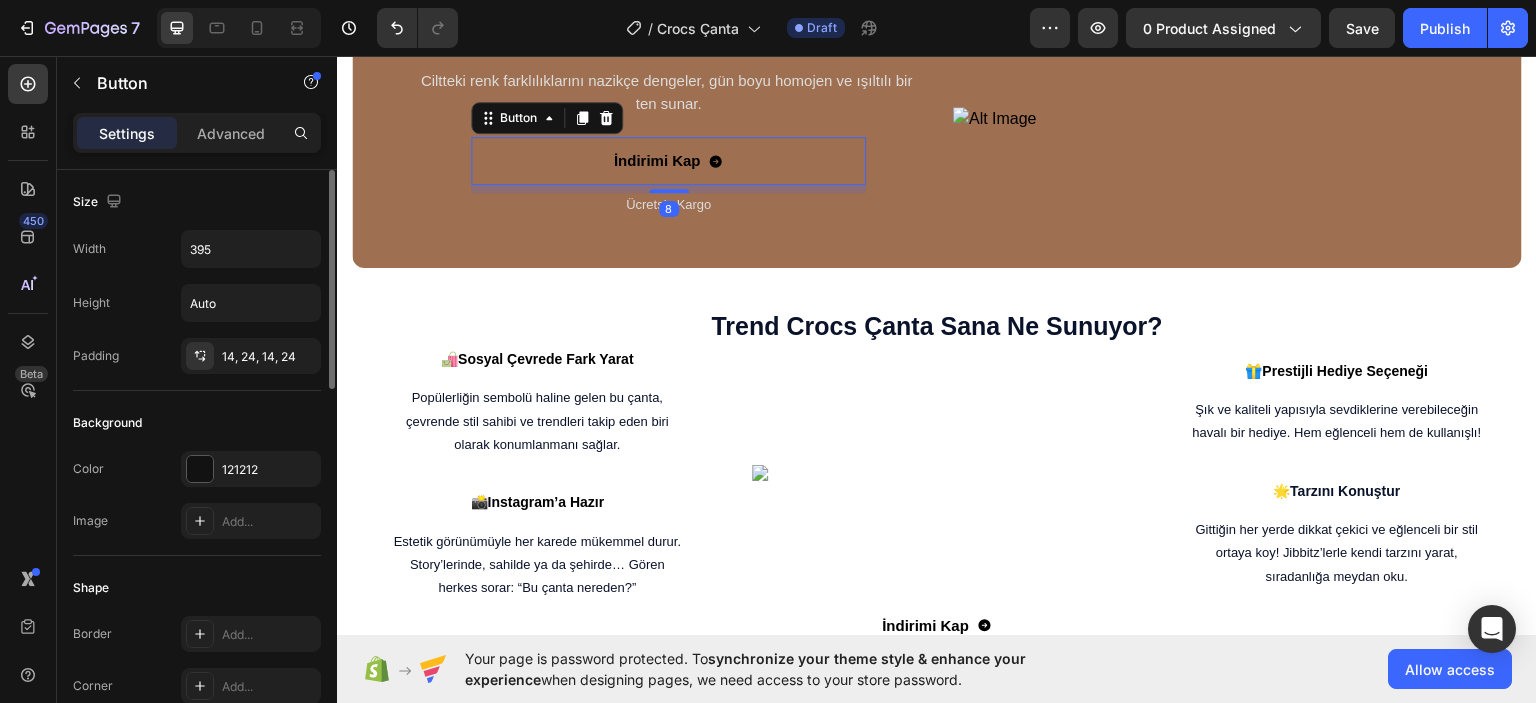 scroll, scrollTop: 100, scrollLeft: 0, axis: vertical 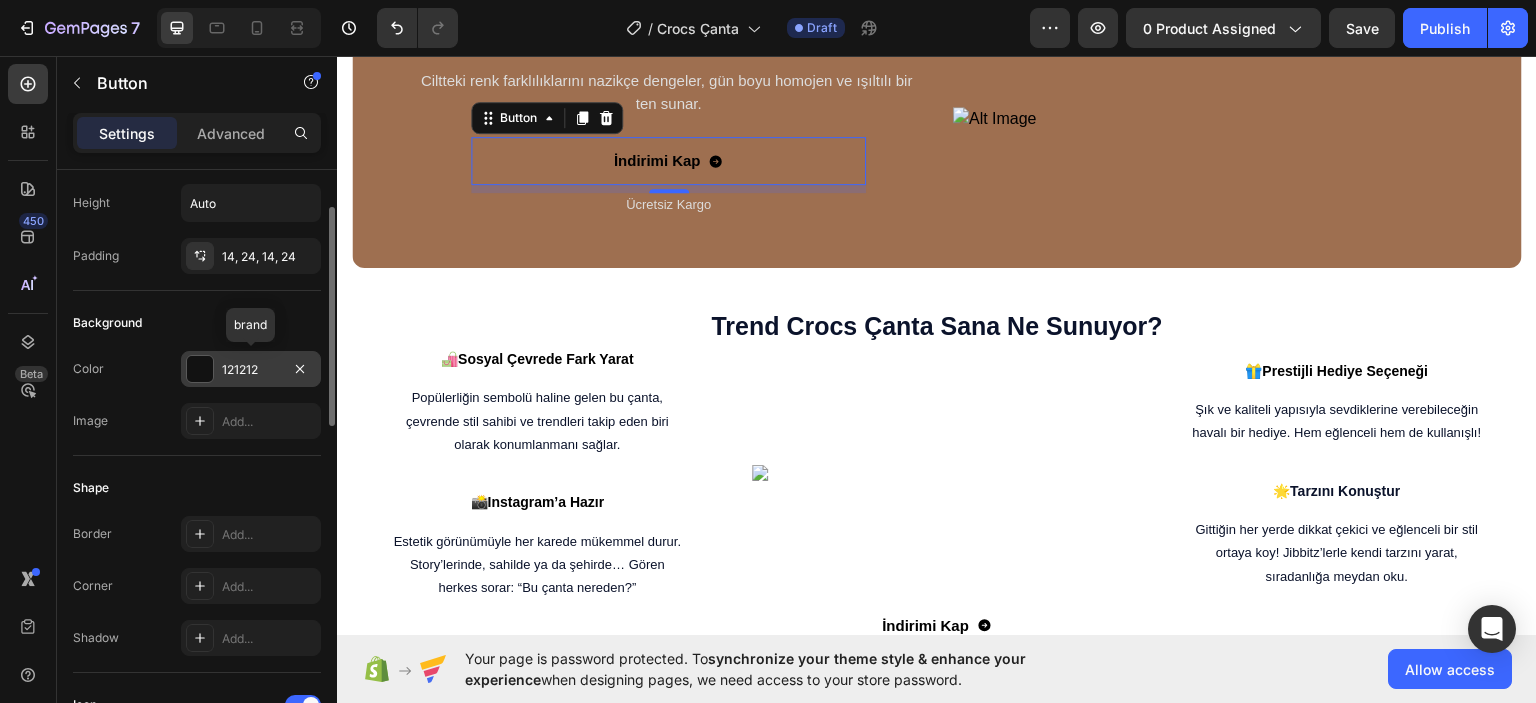 click at bounding box center (200, 369) 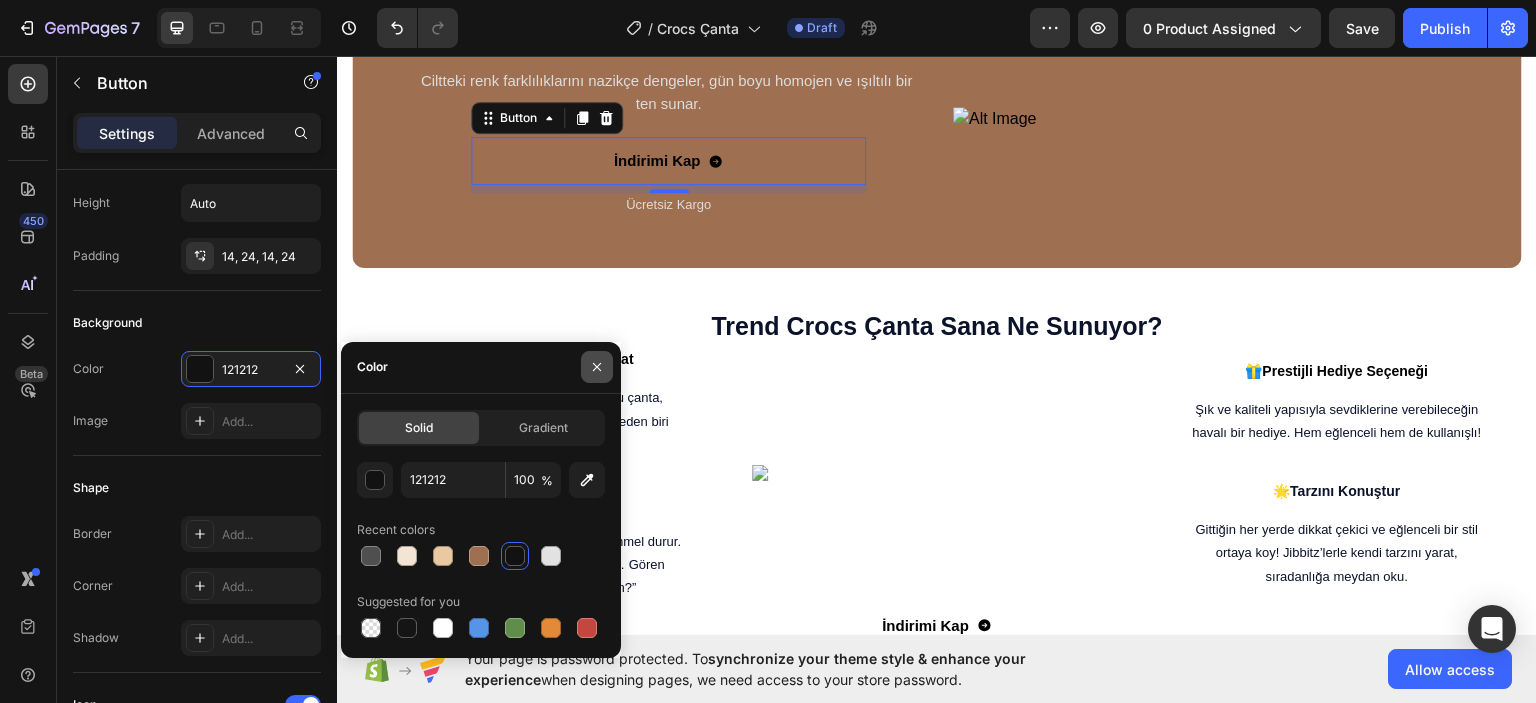 click 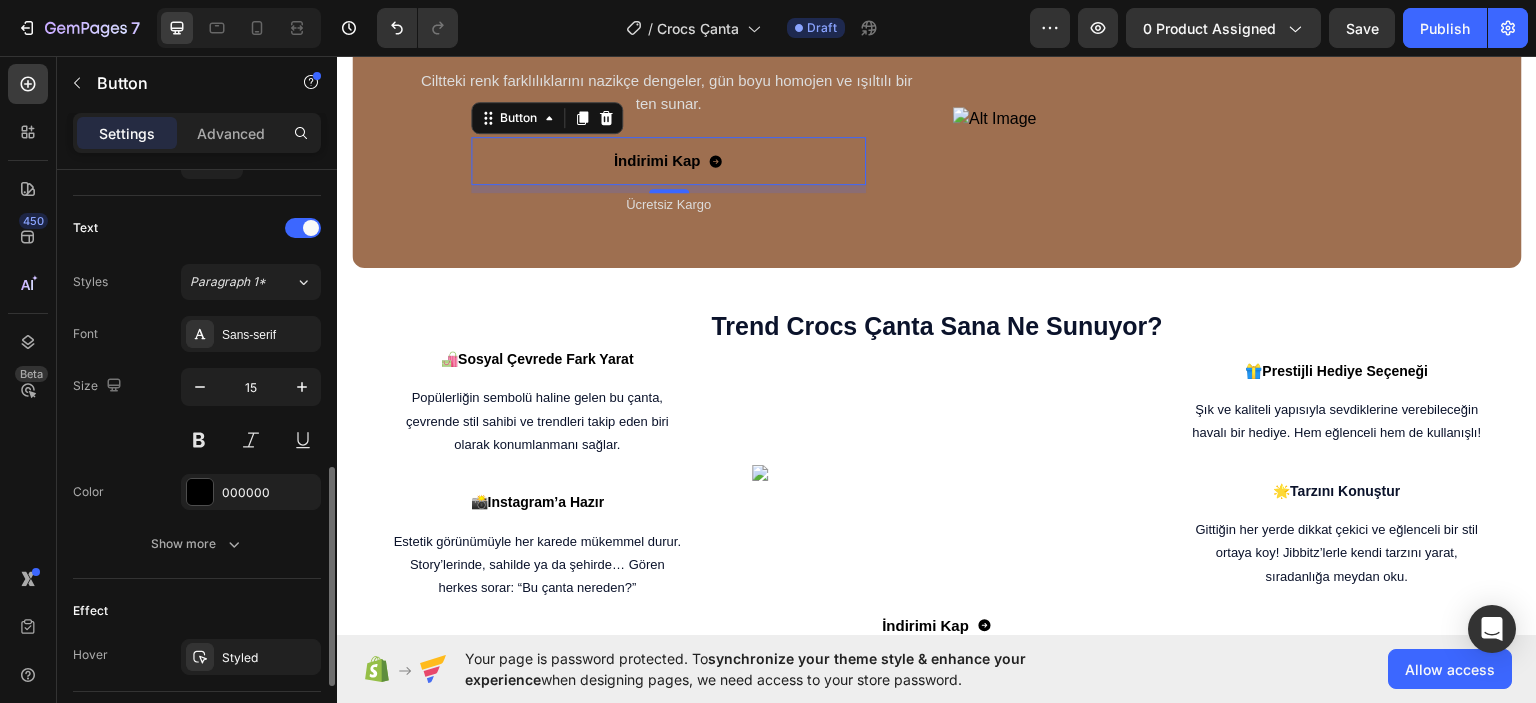 scroll, scrollTop: 998, scrollLeft: 0, axis: vertical 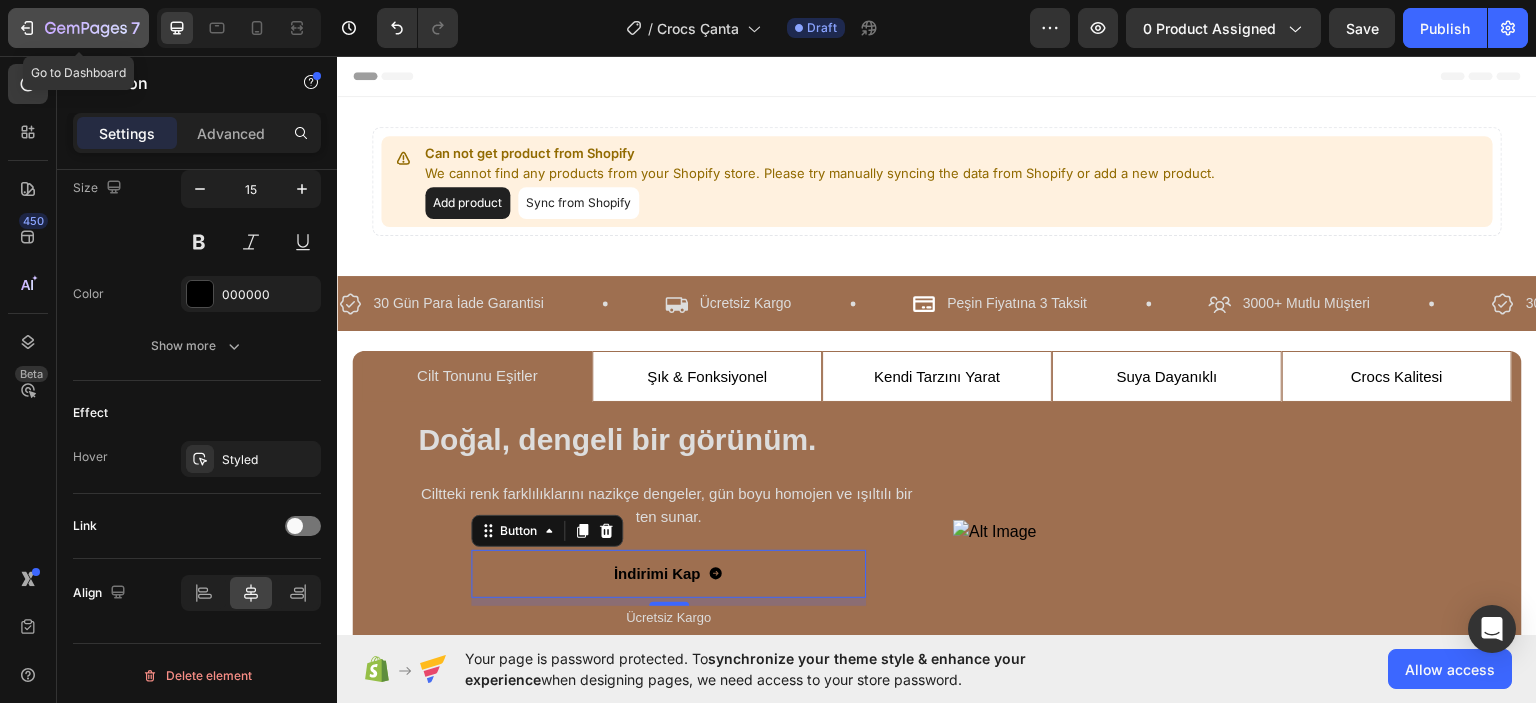 click on "7" at bounding box center (78, 28) 